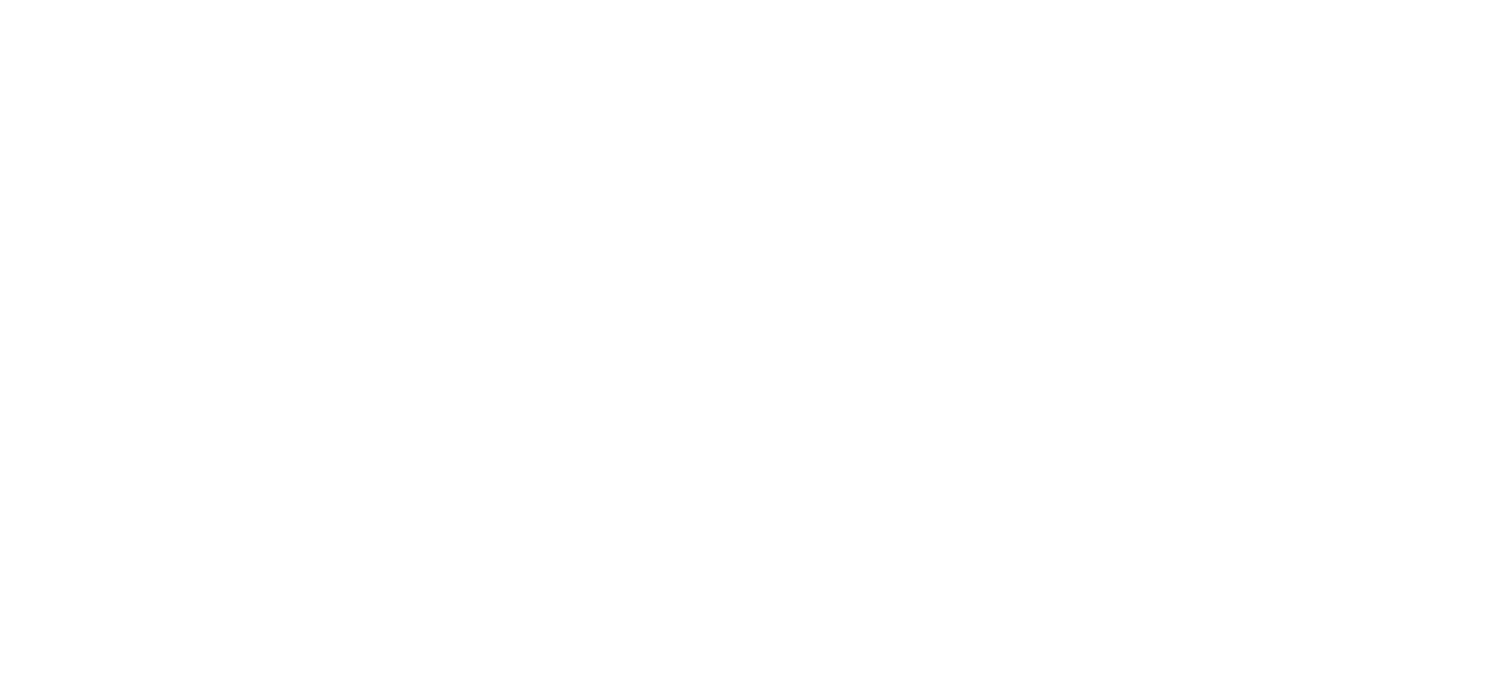 scroll, scrollTop: 0, scrollLeft: 0, axis: both 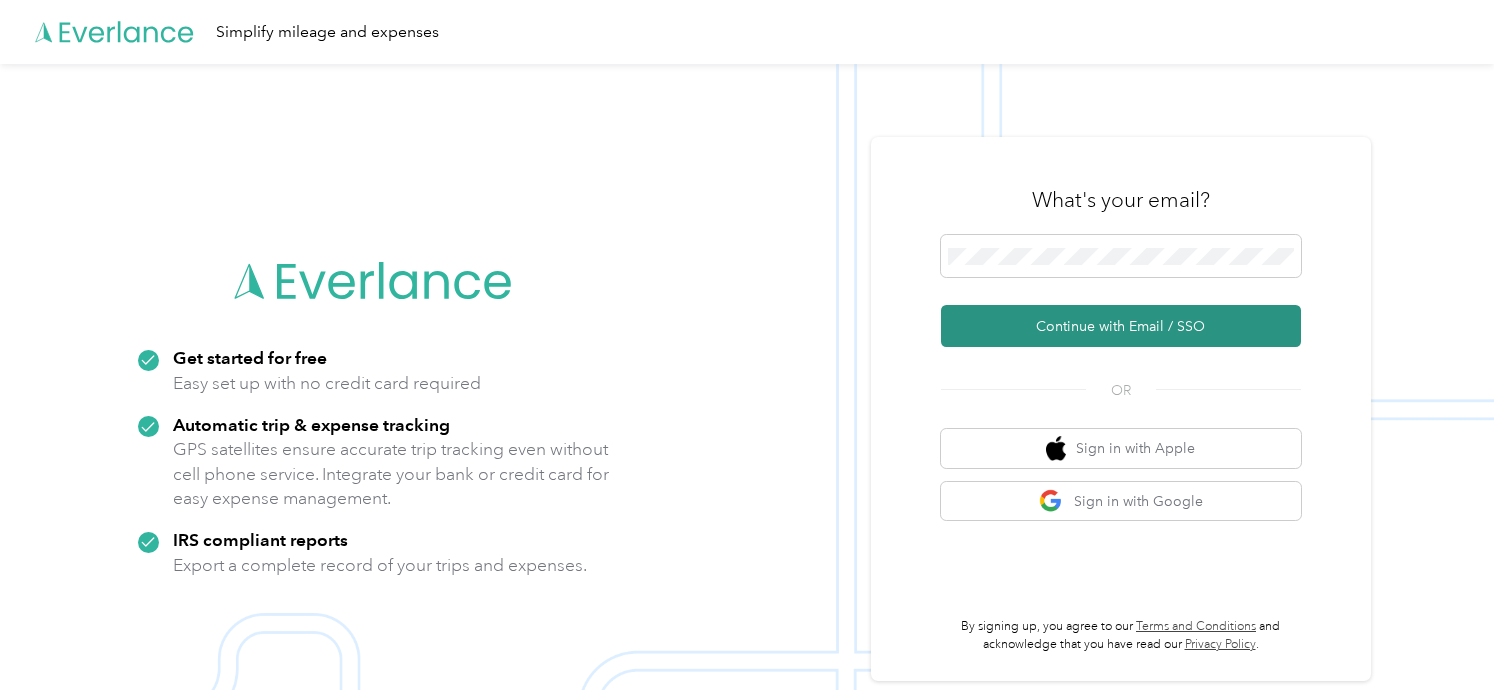 click on "Continue with Email / SSO" at bounding box center [1121, 326] 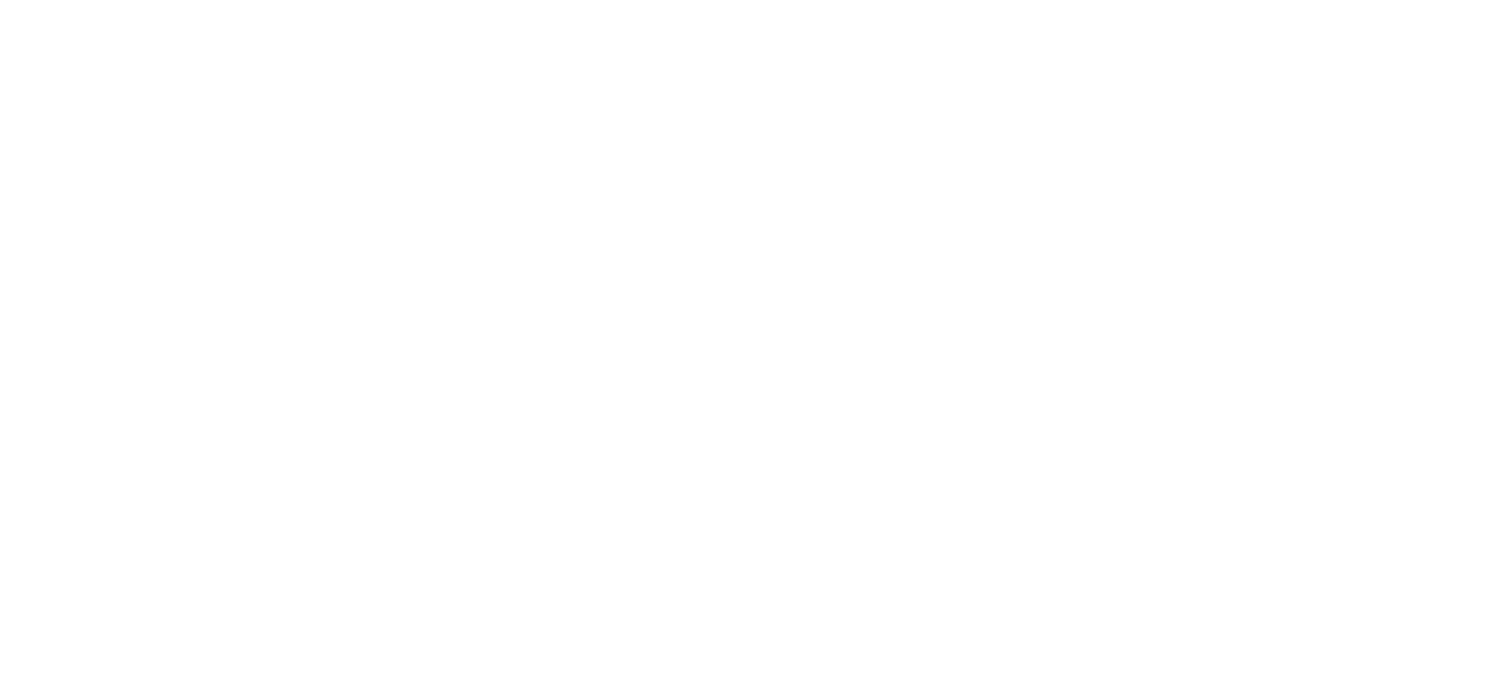 scroll, scrollTop: 0, scrollLeft: 0, axis: both 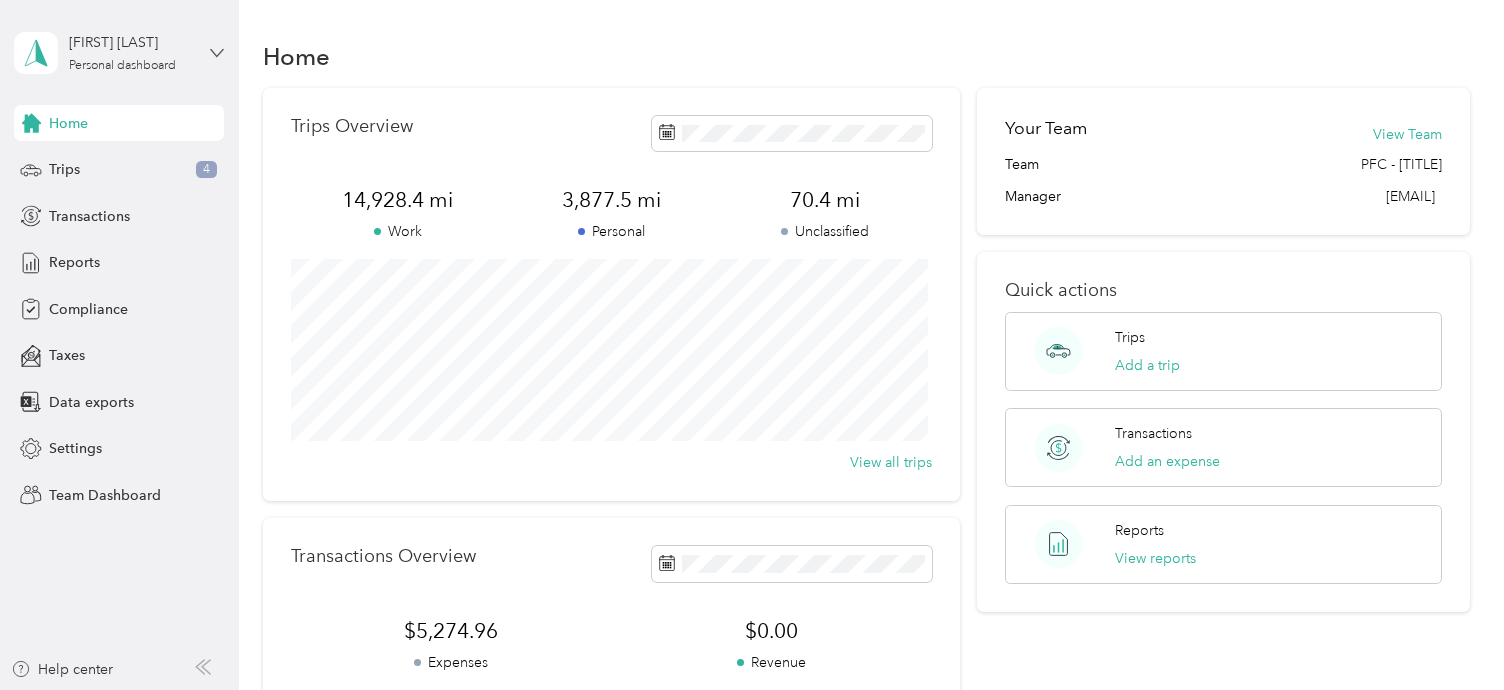 click 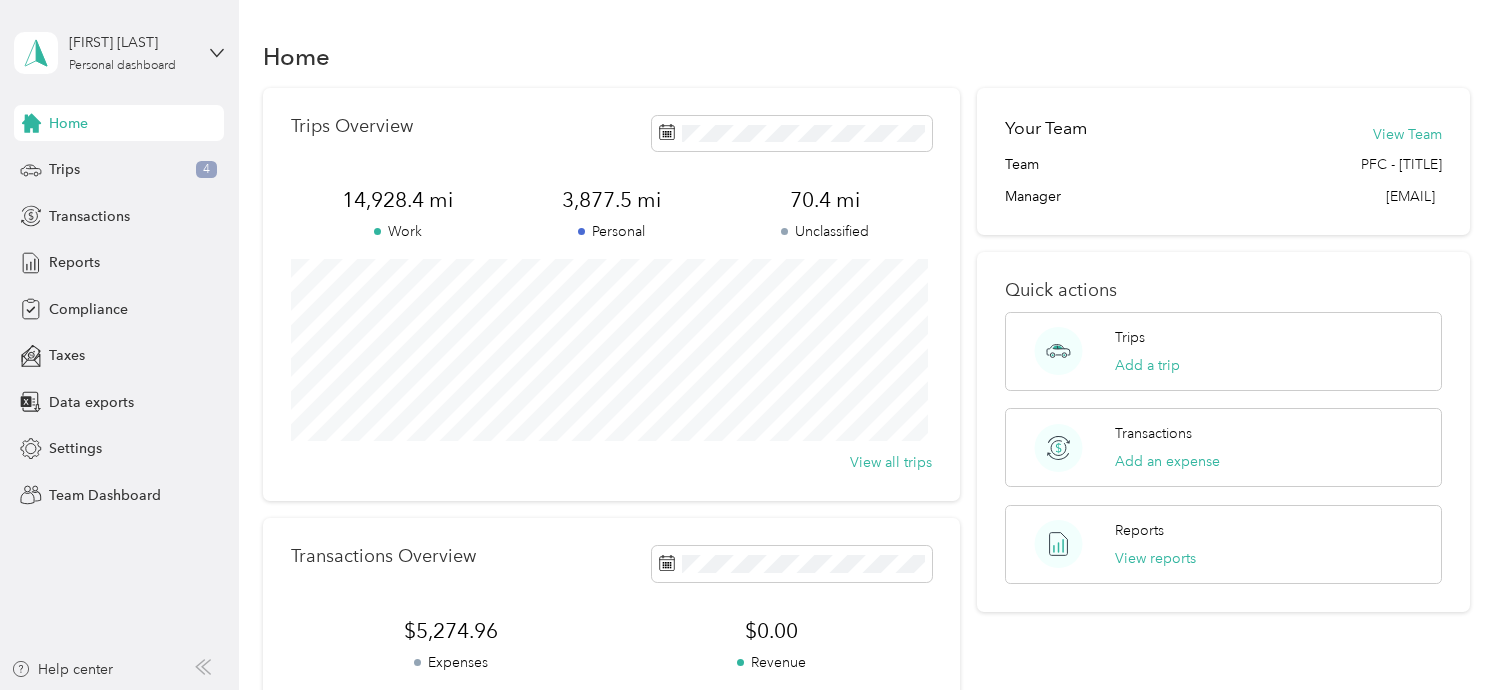 click on "Team dashboard" at bounding box center (166, 152) 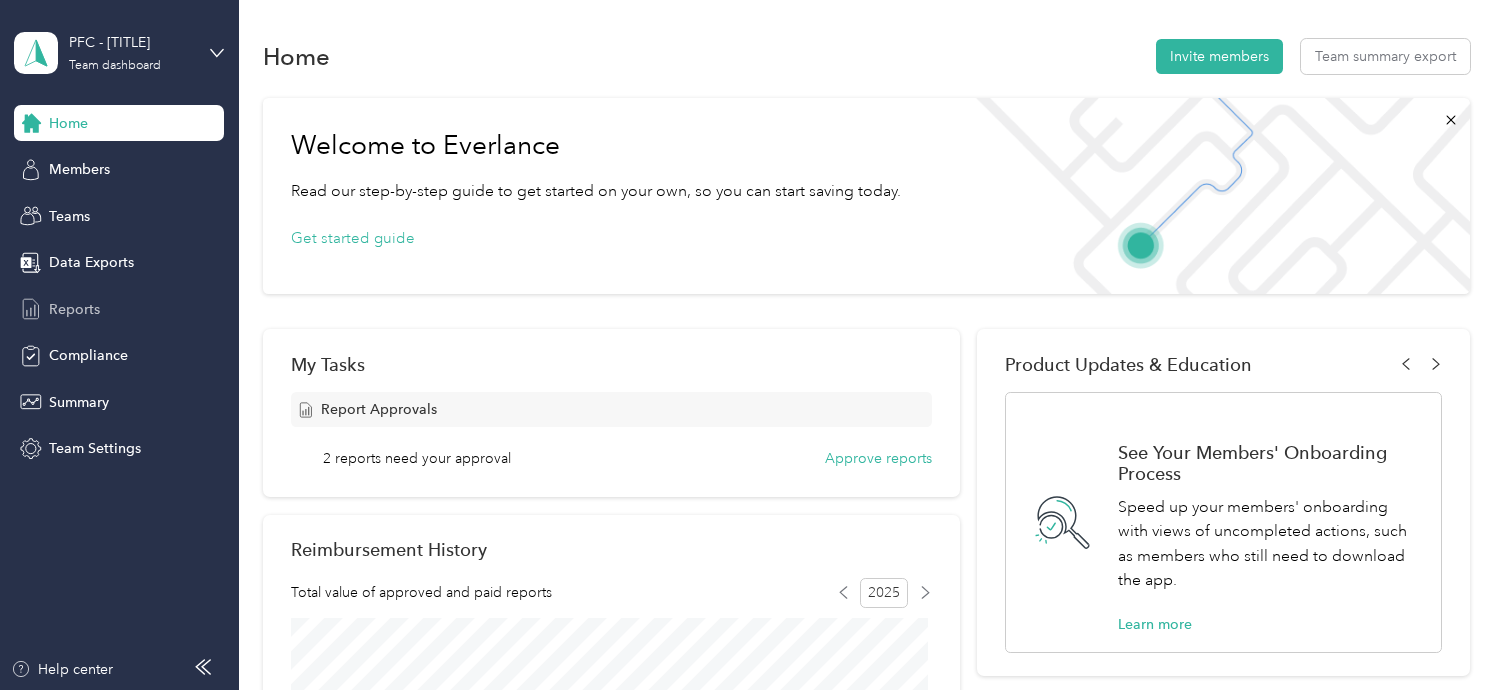 click on "Reports" at bounding box center [119, 309] 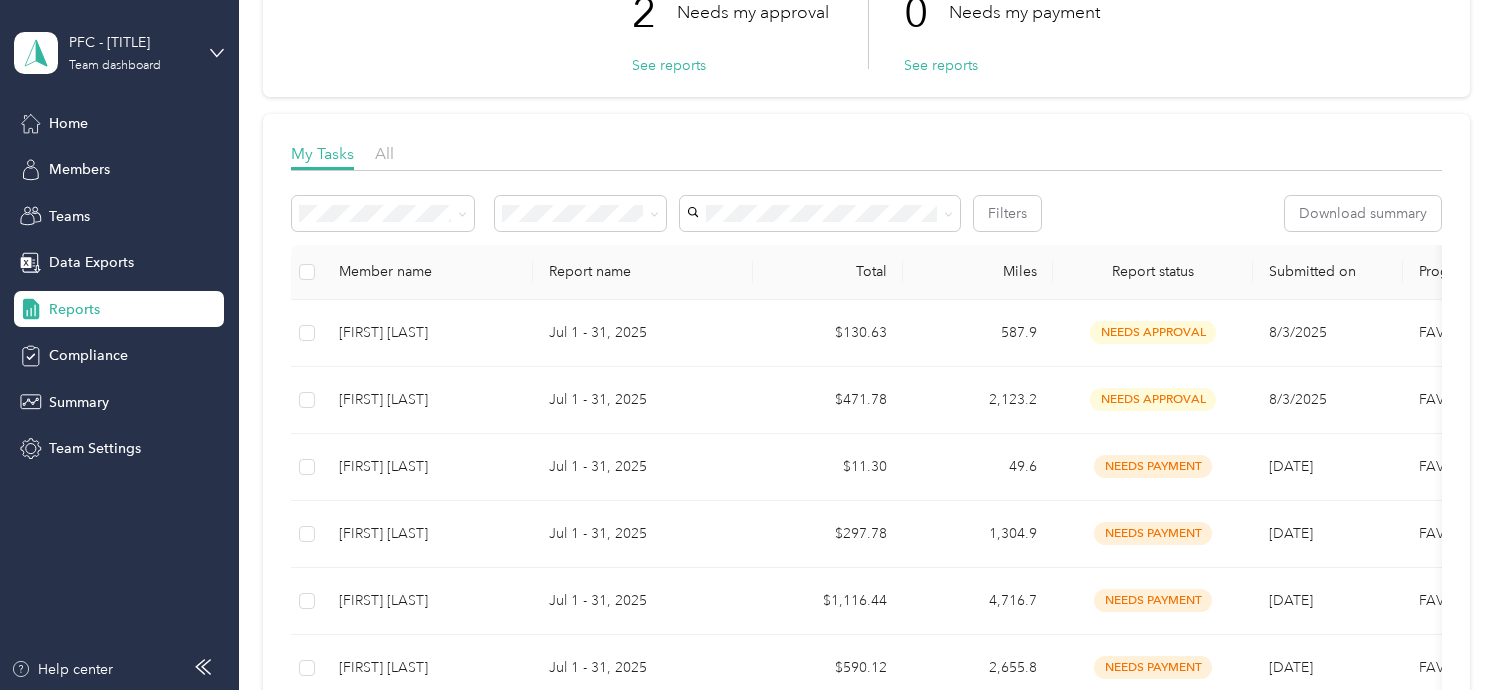 scroll, scrollTop: 219, scrollLeft: 0, axis: vertical 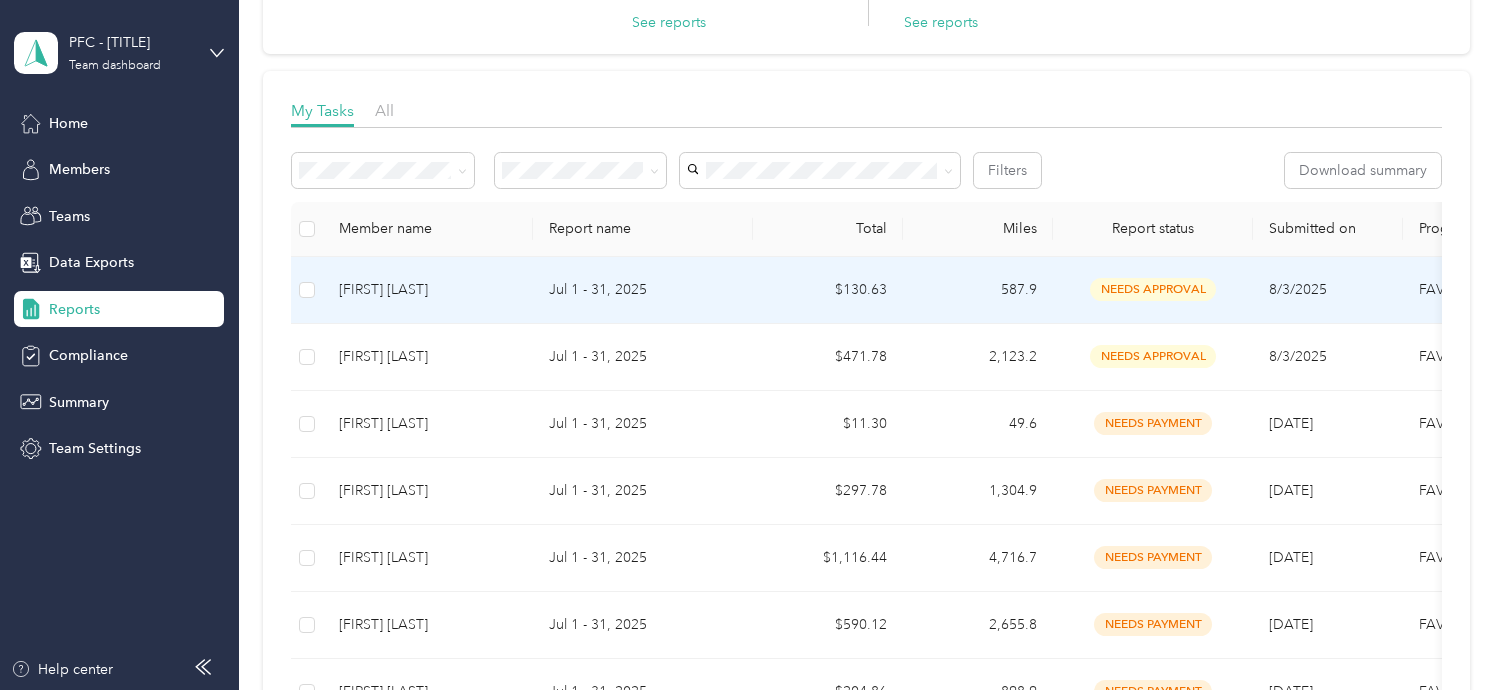 click on "[FIRST] [LAST]" at bounding box center [428, 290] 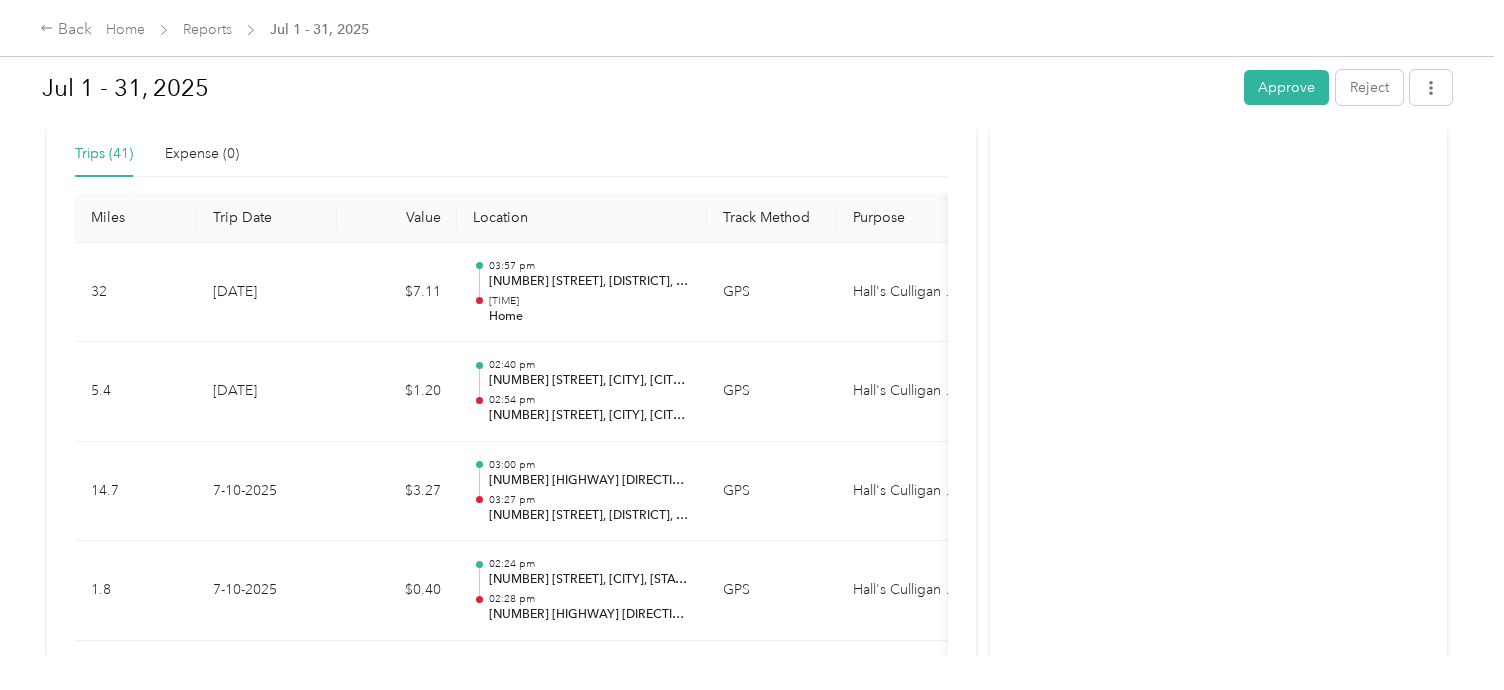 scroll, scrollTop: 482, scrollLeft: 0, axis: vertical 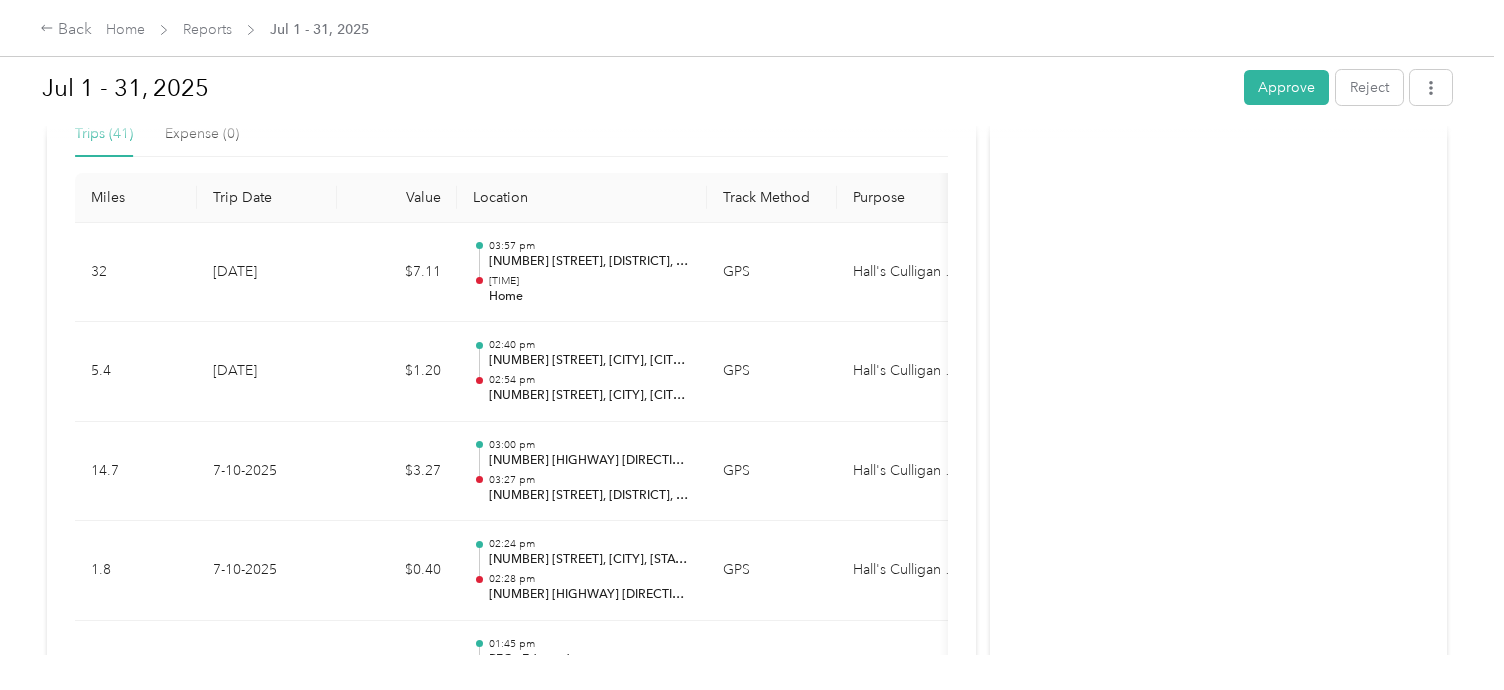 type 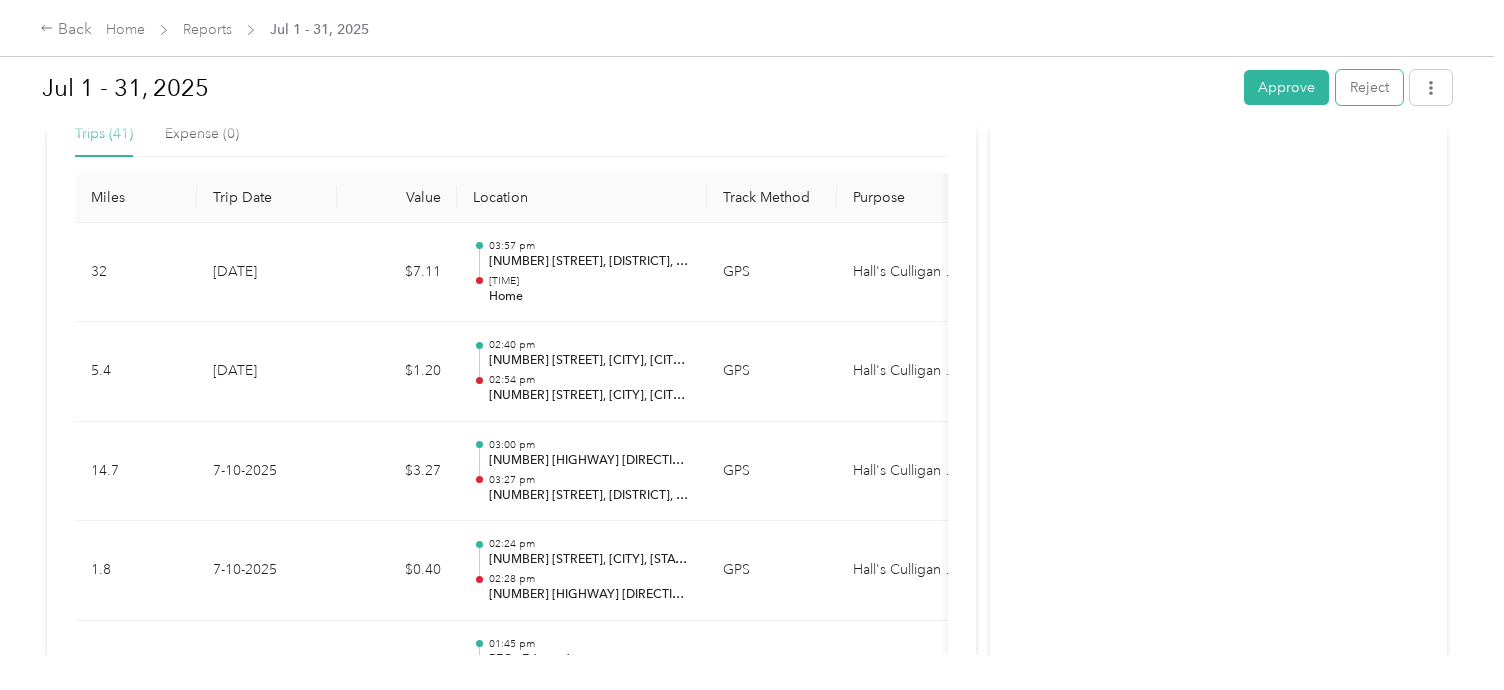 type 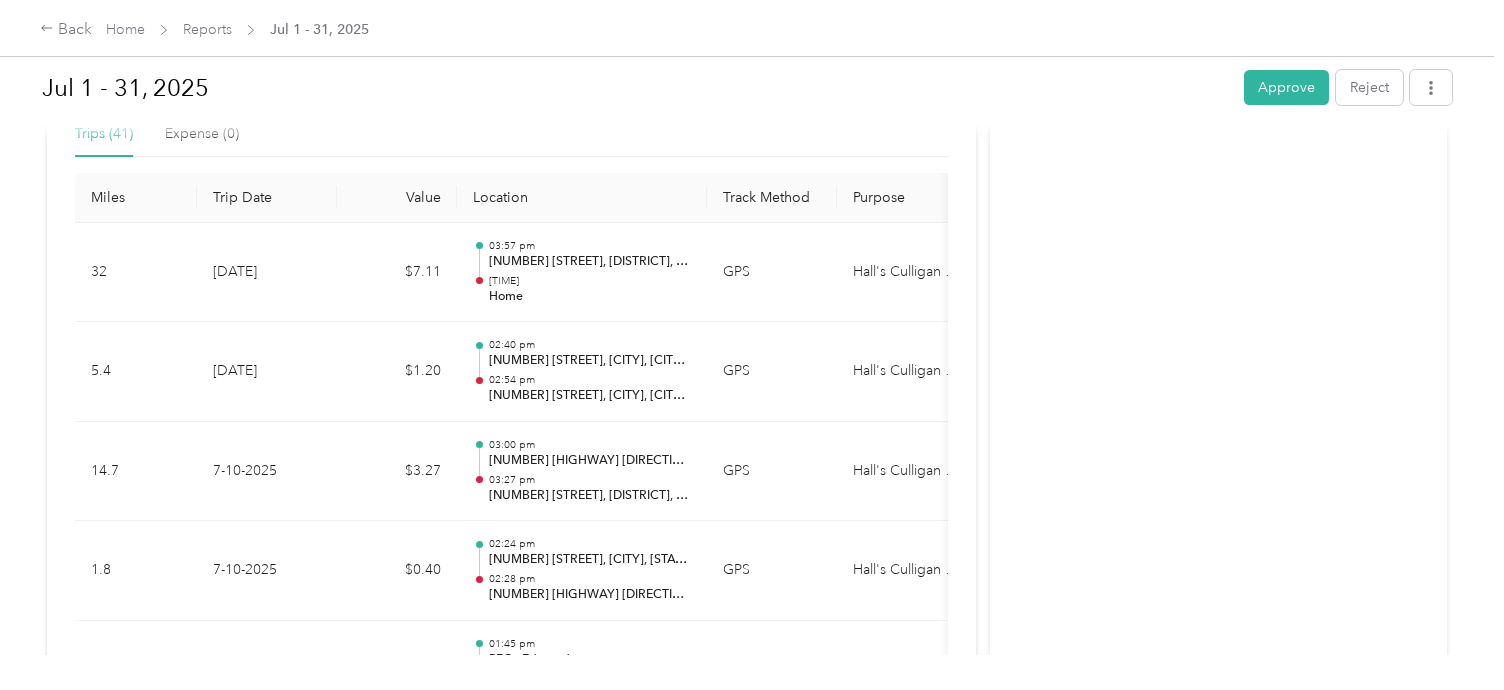 click on "Activity and Comments   Needs approval From Angela Robuck 08/03 at 05:57 pm CDT Submitted for approval Joe Bell 08/03 at 05:57 pm CDT" at bounding box center (1218, 2026) 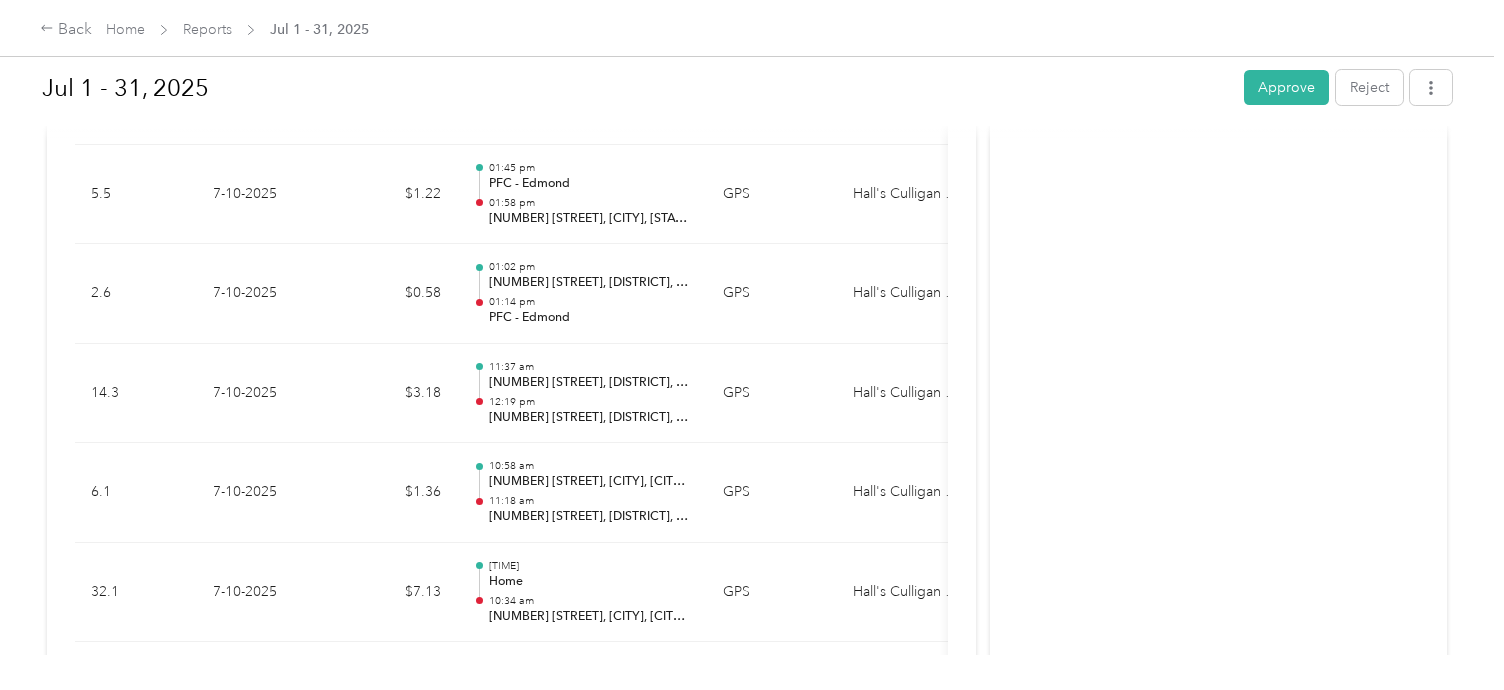 scroll, scrollTop: 1011, scrollLeft: 0, axis: vertical 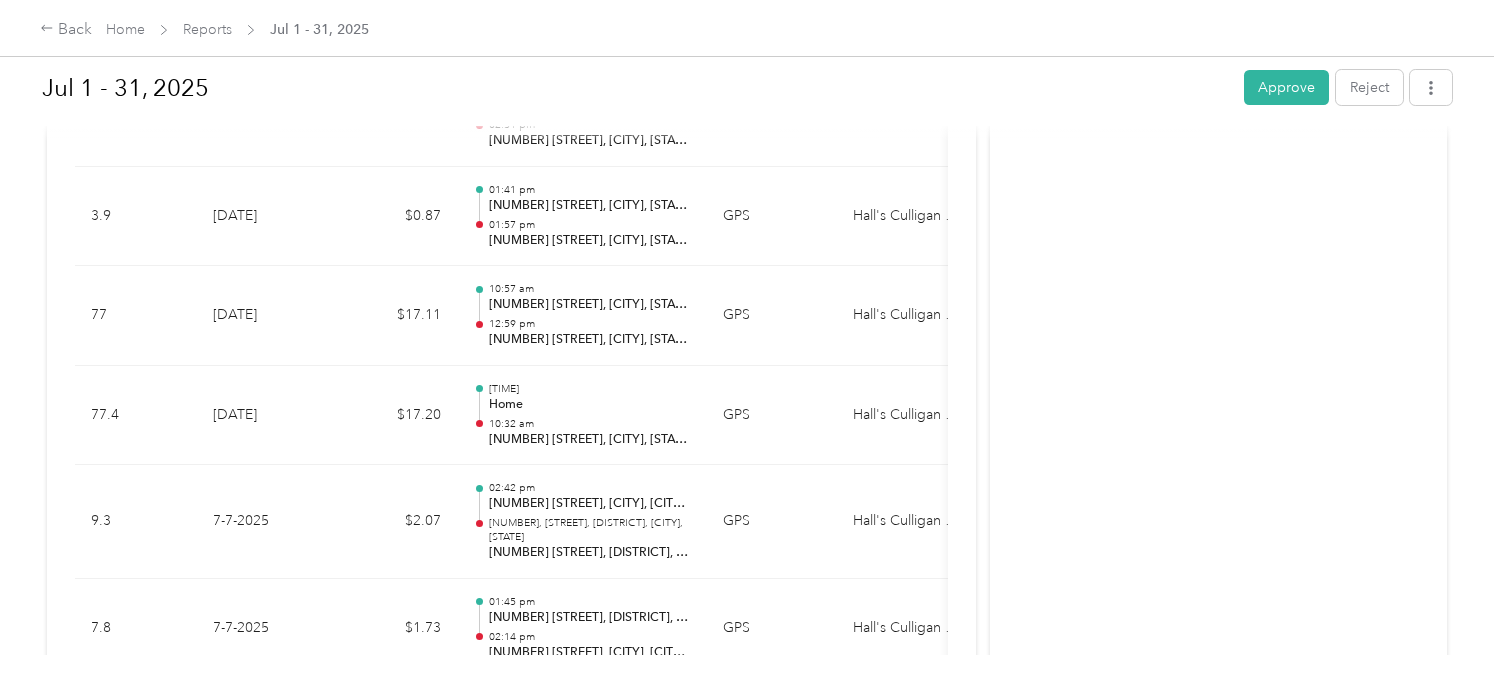 click on "Jul 1 - 31, 2025 Approve Reject Needs Approval Needs approval from Angela Robuck View  activity & comments Report Summary Mileage Total $ 130.63 Recorded miles 587.9   mi Variable rate   $ 0.2222 / mi Expense Total $ 0.00 Report total $ 130.63 Report details Report ID 208FB3F5B-0009 Report period Jul 1 - 31, 2025 Pay period Jul 1 - 31, 2025 Submitter Joe Bell Submitted on Aug. 3, 2025 Approvers You Trips (41) Expense (0) Miles Trip Date Value Location Track Method Purpose Notes Tags                   32 7-11-2025 $7.11 03:57 pm 12220 N MacArthur Blvd, Suburban Northside, Oklahoma City, OK 05:16 pm Home GPS Hall's Culligan Water - 5.4 7-11-2025 $1.20 02:40 pm 13801 N Pennsylvania Ave, Quail Springs, Oklahoma City, OK 02:54 pm 5600 NW 122nd St, Suburban Northside, Oklahoma City, OK GPS Hall's Culligan Water - 14.7 7-10-2025 $3.27 03:00 pm 851 W I 35 Frontage Rd, Edmond, OK 03:27 pm 12220 N MacArthur Blvd, Suburban Northside, Oklahoma City, OK GPS Hall's Culligan Water - 1.8 7-10-2025 $0.40 02:24 pm GPS" at bounding box center [747, 327] 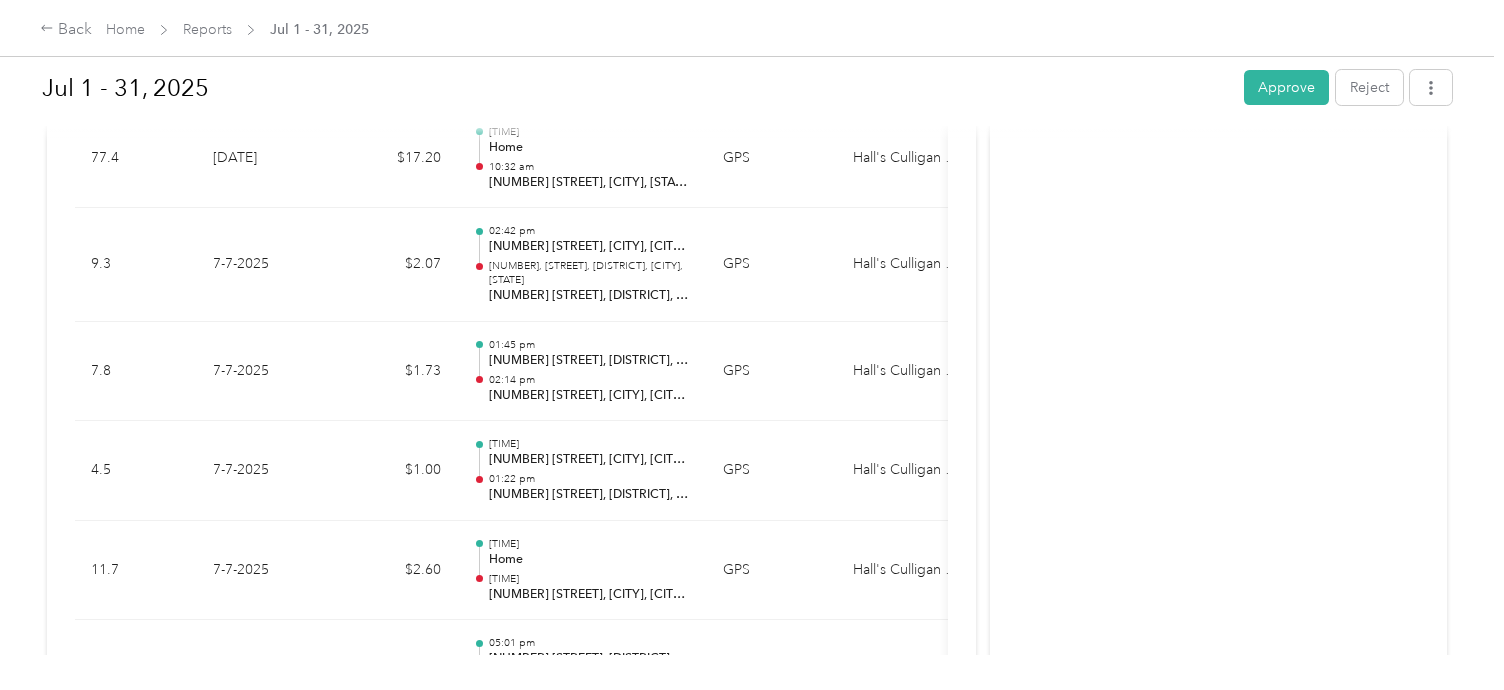 scroll, scrollTop: 2798, scrollLeft: 0, axis: vertical 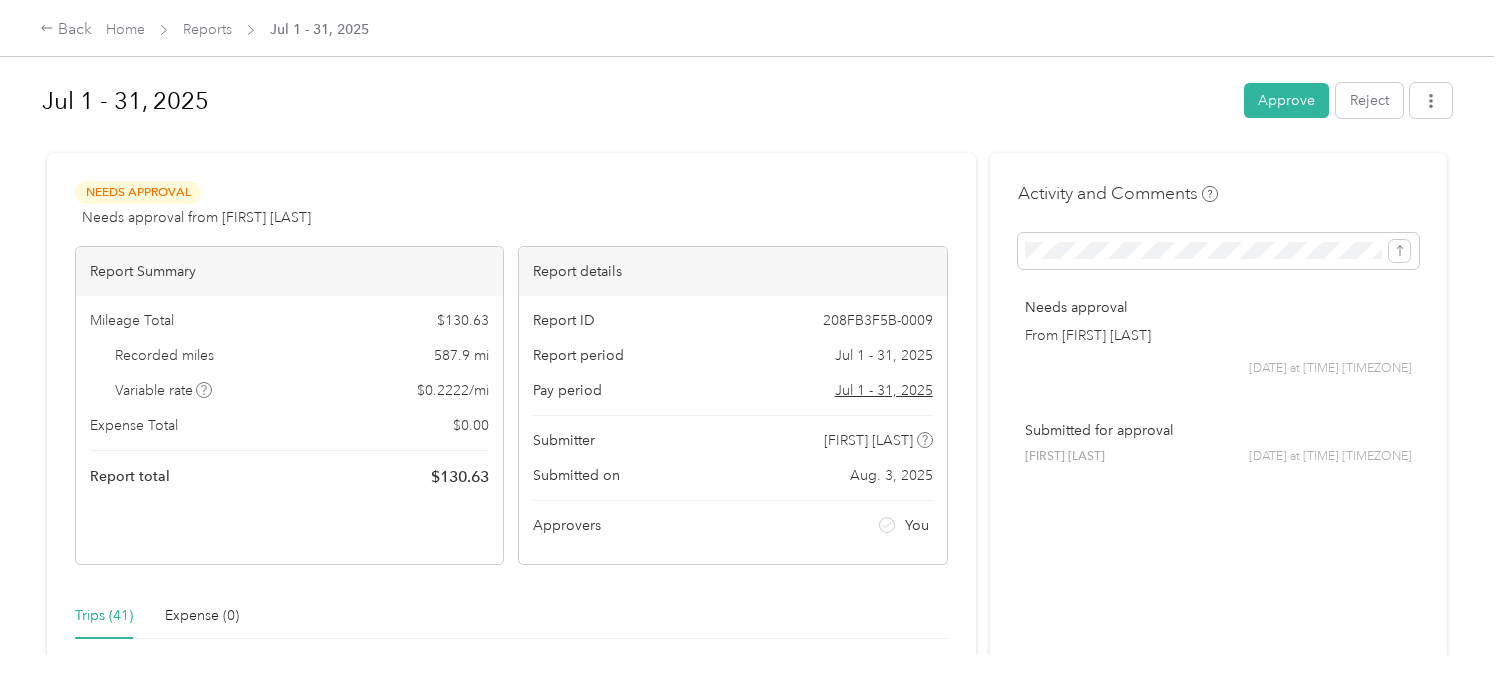 click at bounding box center (747, 144) 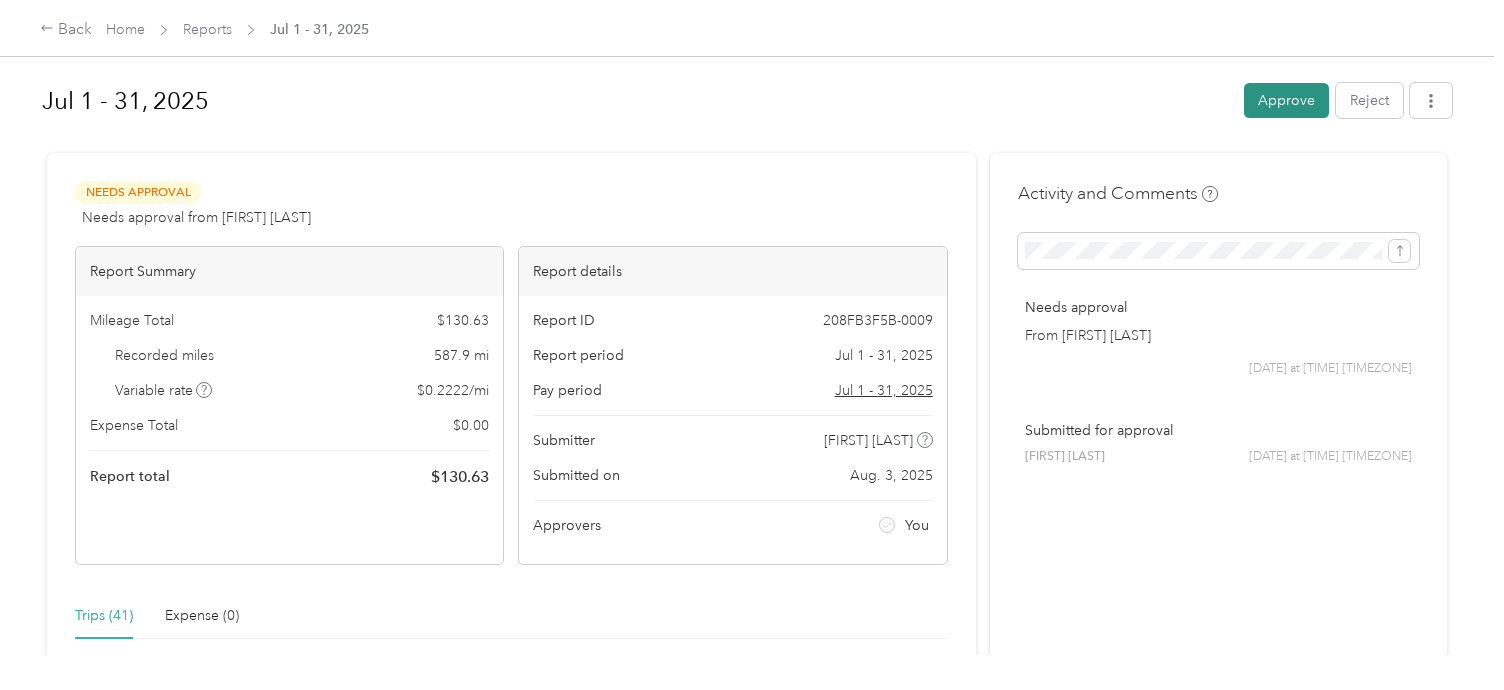 click on "Approve" at bounding box center (1286, 100) 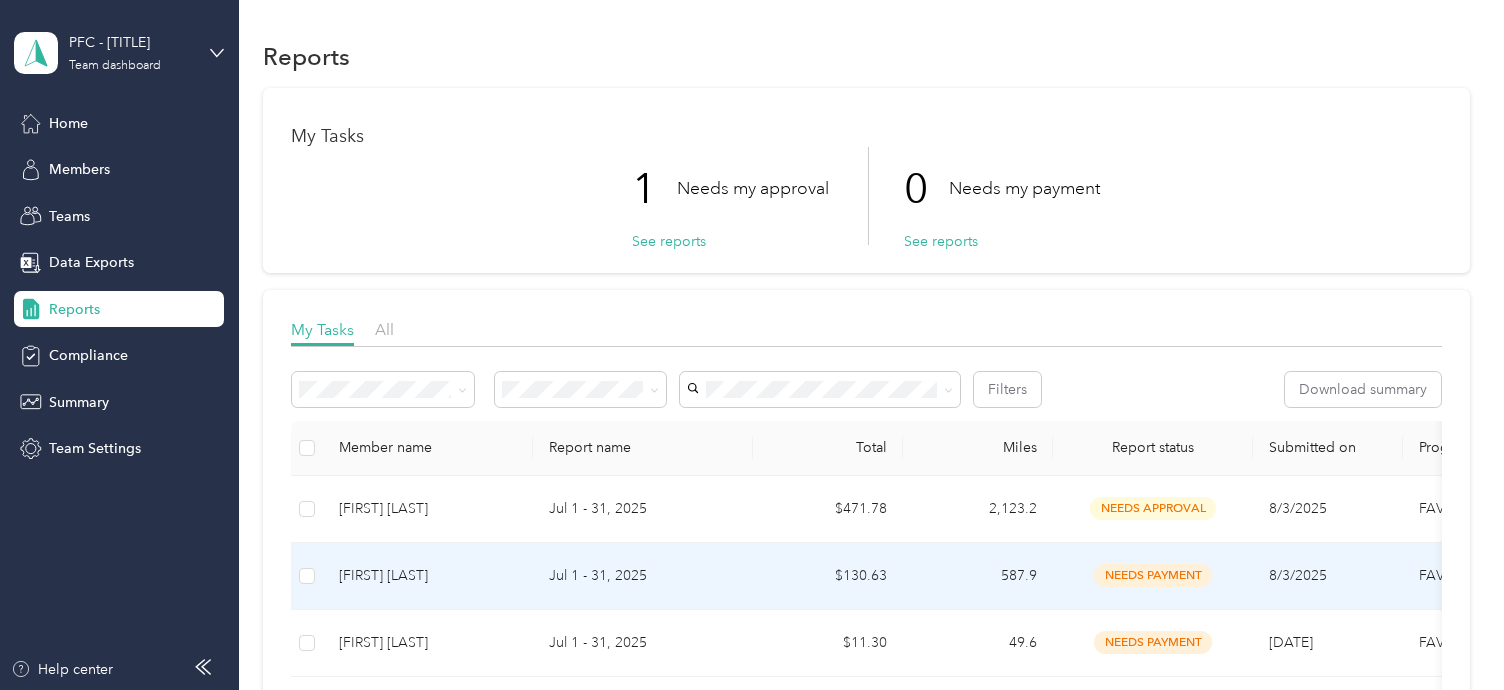 click on "[FIRST] [LAST]" at bounding box center (428, 576) 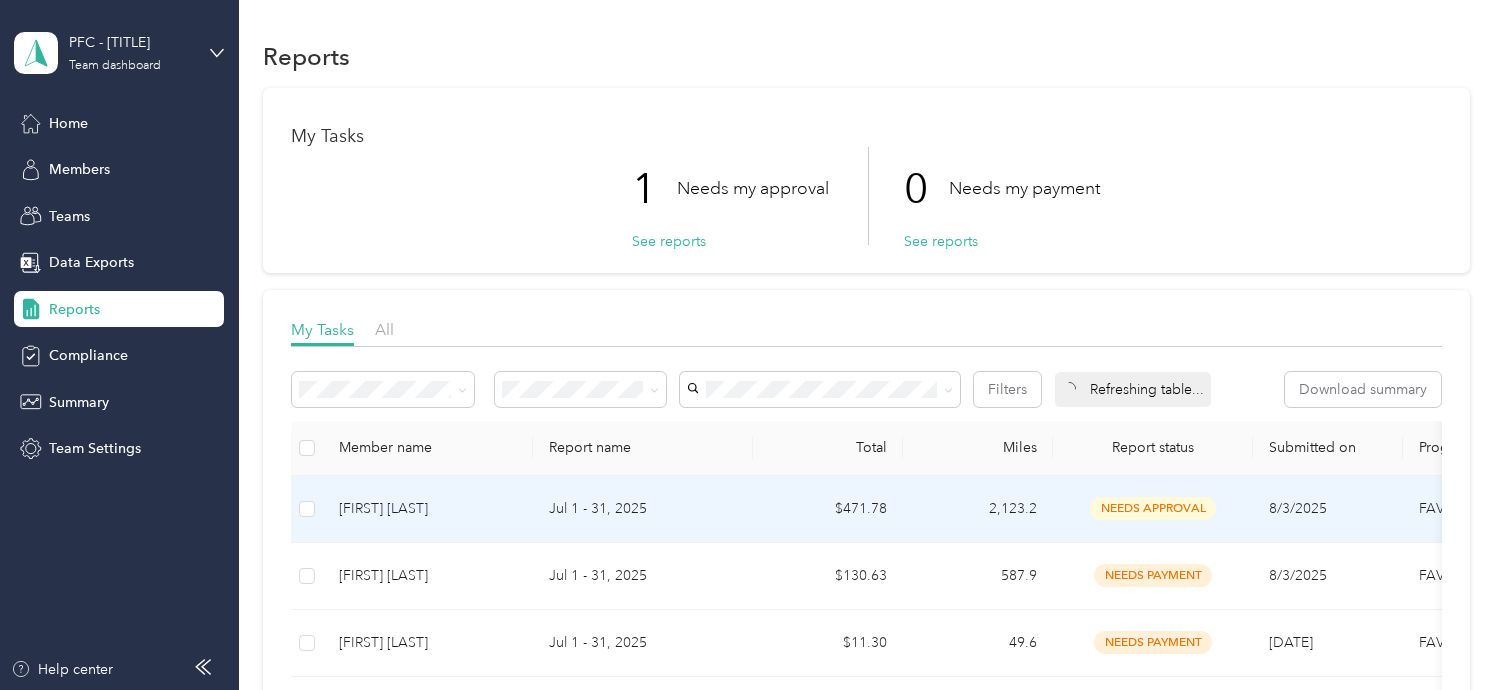 click on "[FIRST] [LAST]" at bounding box center (428, 509) 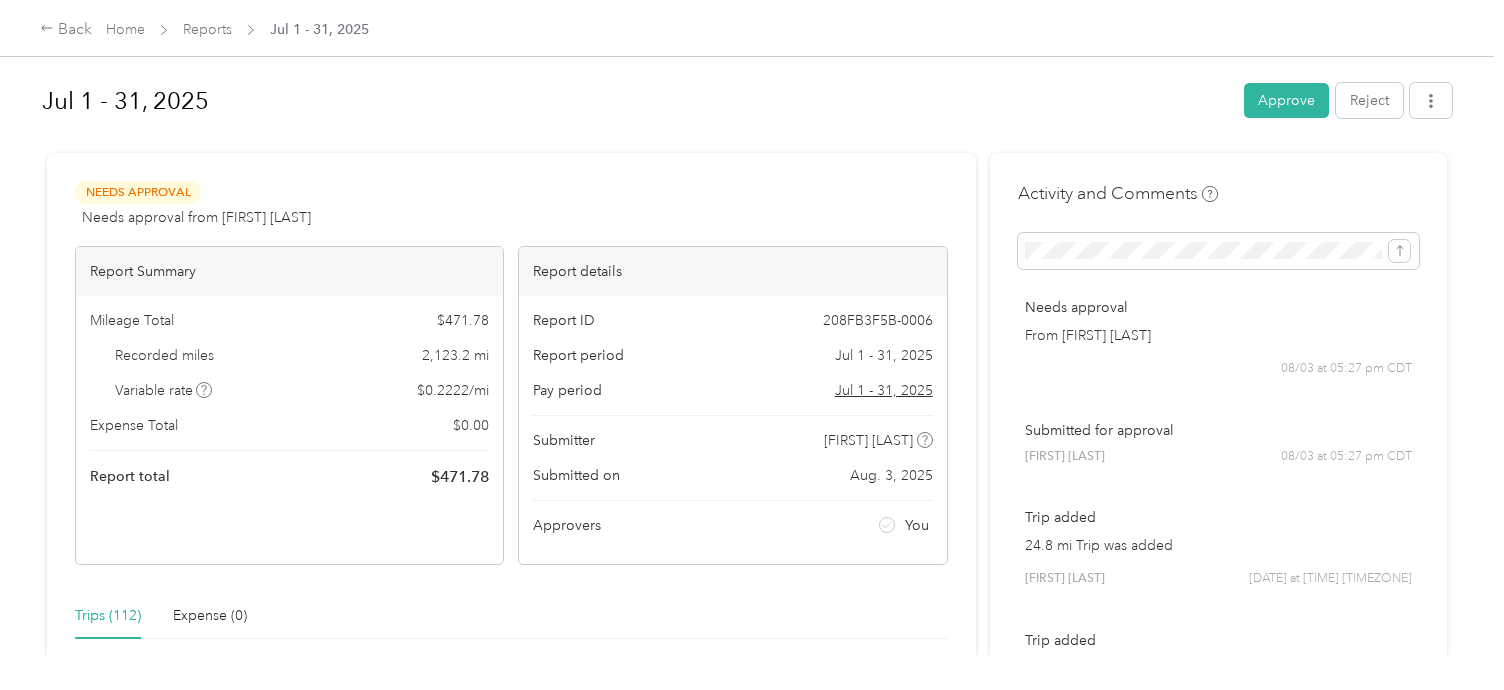 click on "Jul 1 - 31, 2025 Approve Reject Needs Approval Needs approval from [FIRST] [LAST] View  activity & comments Report Summary Mileage Total $ 471.78 Recorded miles 2,123.2   mi Variable rate   $ 0.2222 / mi Expense Total $ 0.00 Report total $ 471.78 Report details Report ID 208FB3F5B-0006 Report period Jul 1 - 31, 2025 Pay period Jul 1 - 31, 2025 Submitter [FIRST] [LAST] Submitted on Aug. 3, 2025 Approvers You Trips (112) Expense (0) Miles Trip Date Value Location Track Method Purpose Notes Tags                   14.7 7-31-2025 $3.27 07:21 pm [NUMBER] [STREET], [DISTRICT], [CITY], [STATE] 07:52 pm Home GPS Hall's Culligan Water - 18 7-31-2025 $4.00 05:11 pm Home 06:03 pm [NUMBER] [STREET], [DISTRICT], [CITY], [STATE] GPS Hall's Culligan Water - 21.5 7-31-2025 $4.78 03:28 pm PFC - Edmond 04:25 pm Home GPS Hall's Culligan Water - 11.7 7-31-2025 $2.60 03:00 pm [NUMBER] [STREET], [DISTRICT], [CITY], [STATE] 03:16 pm PFC - Edmond GPS Hall's Culligan Water - 17.3 7-31-2025 $3.84 01:49 pm 02:26 pm GPS Hall's Culligan Water -" at bounding box center [747, 327] 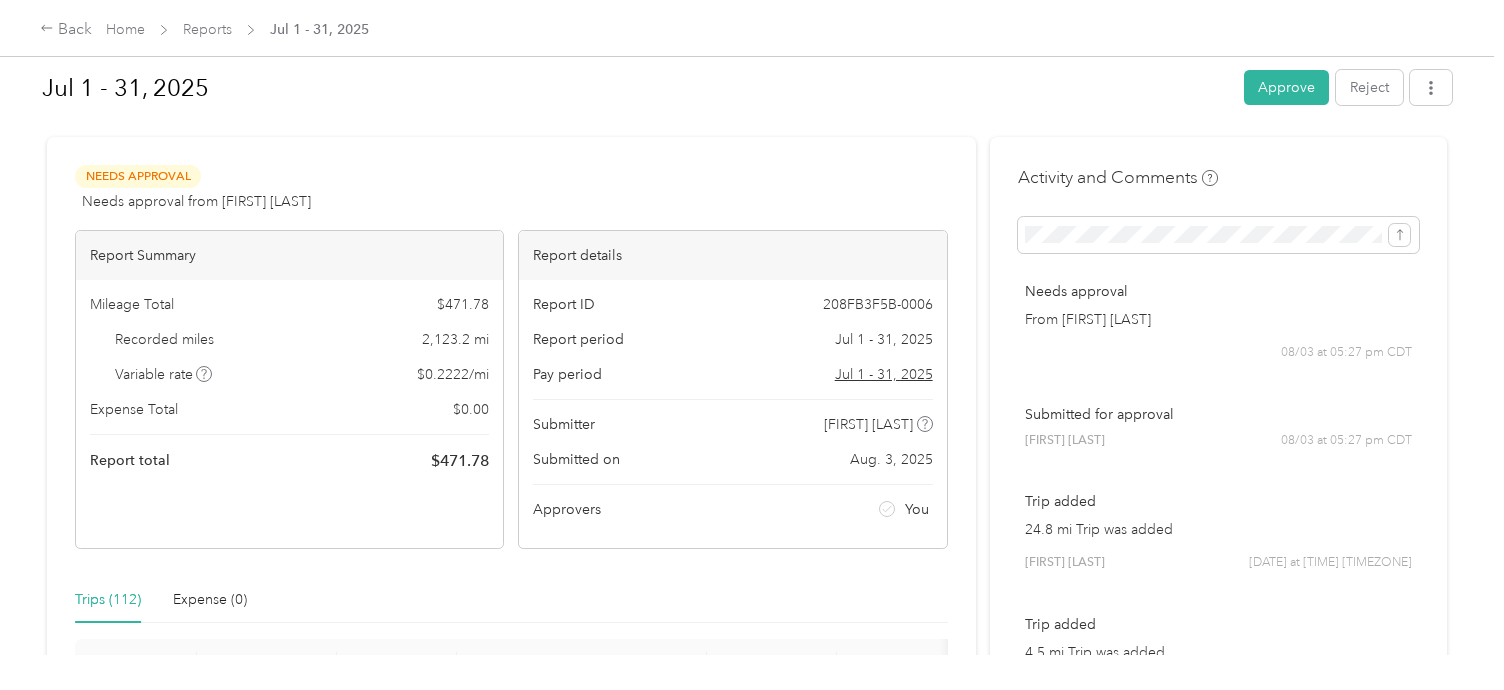 scroll, scrollTop: 47, scrollLeft: 0, axis: vertical 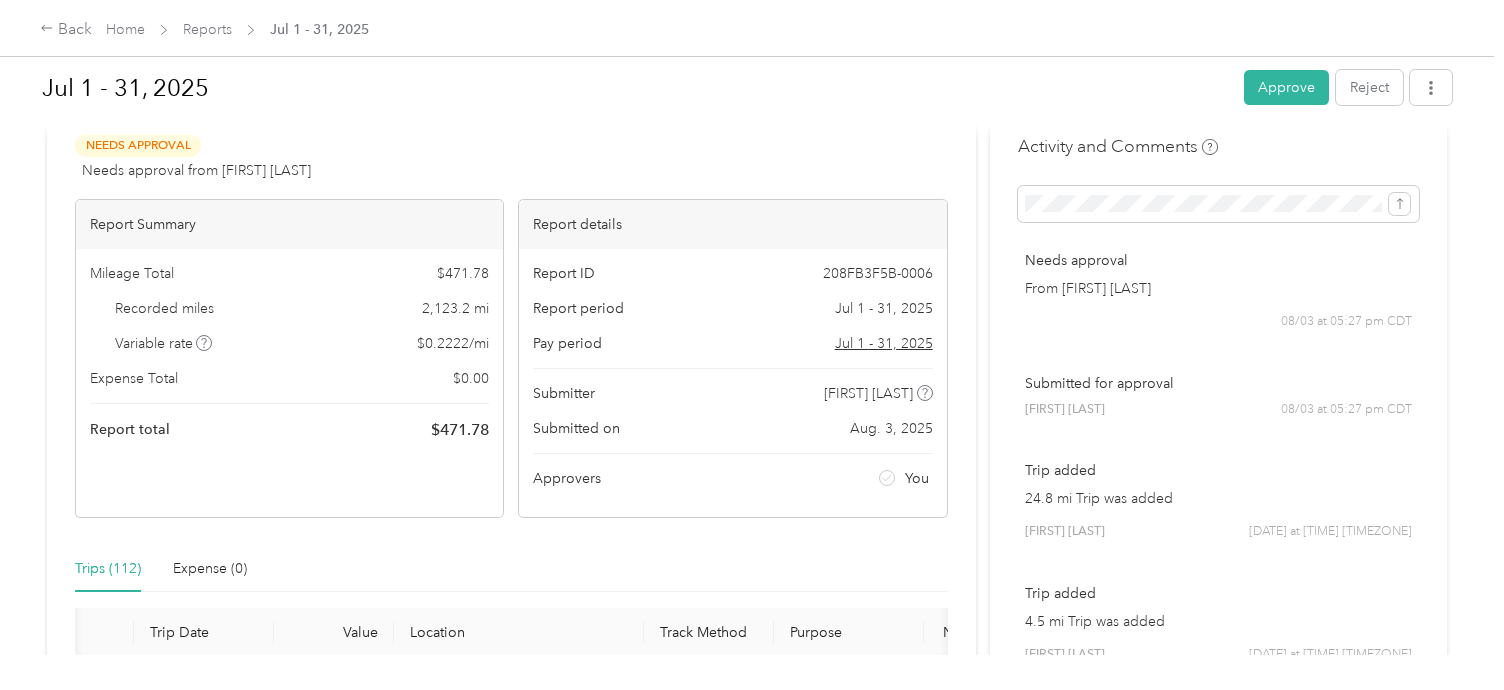 click on "Trips (112) Expense (0)" at bounding box center [511, 569] 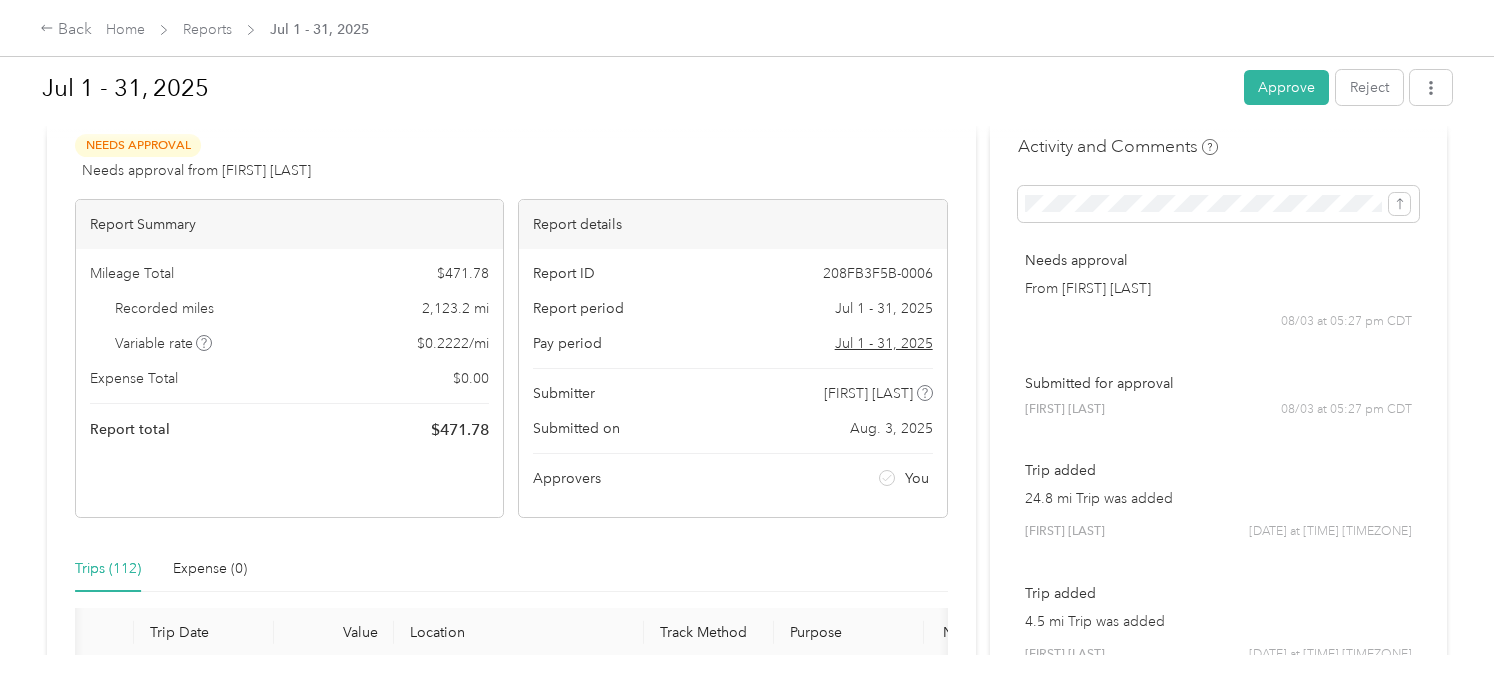 click on "Needs approval from [FIRST] [LAST] View  activity & comments Report Summary Mileage Total $ [AMOUNT] Recorded miles [DISTANCE]   mi Variable rate   $ [RATE] / mi Expense Total $ [AMOUNT] Report total $ [AMOUNT] Report details Report ID [REPORT_ID] Report period [DATE] - [DATE] Pay period [DATE] - [DATE] Submitter [FIRST] [LAST] Submitted on [DATE] Approvers You Trips ([NUMBER]) Expense ([NUMBER]) Miles Trip Date Value Location Track Method Purpose Notes Tags                   [DISTANCE] [DATE] $[AMOUNT] [TIME] [NUMBER] [STREET], [NEIGHBORHOOD], [CITY], [STATE] [TIME] Home GPS Hall's Culligan Water - [DISTANCE] [DATE] $[AMOUNT] [TIME] Home [TIME] [NUMBER] [STREET], [NEIGHBORHOOD], [CITY], [STATE] GPS Hall's Culligan Water - [DISTANCE] [DATE] $[AMOUNT] [TIME] PFC - Edmond [TIME] Home GPS Hall's Culligan Water - [DISTANCE] [DATE] $[AMOUNT] [TIME] [NUMBER] [STREET], [NEIGHBORHOOD], [CITY], [STATE] [TIME] PFC - Edmond GPS Hall's Culligan Water - [DISTANCE] [DATE] $[AMOUNT] [TIME] [NUMBER] [STREET], [NEIGHBORHOOD], [CITY], [STATE] [TIME] GPS" at bounding box center (511, 5986) 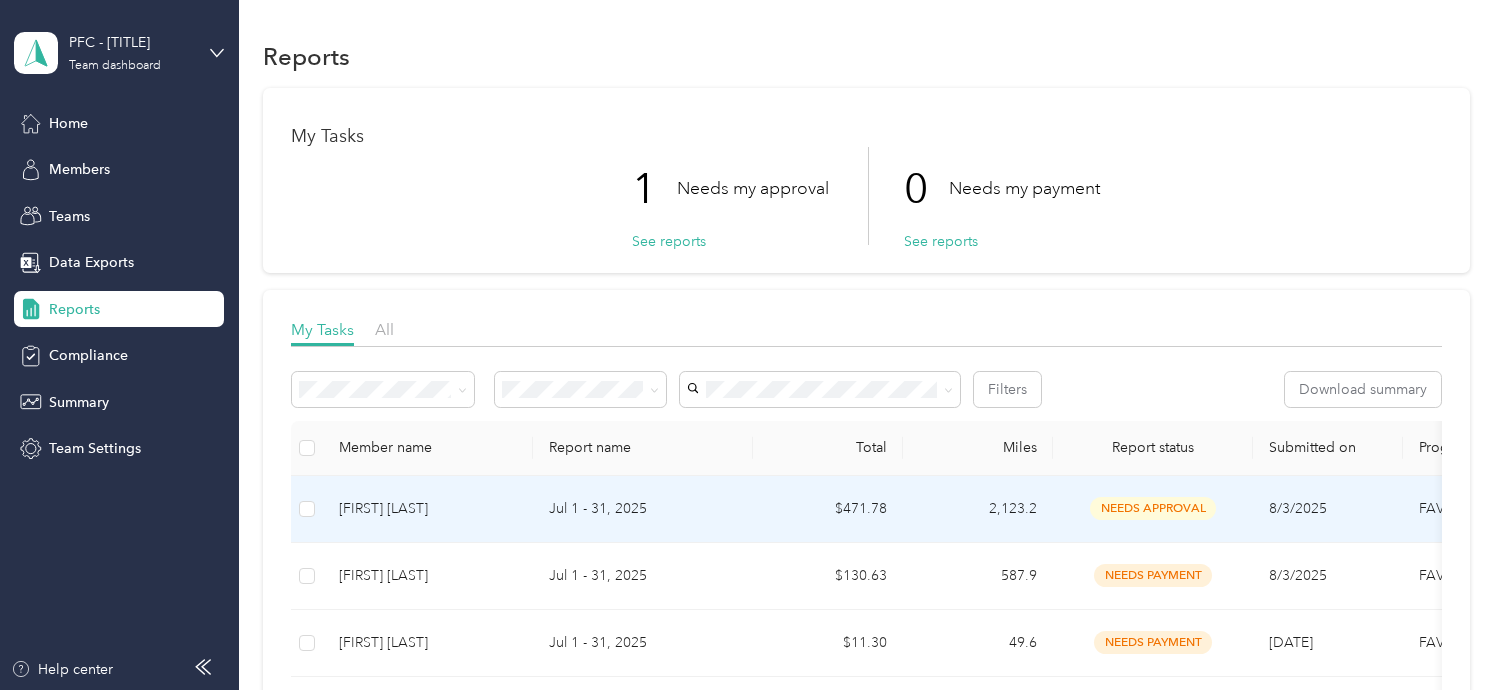 click on "[FIRST] [LAST]" at bounding box center (428, 509) 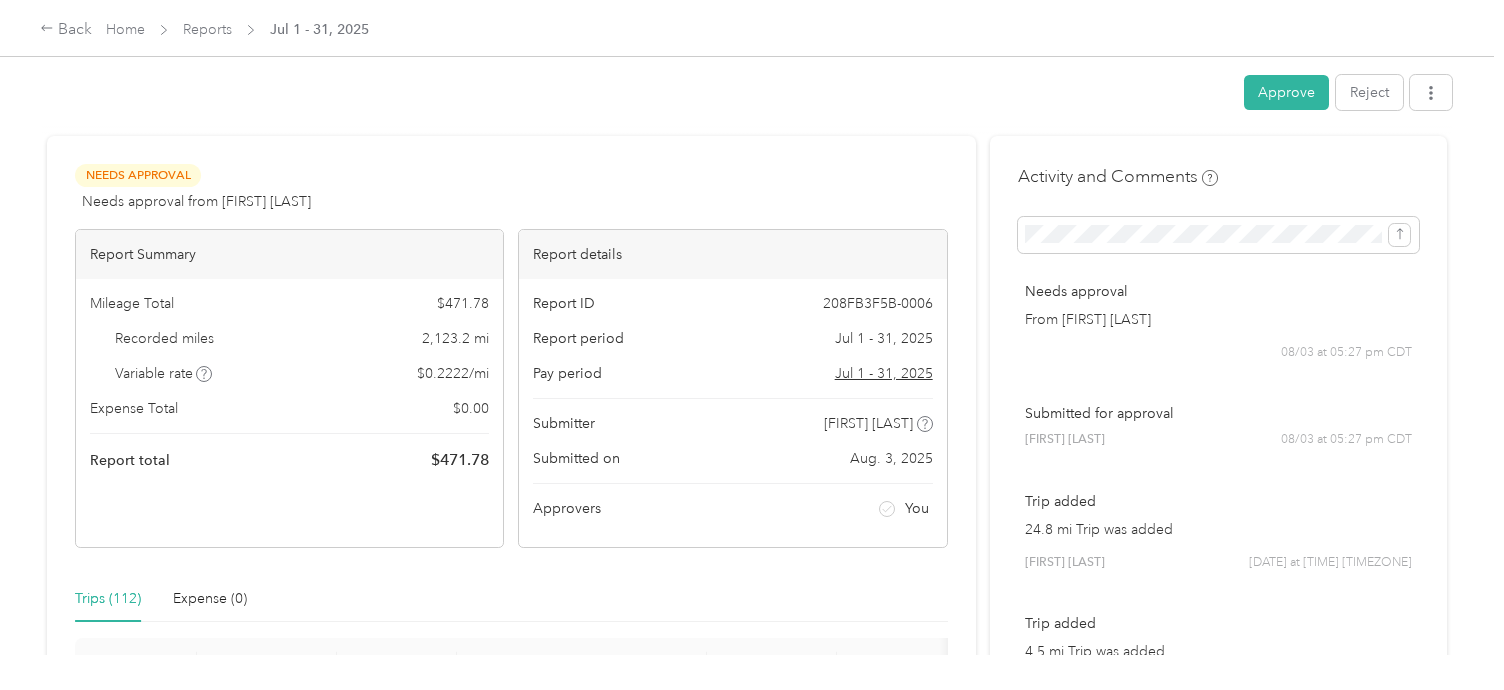 click on "Trips (112) Expense (0)" at bounding box center (511, 599) 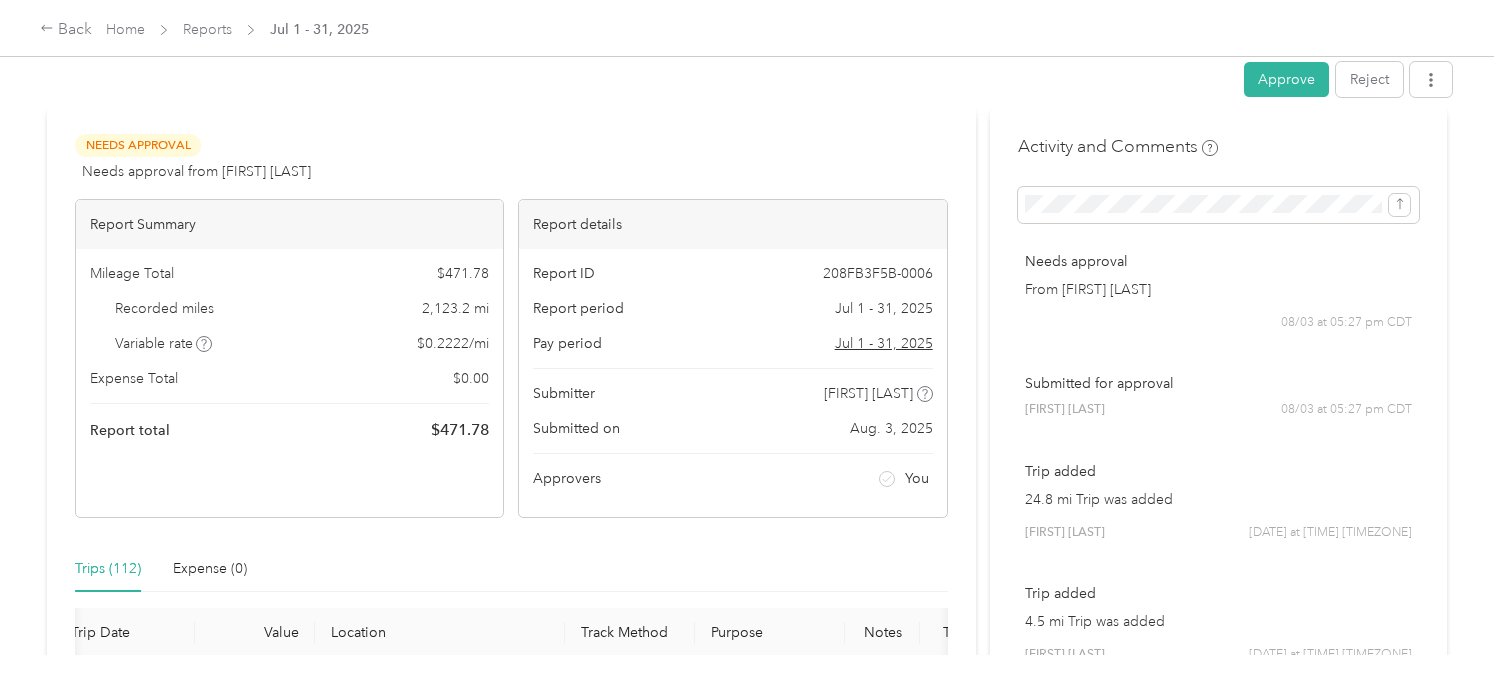 scroll, scrollTop: 0, scrollLeft: 210, axis: horizontal 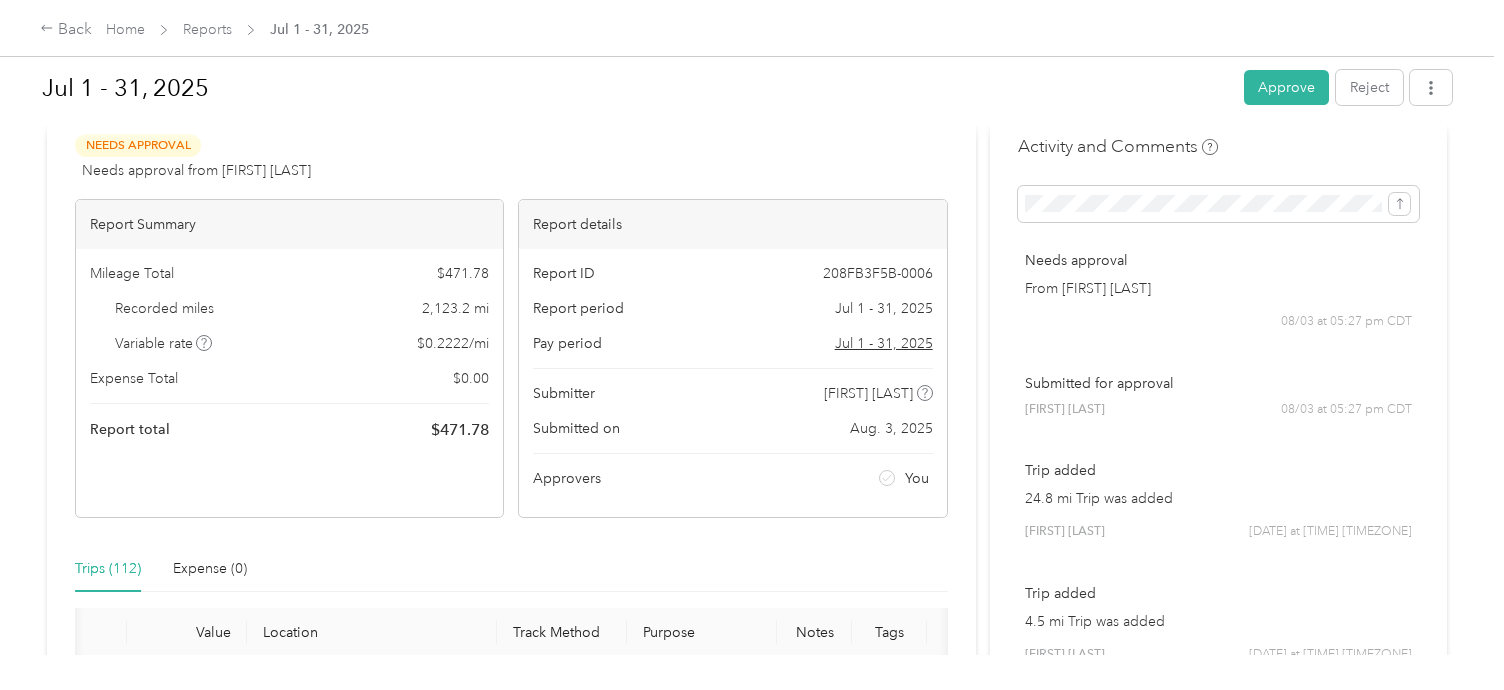 click on "Trips (112)" at bounding box center [108, 569] 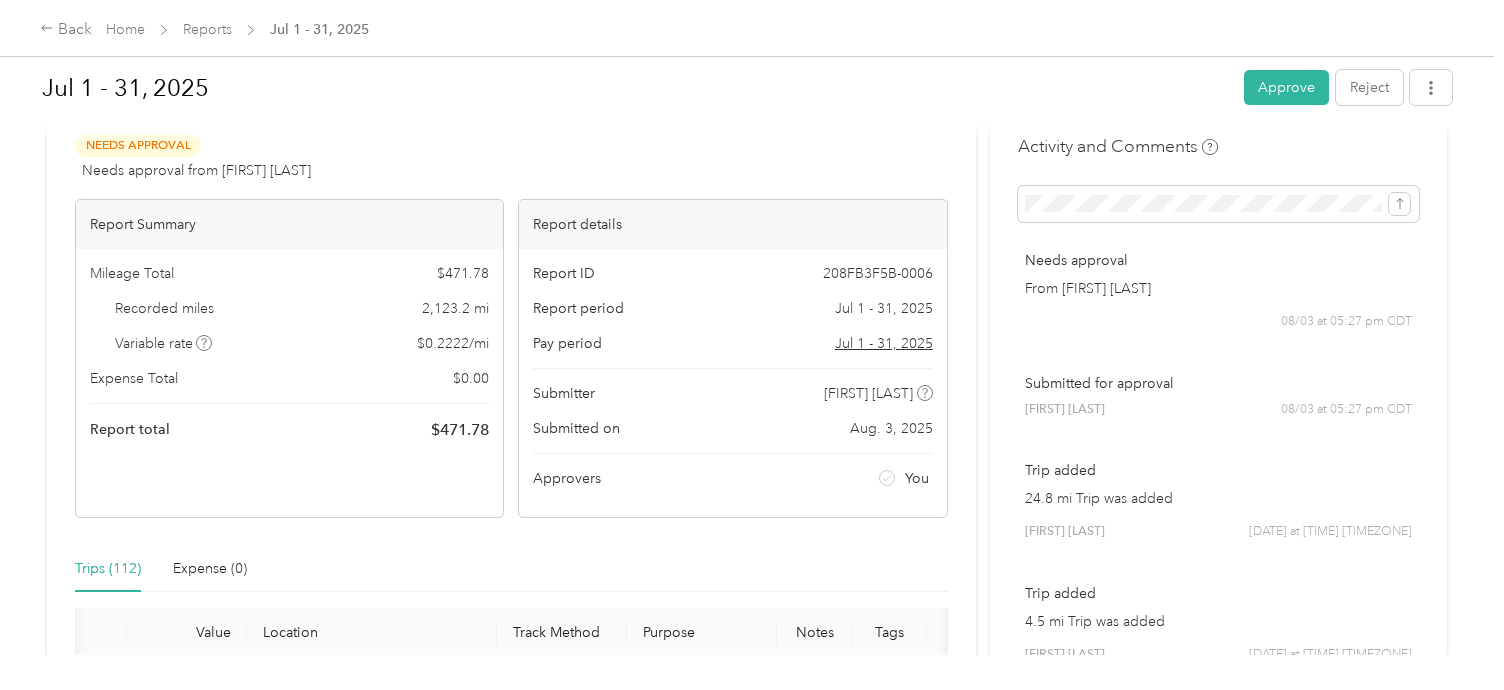 click on "Trips (112)" at bounding box center [108, 569] 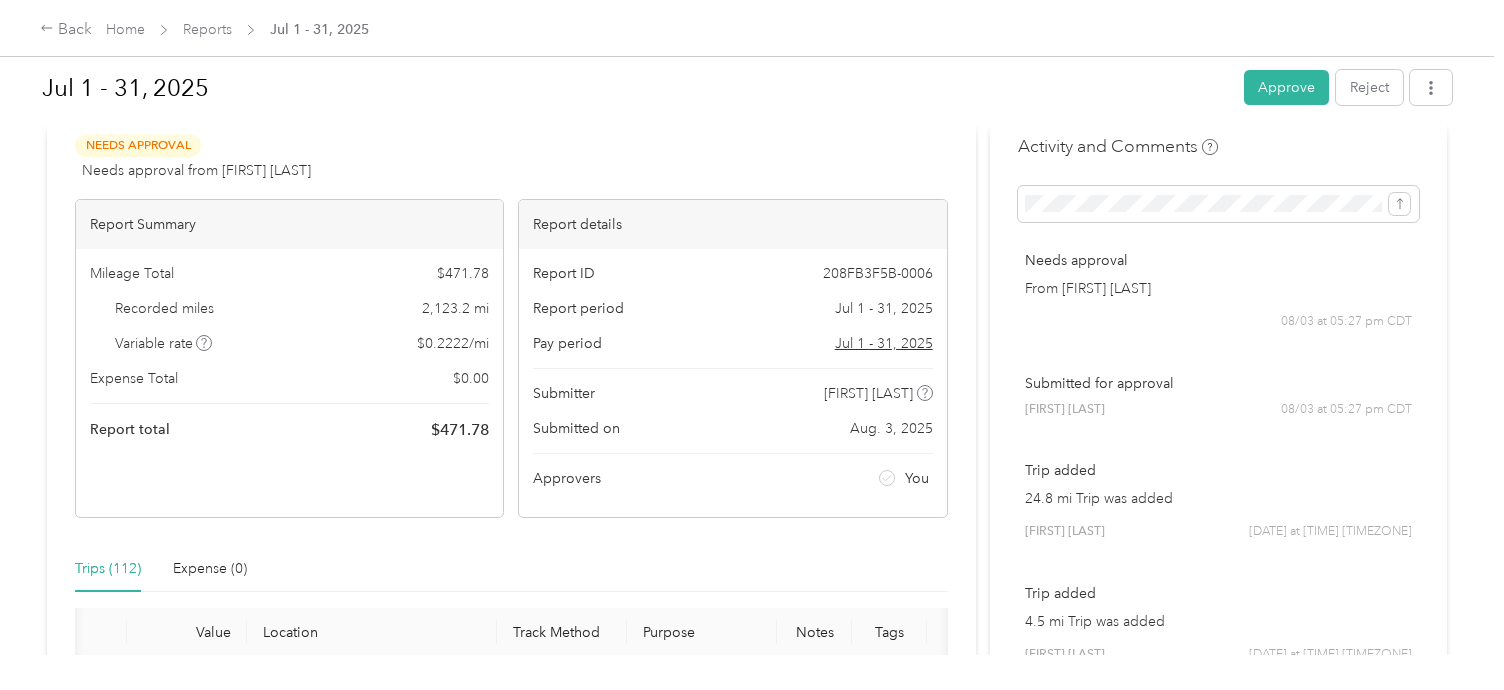 click on "4.5 mi Trip was added" at bounding box center [1218, 621] 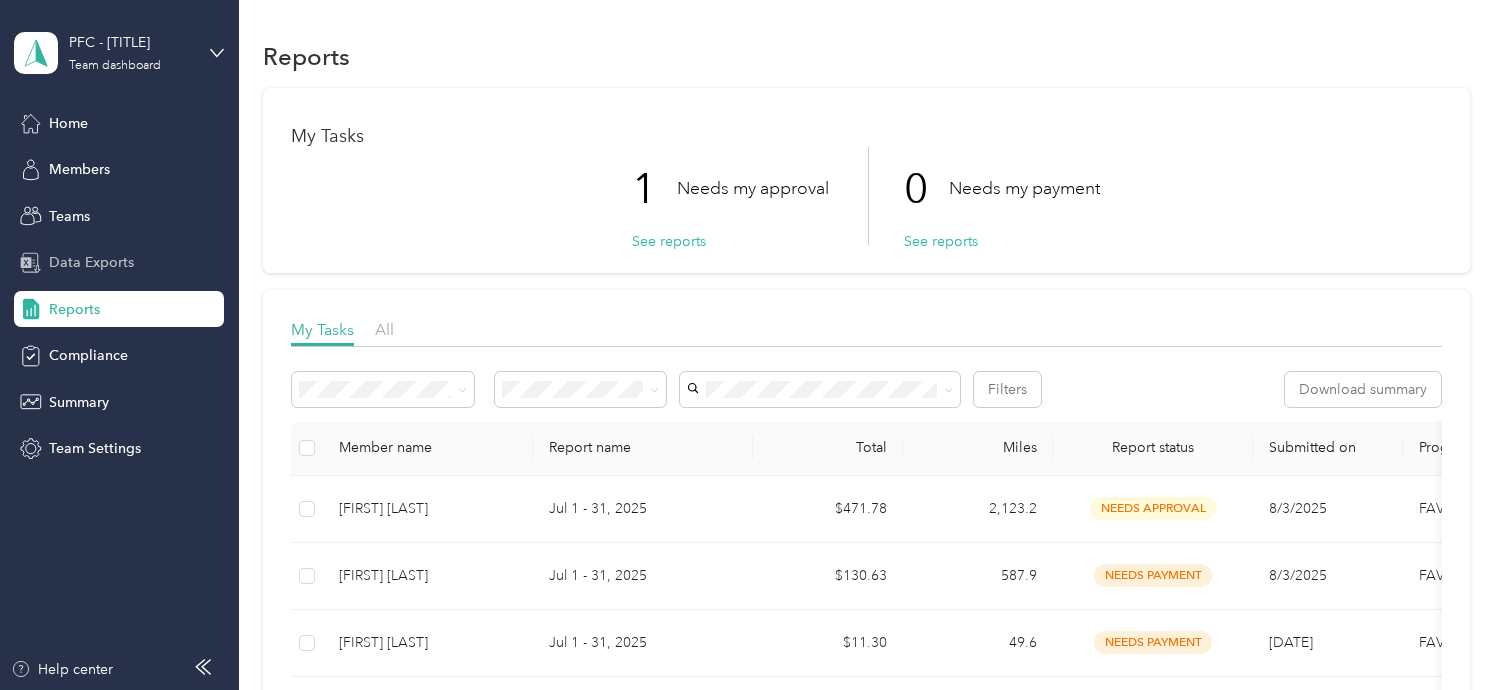 click on "Data Exports" at bounding box center (91, 262) 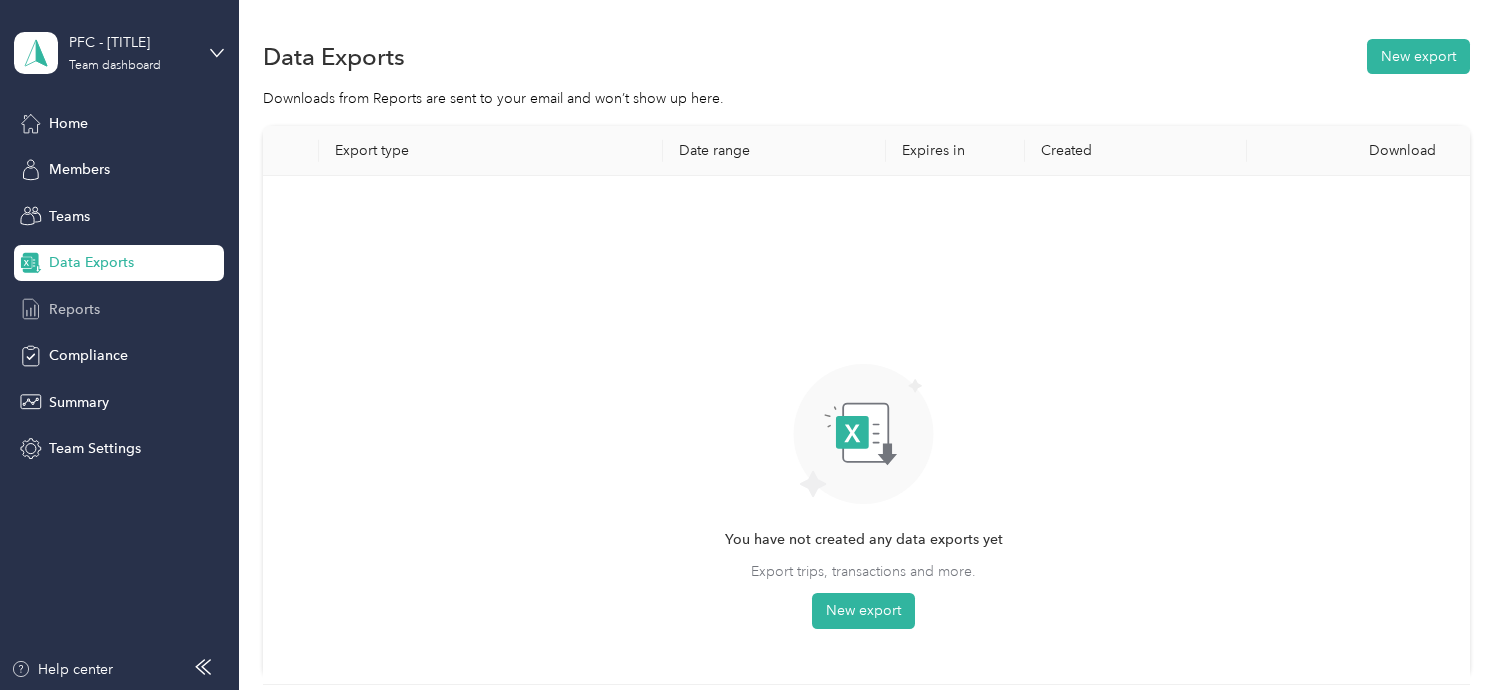 click on "Reports" at bounding box center (74, 309) 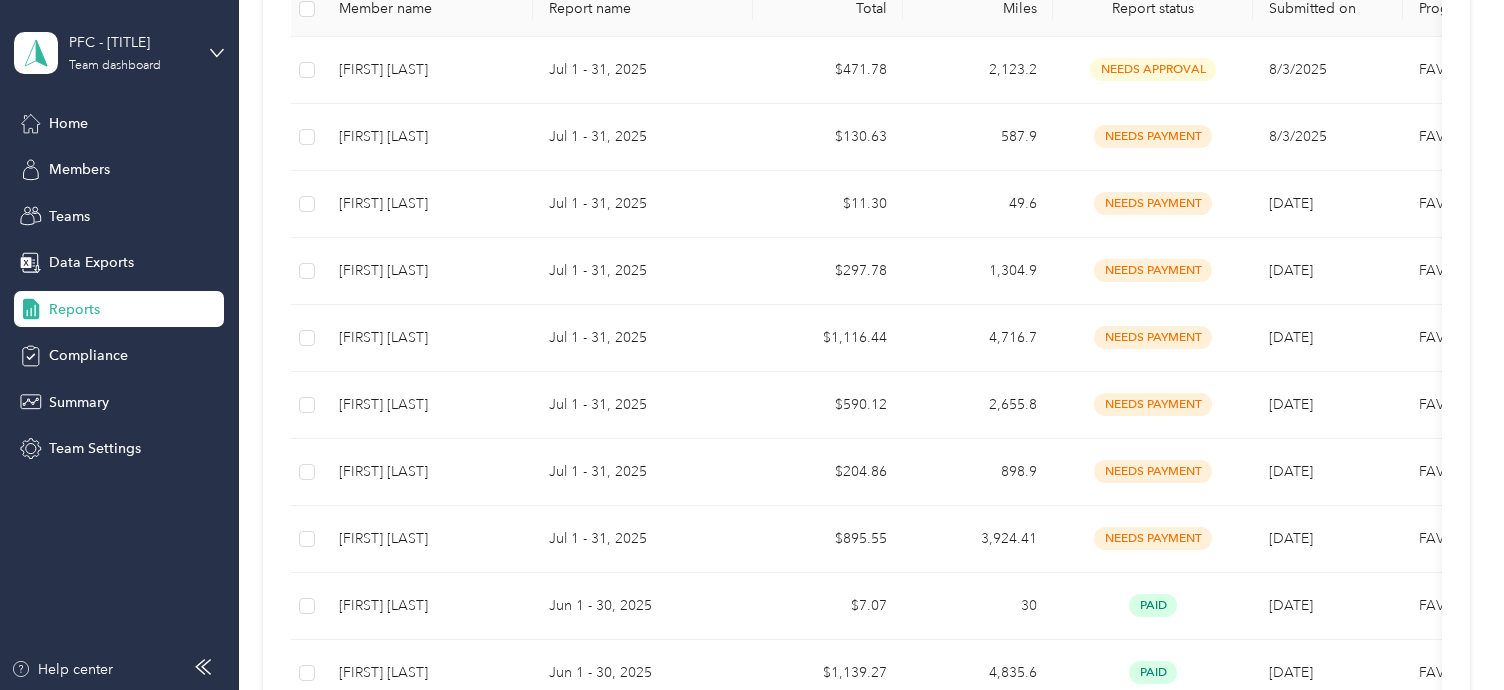 scroll, scrollTop: 405, scrollLeft: 0, axis: vertical 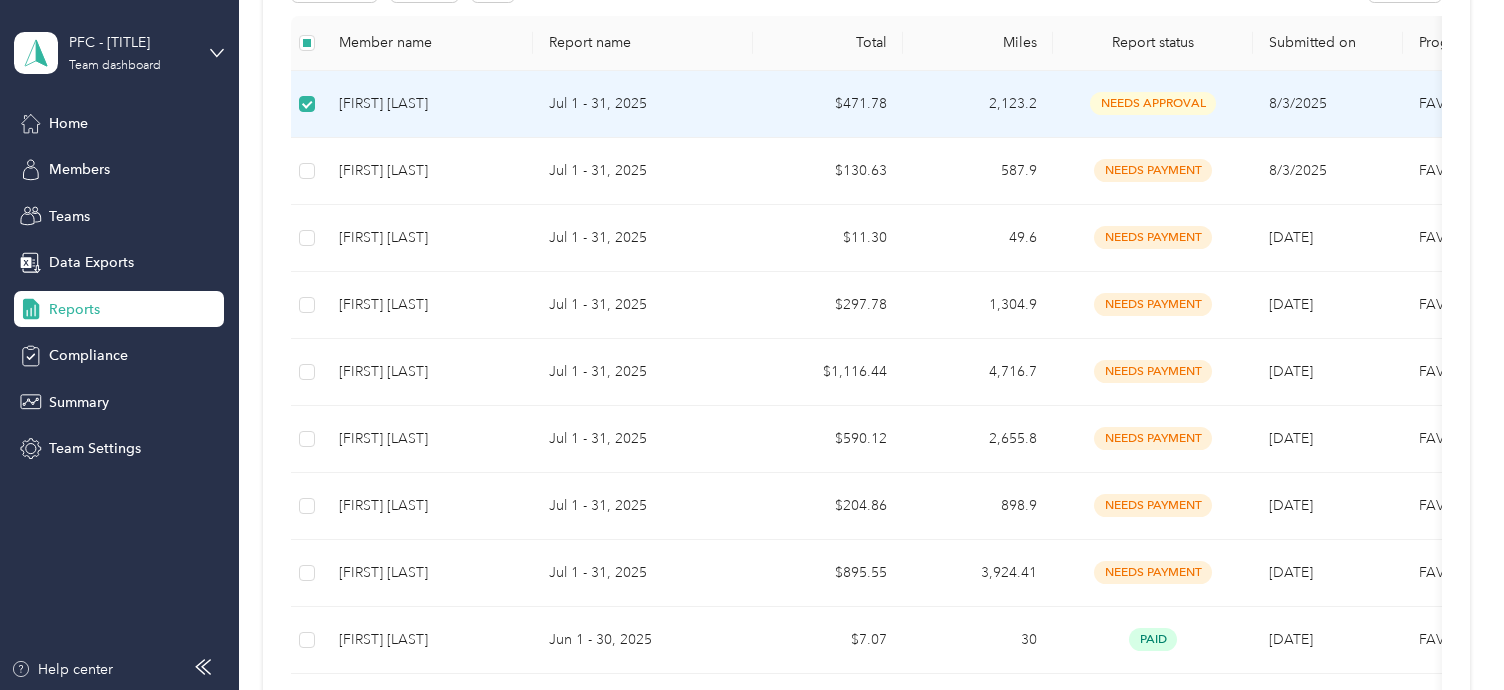click on "[FIRST] [LAST]" at bounding box center [428, 104] 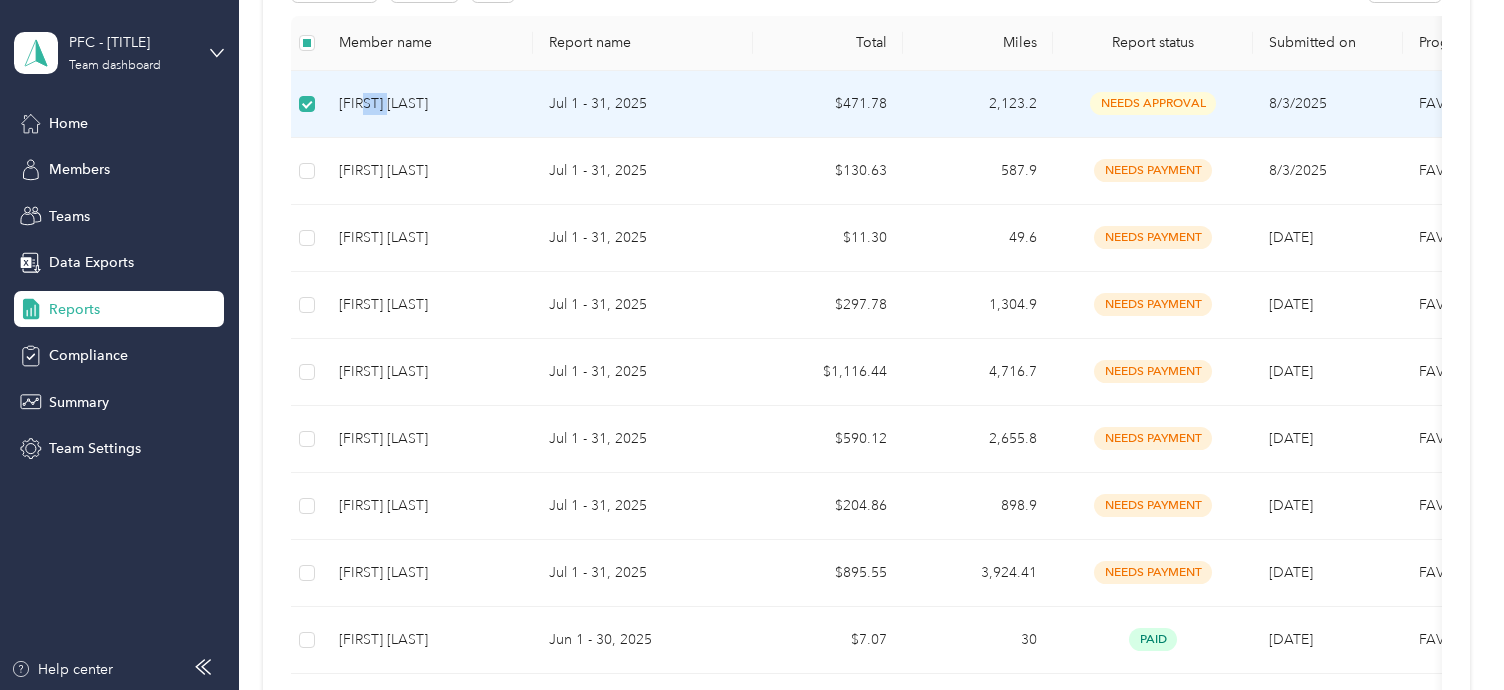 click on "[FIRST] [LAST]" at bounding box center (428, 104) 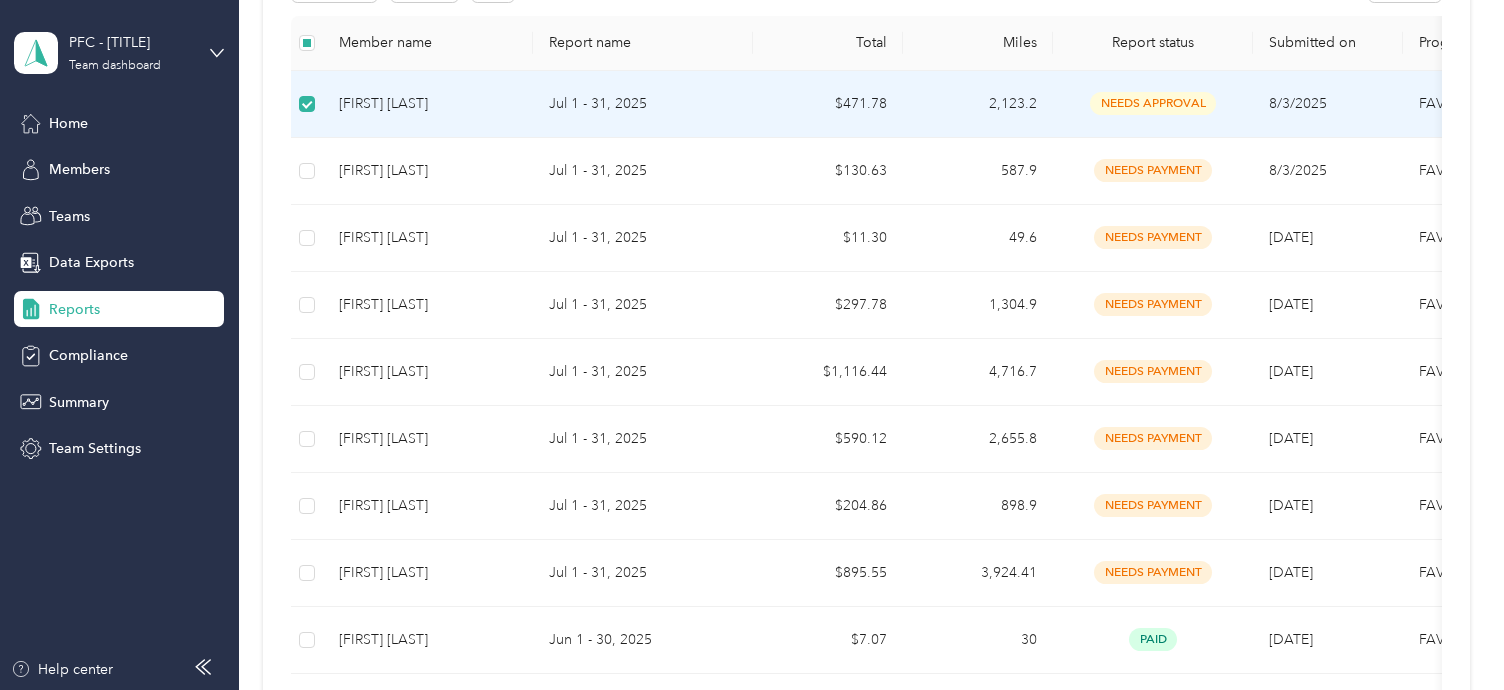 drag, startPoint x: 372, startPoint y: 105, endPoint x: 572, endPoint y: 101, distance: 200.04 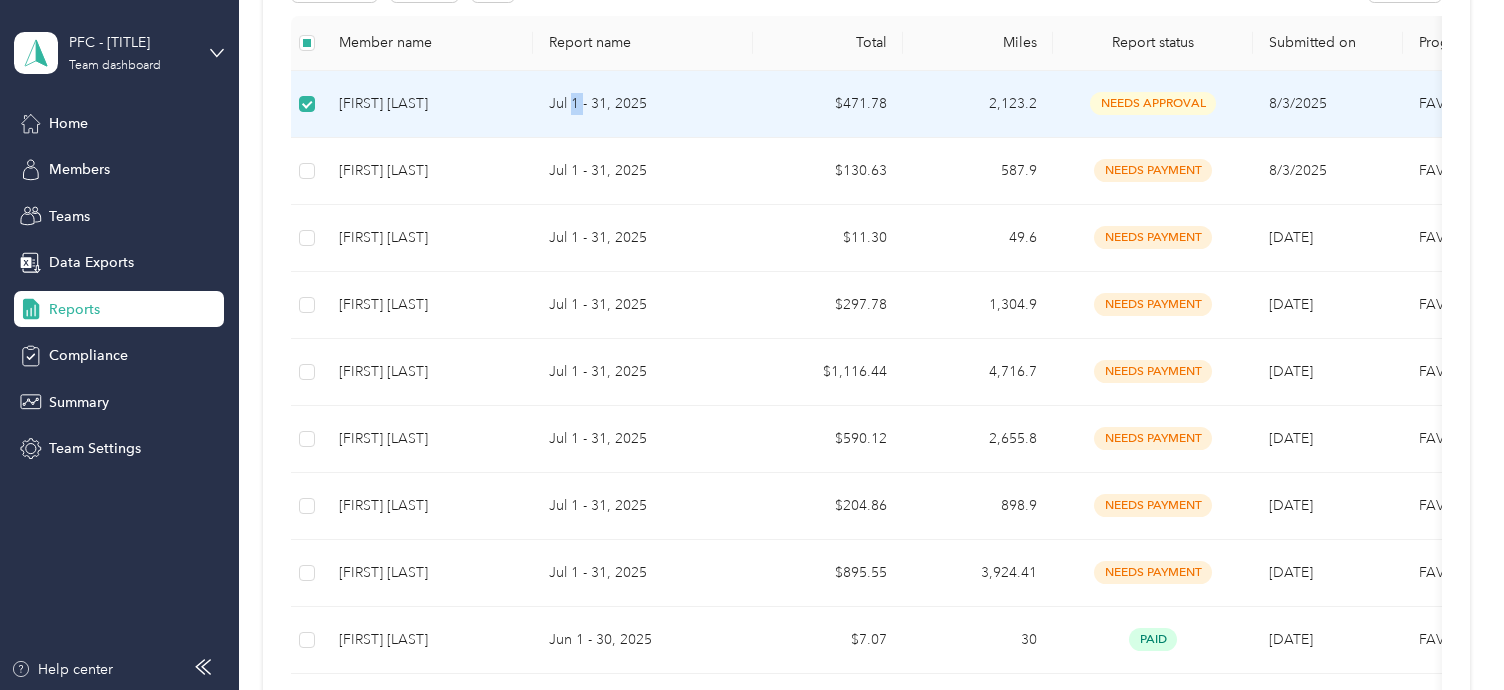 click on "Jul 1 - 31, 2025" at bounding box center [643, 104] 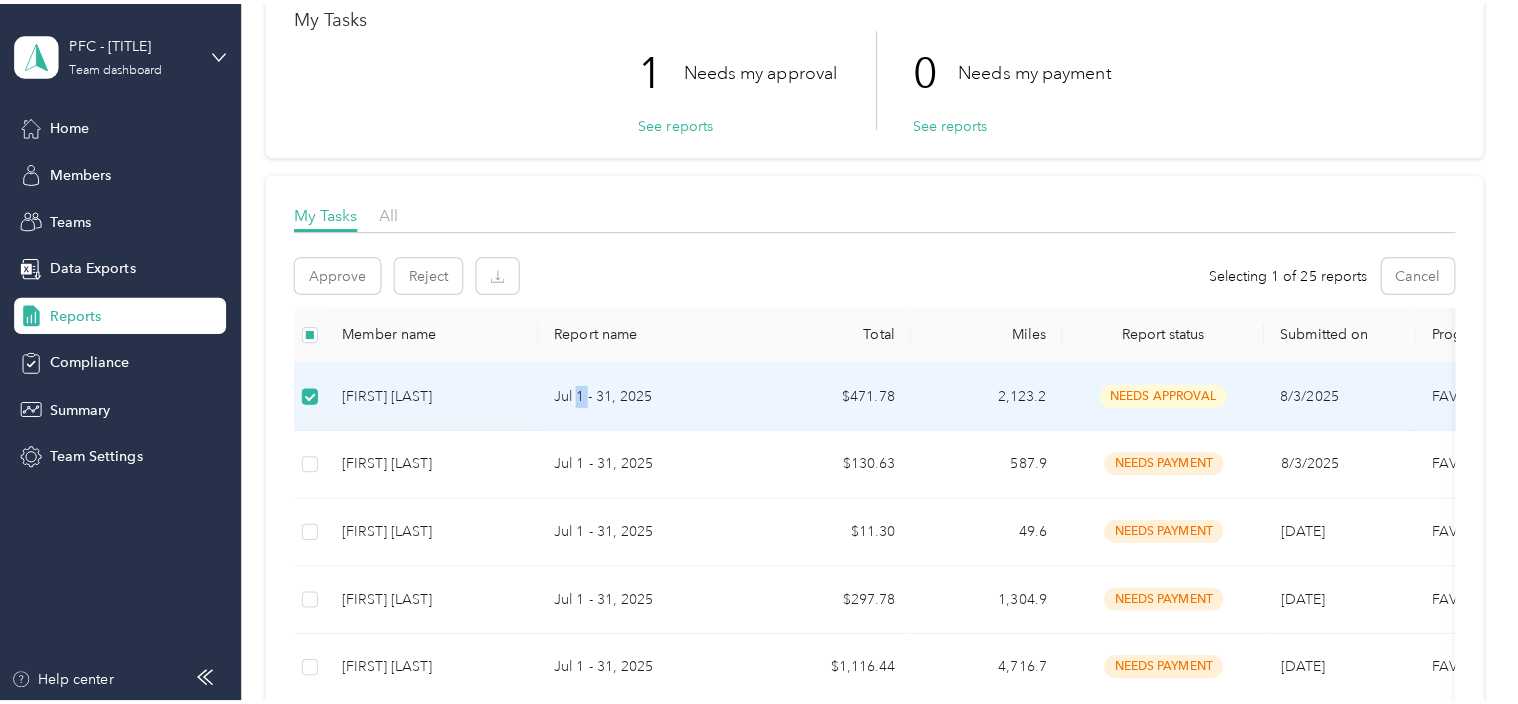 scroll, scrollTop: 84, scrollLeft: 0, axis: vertical 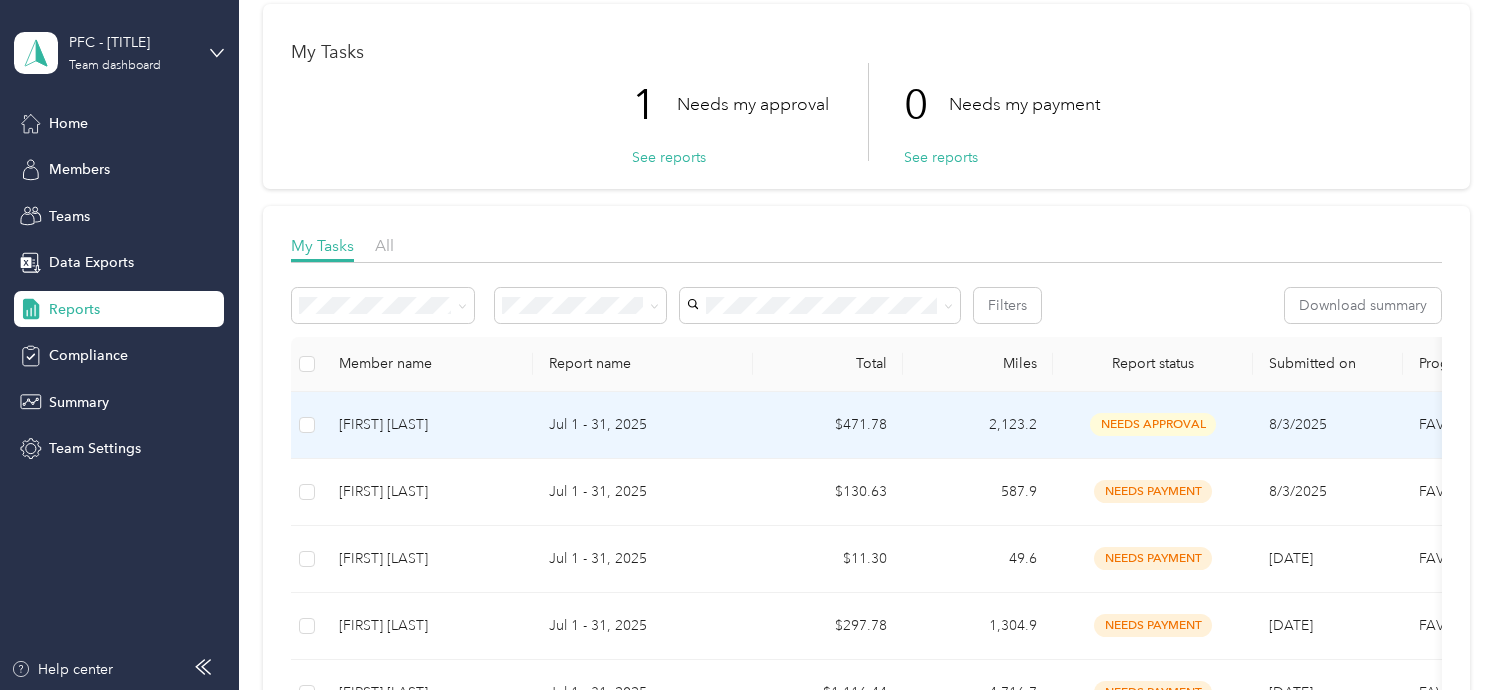 click on "[FIRST] [LAST]" at bounding box center [428, 425] 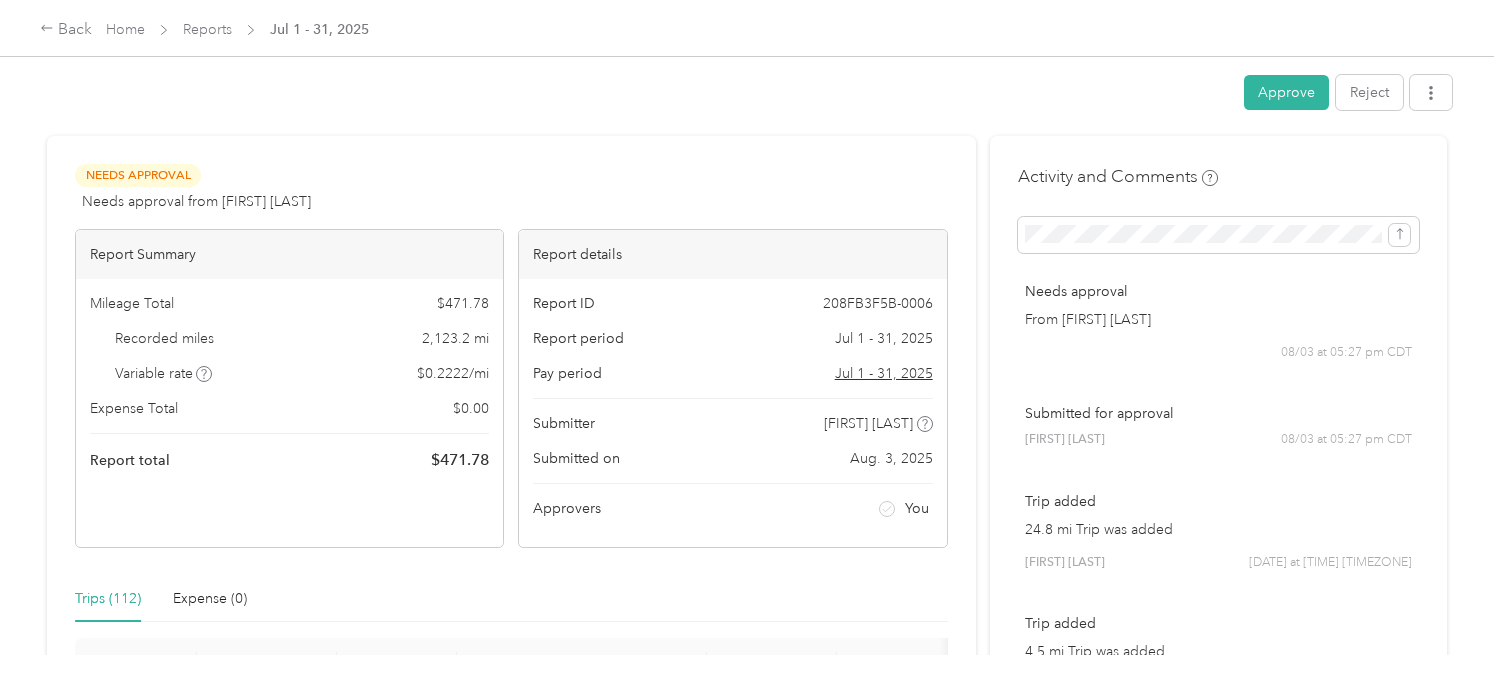click on "Approve Reject Needs Approval Needs approval from Angela Robuck View  activity & comments Report Summary Mileage Total $ 471.78 Recorded miles 2,123.2   mi Variable rate   $ 0.2222 / mi Expense Total $ 0.00 Report total $ 471.78 Report details Report ID 208FB3F5B-0006 Report period Jul 1 - 31, 2025 Pay period Jul 1 - 31, 2025 Submitter Joe Bell Submitted on Aug. 3, 2025 Approvers You Trips (112) Expense (0) Miles Trip Date Value Location Track Method Purpose Notes Tags                   14.7 7-31-2025 $3.27 07:21 pm 1724 NW 15th St, Midtown, Oklahoma City, OK 07:52 pm Home GPS Hall's Culligan Water - 18 7-31-2025 $4.00 05:11 pm Home 06:03 pm 1724 NW 15th St, Midtown, Oklahoma City, OK GPS Hall's Culligan Water - 21.5 7-31-2025 $4.78 03:28 pm PFC - Edmond 04:25 pm Home GPS Hall's Culligan Water - 11.7 7-31-2025 $2.60 03:00 pm 5124 Classen Cir, Uptown, Oklahoma City, OK 03:16 pm PFC - Edmond GPS Hall's Culligan Water - 17.3 7-31-2025 $3.84 01:49 pm 02:26 pm 5124 Classen Cir, Uptown, Oklahoma City, OK -" at bounding box center (747, 327) 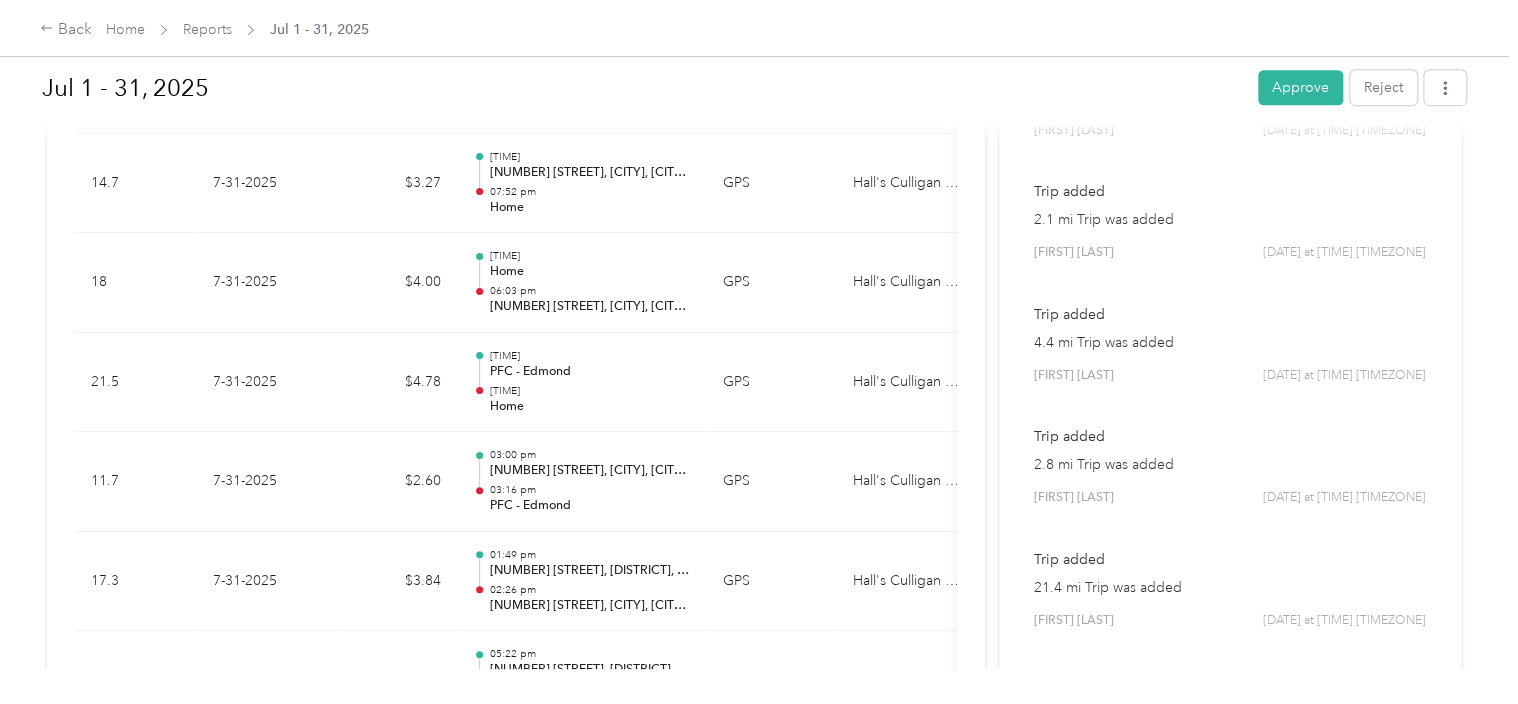 scroll, scrollTop: 184, scrollLeft: 0, axis: vertical 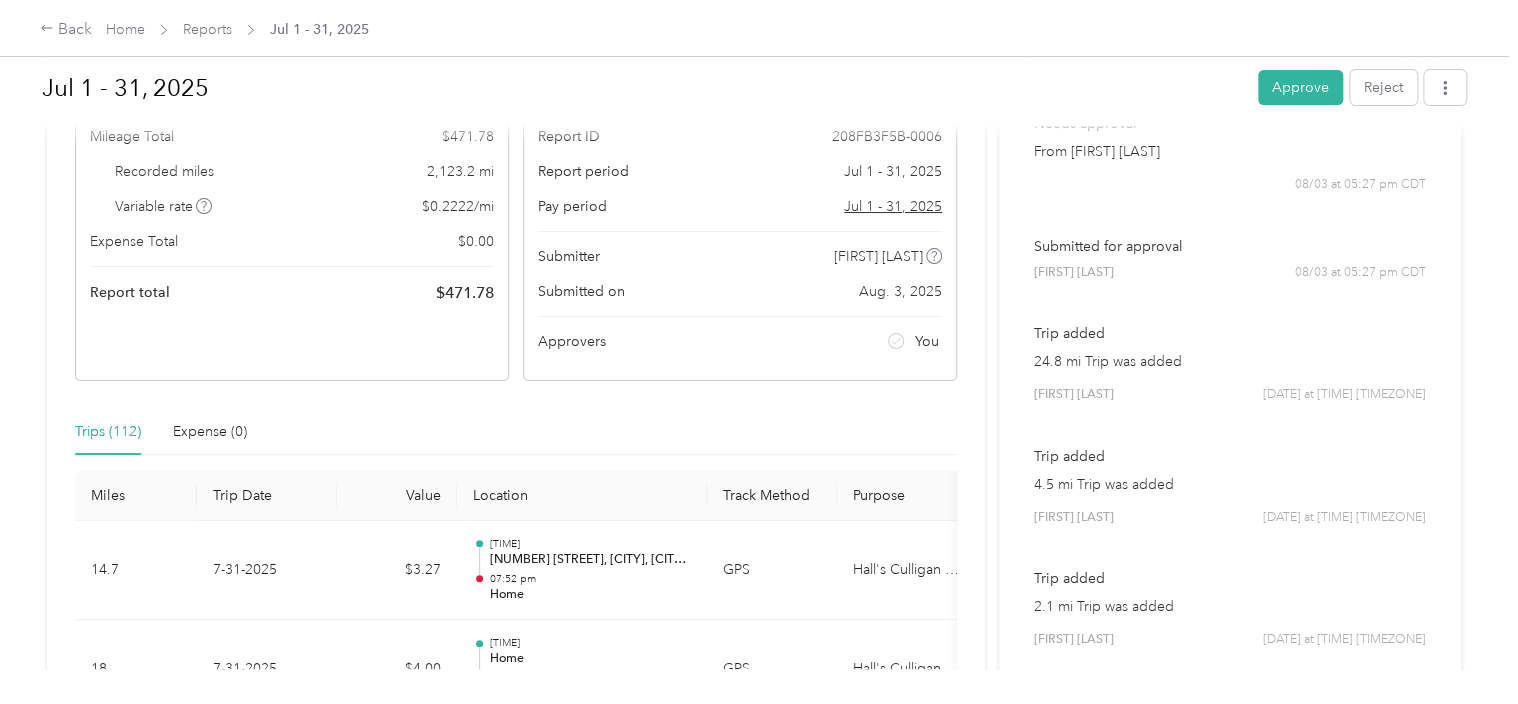 click on "Needs approval from [FIRST] [LAST] View  activity & comments Report Summary Mileage Total $ [AMOUNT] Recorded miles [DISTANCE]   mi Variable rate   $ [RATE] / mi Expense Total $ [AMOUNT] Report total $ [AMOUNT] Report details Report ID [REPORT_ID] Report period [DATE] - [DATE] Pay period [DATE] - [DATE] Submitter [FIRST] [LAST] Submitted on [DATE] Approvers You Trips ([NUMBER]) Expense ([NUMBER]) Miles Trip Date Value Location Track Method Purpose Notes Tags                   [DISTANCE] [DATE] $[AMOUNT] [TIME] [NUMBER] [STREET], [NEIGHBORHOOD], [CITY], [STATE] [TIME] Home GPS Hall's Culligan Water - [DISTANCE] [DATE] $[AMOUNT] [TIME] Home [TIME] [NUMBER] [STREET], [NEIGHBORHOOD], [CITY], [STATE] GPS Hall's Culligan Water - [DISTANCE] [DATE] $[AMOUNT] [TIME] PFC - Edmond [TIME] Home GPS Hall's Culligan Water - [DISTANCE] [DATE] $[AMOUNT] [TIME] [NUMBER] [STREET], [NEIGHBORHOOD], [CITY], [STATE] [TIME] PFC - Edmond GPS Hall's Culligan Water - [DISTANCE] [DATE] $[AMOUNT] [TIME] [NUMBER] [STREET], [NEIGHBORHOOD], [CITY], [STATE] [TIME] GPS" at bounding box center [516, 5849] 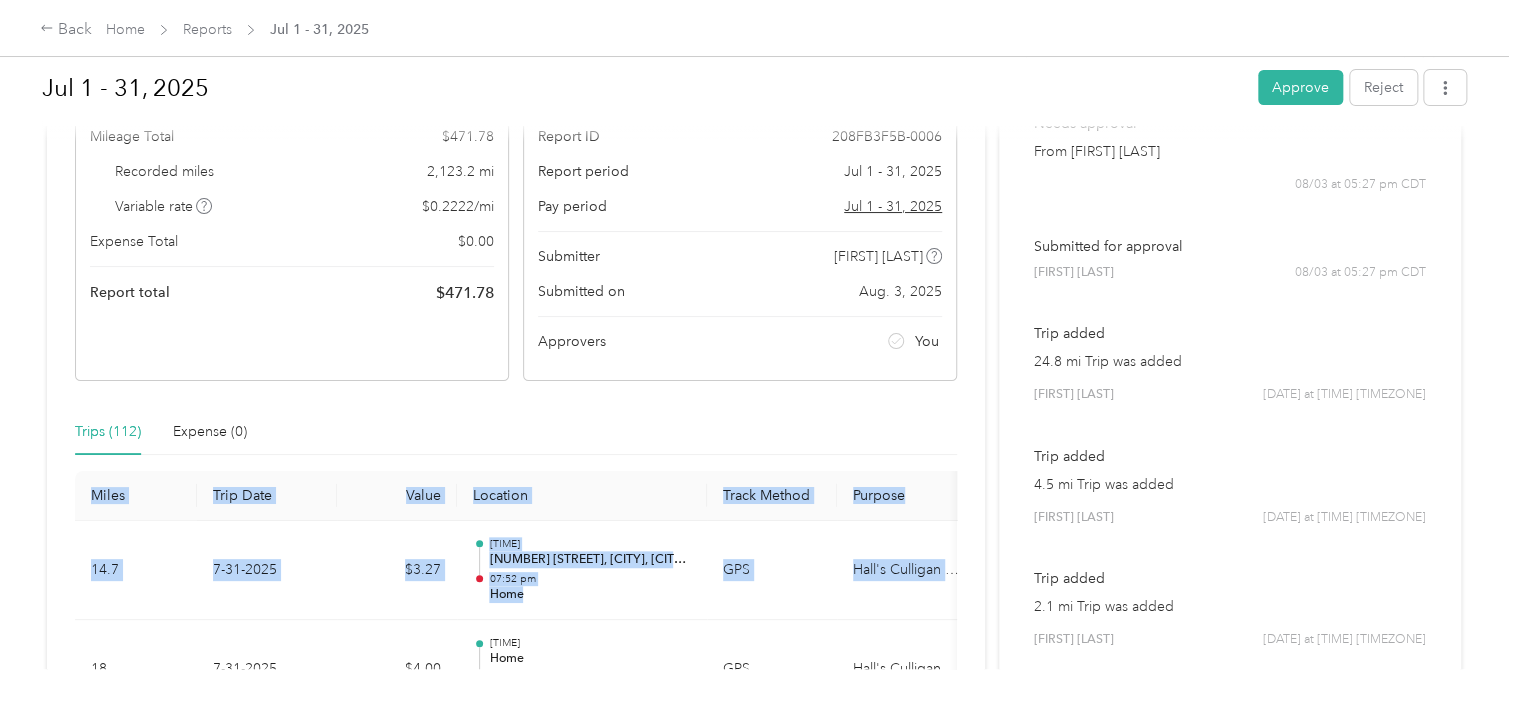 drag, startPoint x: 964, startPoint y: 468, endPoint x: 972, endPoint y: 610, distance: 142.22517 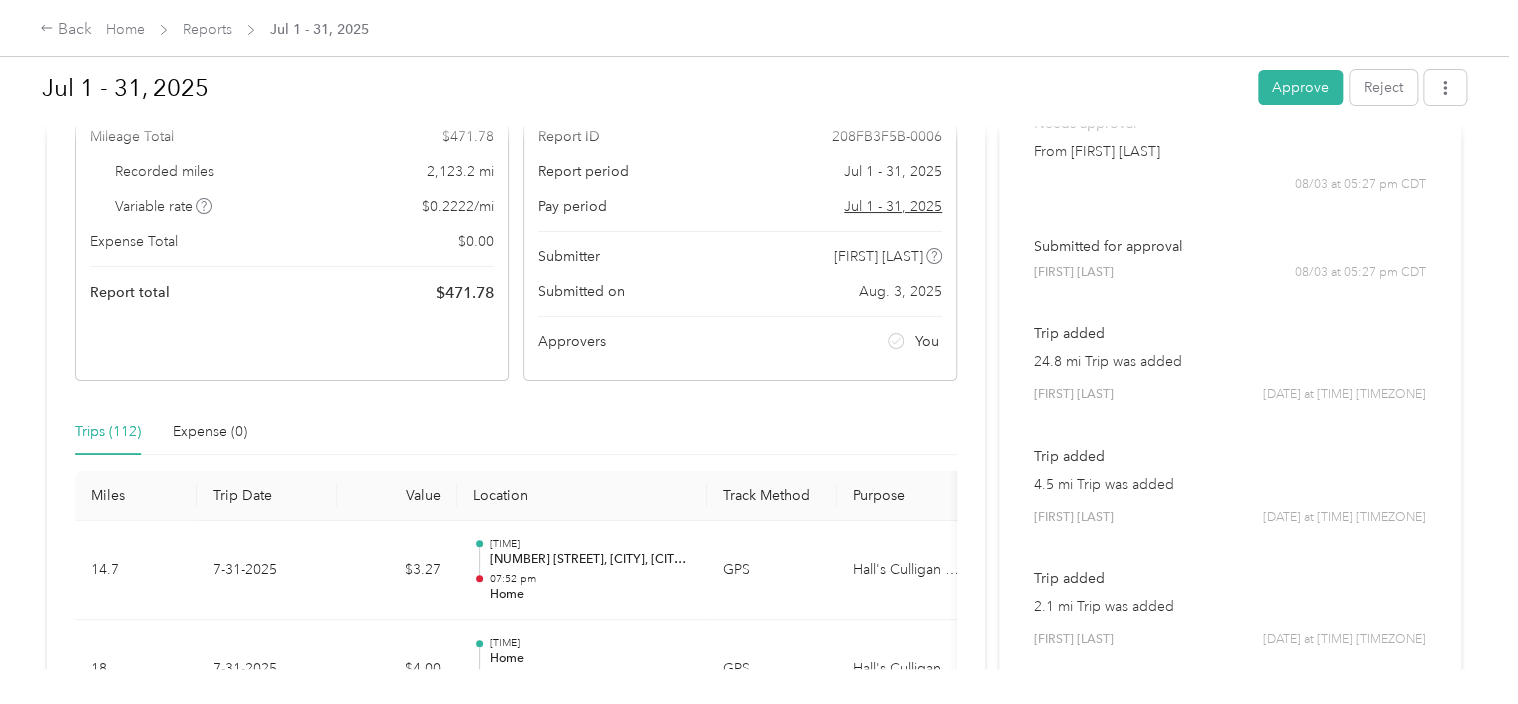 click on "Trips (112) Expense (0)" at bounding box center (516, 432) 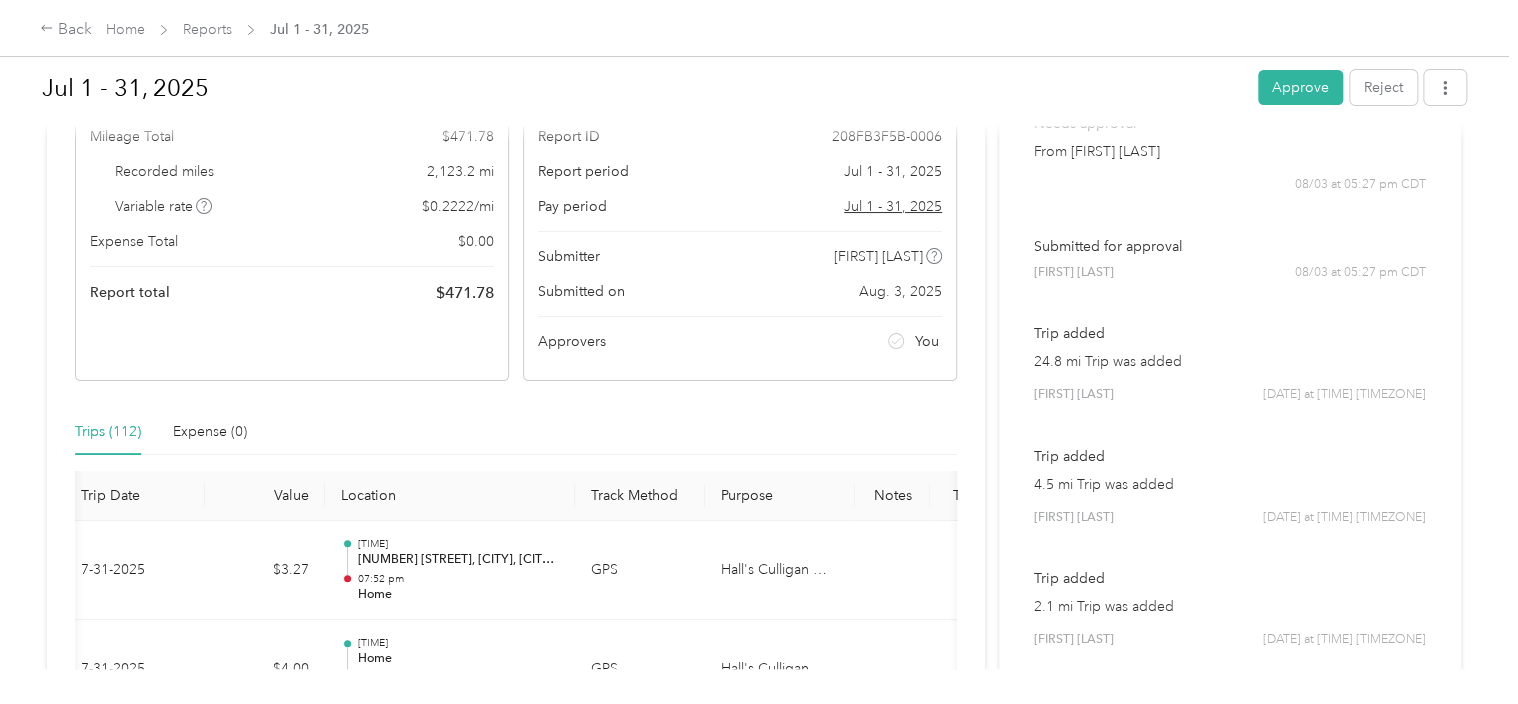 scroll, scrollTop: 0, scrollLeft: 200, axis: horizontal 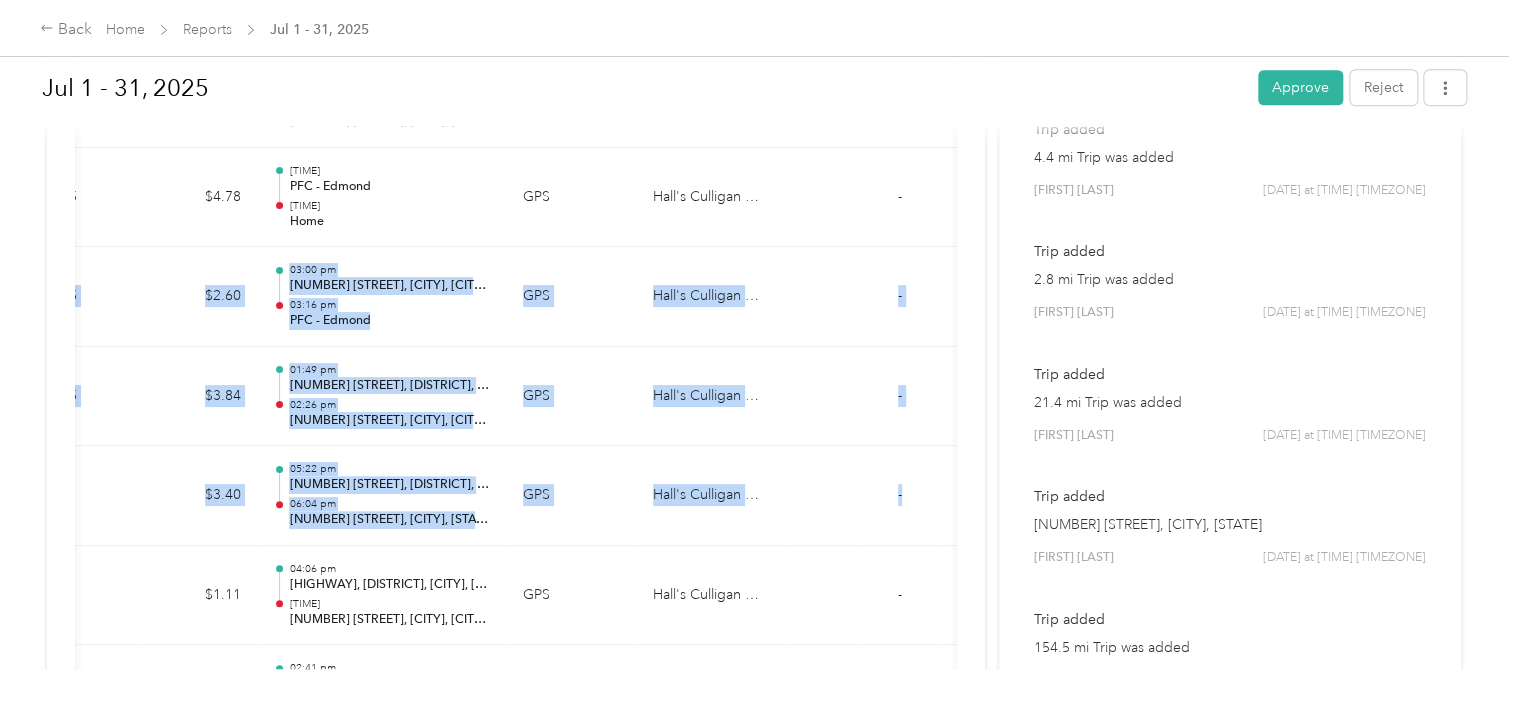 drag, startPoint x: 964, startPoint y: 450, endPoint x: 954, endPoint y: 206, distance: 244.20483 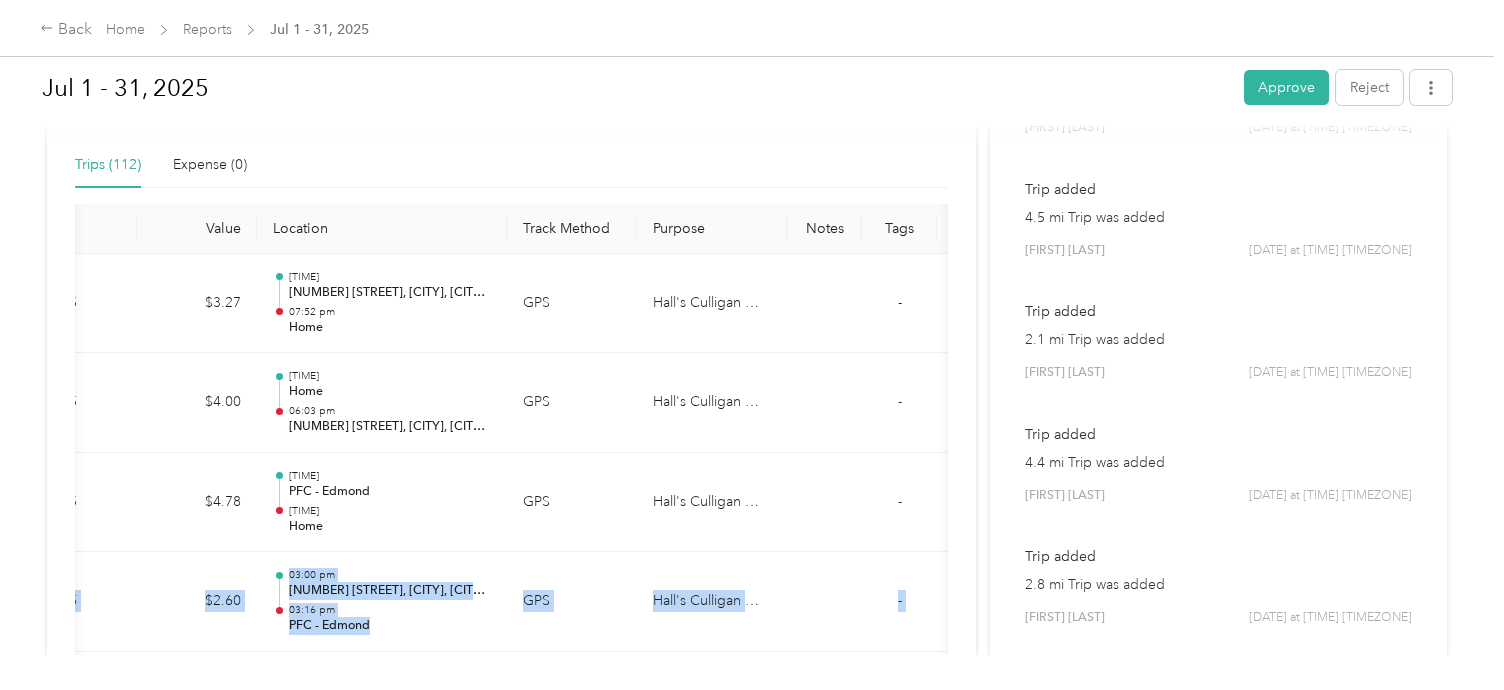 scroll, scrollTop: 500, scrollLeft: 0, axis: vertical 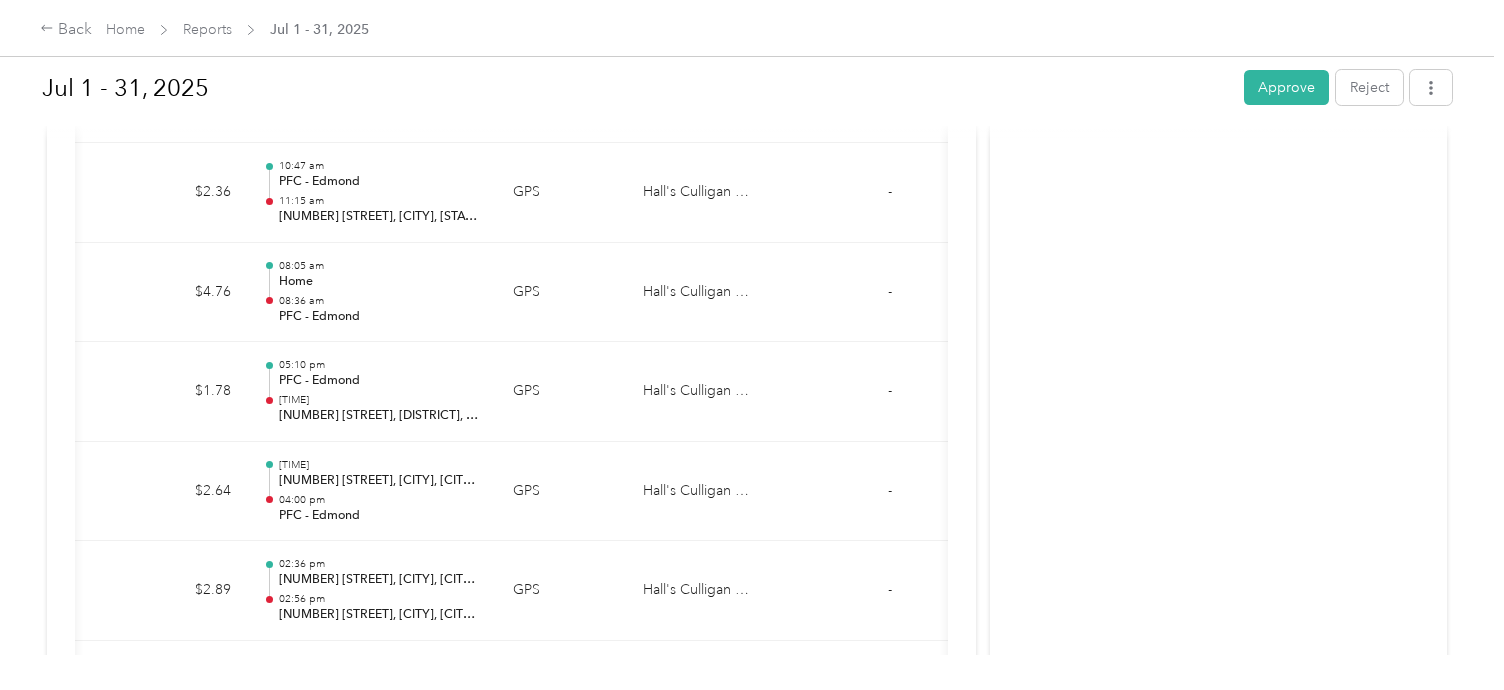 click on "Back Home Reports Jul 1 - 31, 2025 Jul 1 - 31, 2025 Approve Reject Needs Approval Needs approval from [FIRST] [LAST] View  activity & comments Report Summary Mileage Total $ 471.78 Recorded miles 2,123.2   mi Variable rate   $ 0.2222 / mi Expense Total $ 0.00 Report total $ 471.78 Report details Report ID 208FB3F5B-0006 Report period Jul 1 - 31, 2025 Pay period Jul 1 - 31, 2025 Submitter [FIRST] [LAST] Submitted on Aug. 3, 2025 Approvers You Trips (112) Expense (0) Miles Trip Date Value Location Track Method Purpose Notes Tags                   14.7 7-31-2025 $3.27 07:21 pm [NUMBER] [STREET], [DISTRICT], [CITY], [STATE] 07:52 pm Home GPS Hall's Culligan Water - 18 7-31-2025 $4.00 05:11 pm Home 06:03 pm [NUMBER] [STREET], [DISTRICT], [CITY], [STATE] GPS Hall's Culligan Water - 21.5 7-31-2025 $4.78 03:28 pm PFC - Edmond 04:25 pm Home GPS Hall's Culligan Water - 11.7 7-31-2025 $2.60 03:00 pm [NUMBER] [STREET], [DISTRICT], [CITY], [STATE] 03:16 pm PFC - Edmond GPS Hall's Culligan Water - 17.3 7-31-2025 $3.84 01:49 pm 02:26 pm" at bounding box center [747, 345] 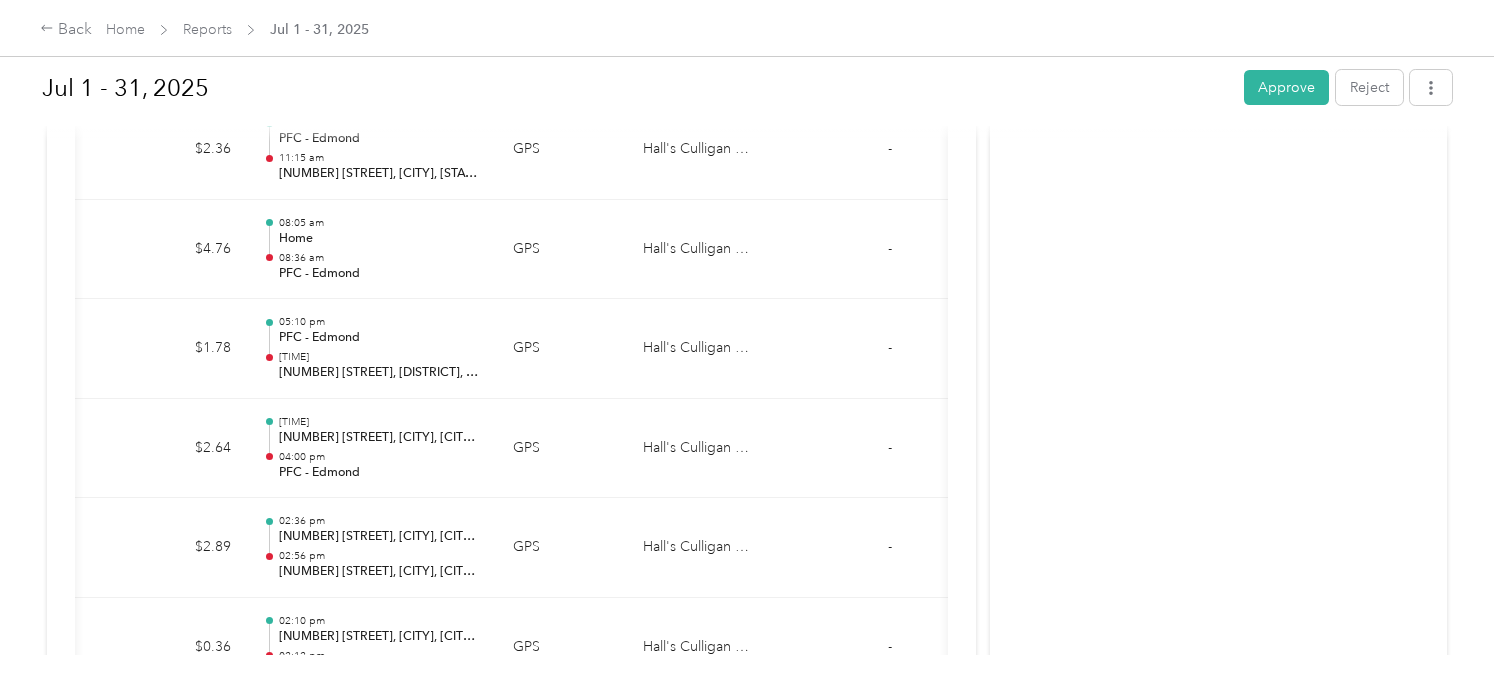 scroll, scrollTop: 0, scrollLeft: 167, axis: horizontal 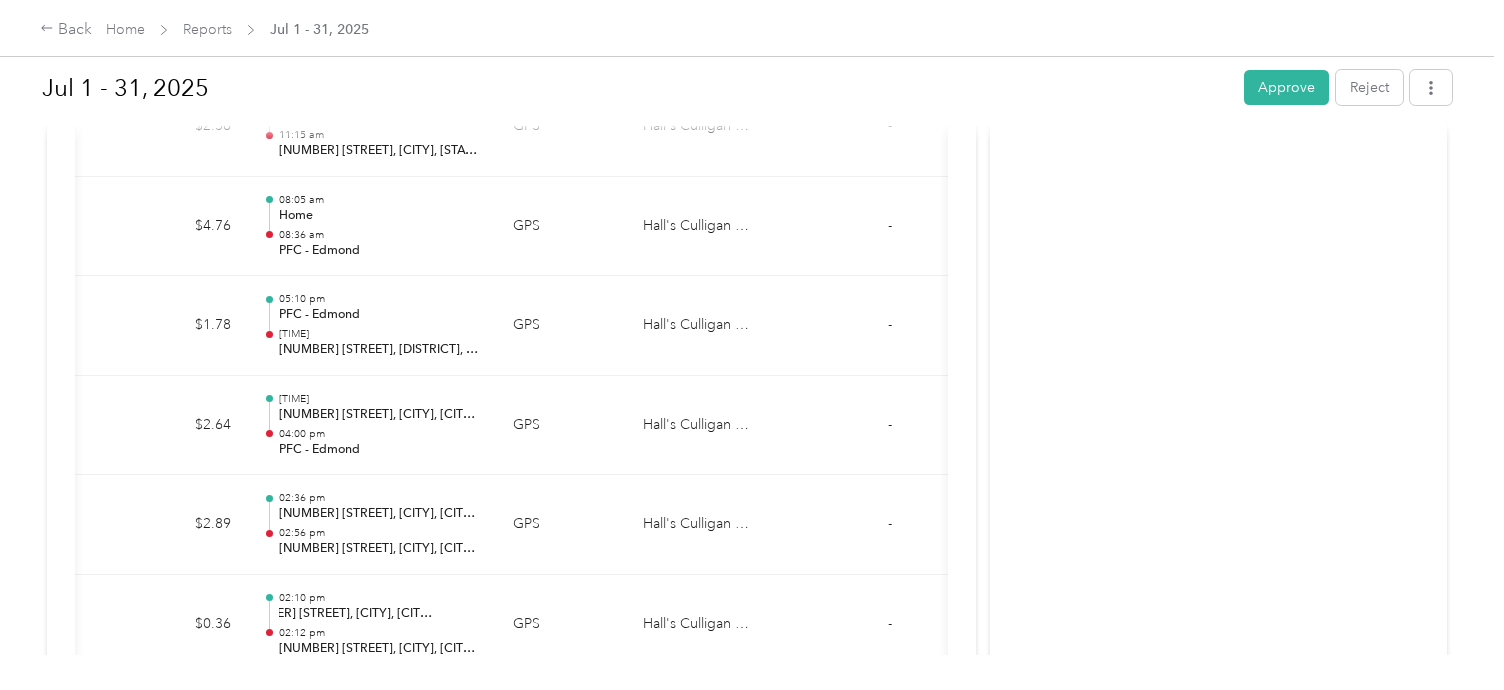 drag, startPoint x: 943, startPoint y: 418, endPoint x: 944, endPoint y: 384, distance: 34.0147 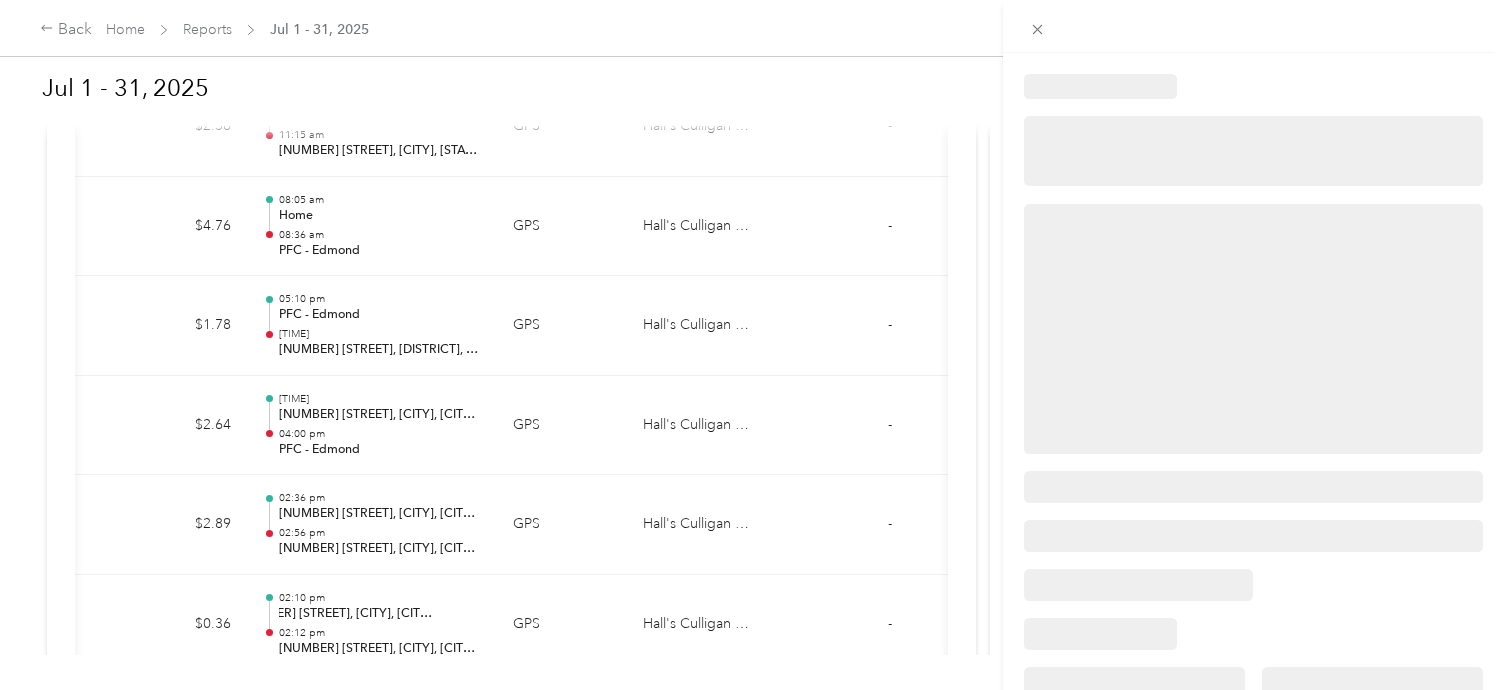 click at bounding box center (752, 345) 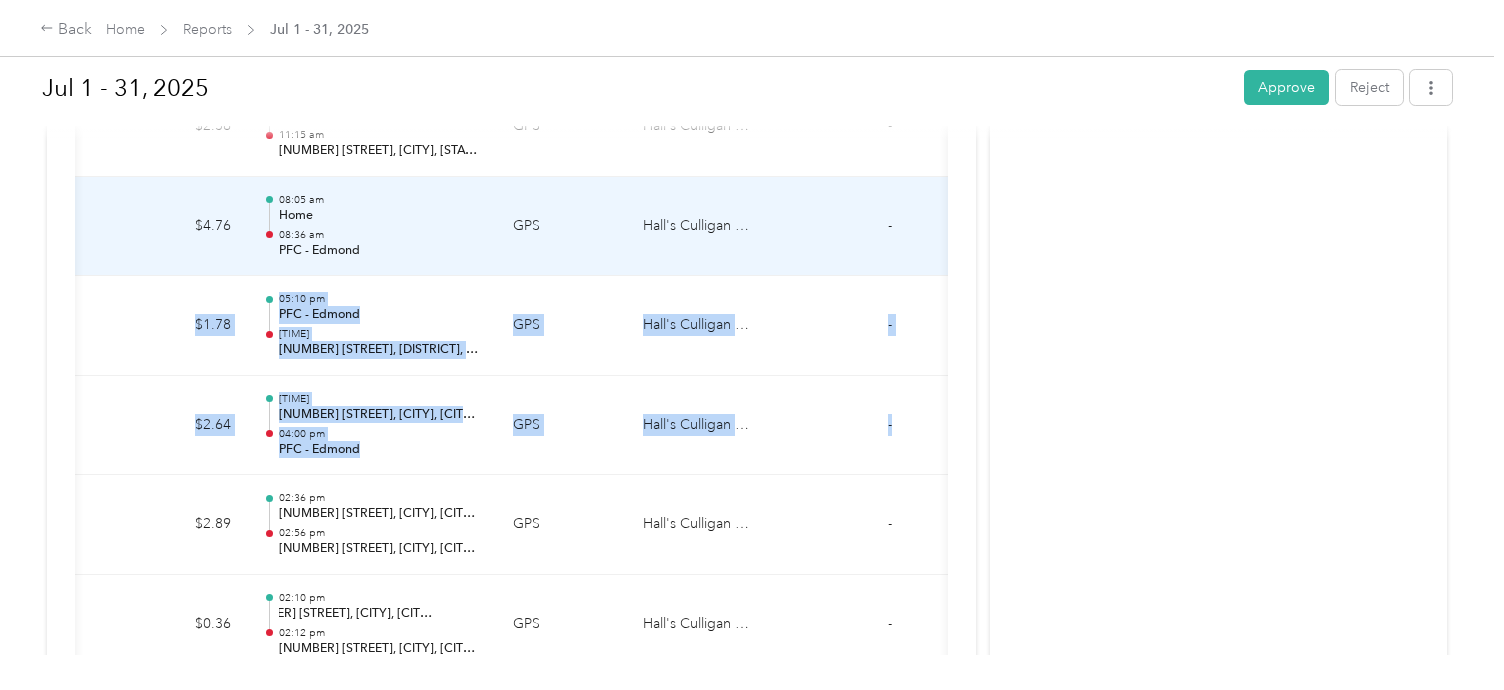 drag, startPoint x: 946, startPoint y: 384, endPoint x: 941, endPoint y: 163, distance: 221.05655 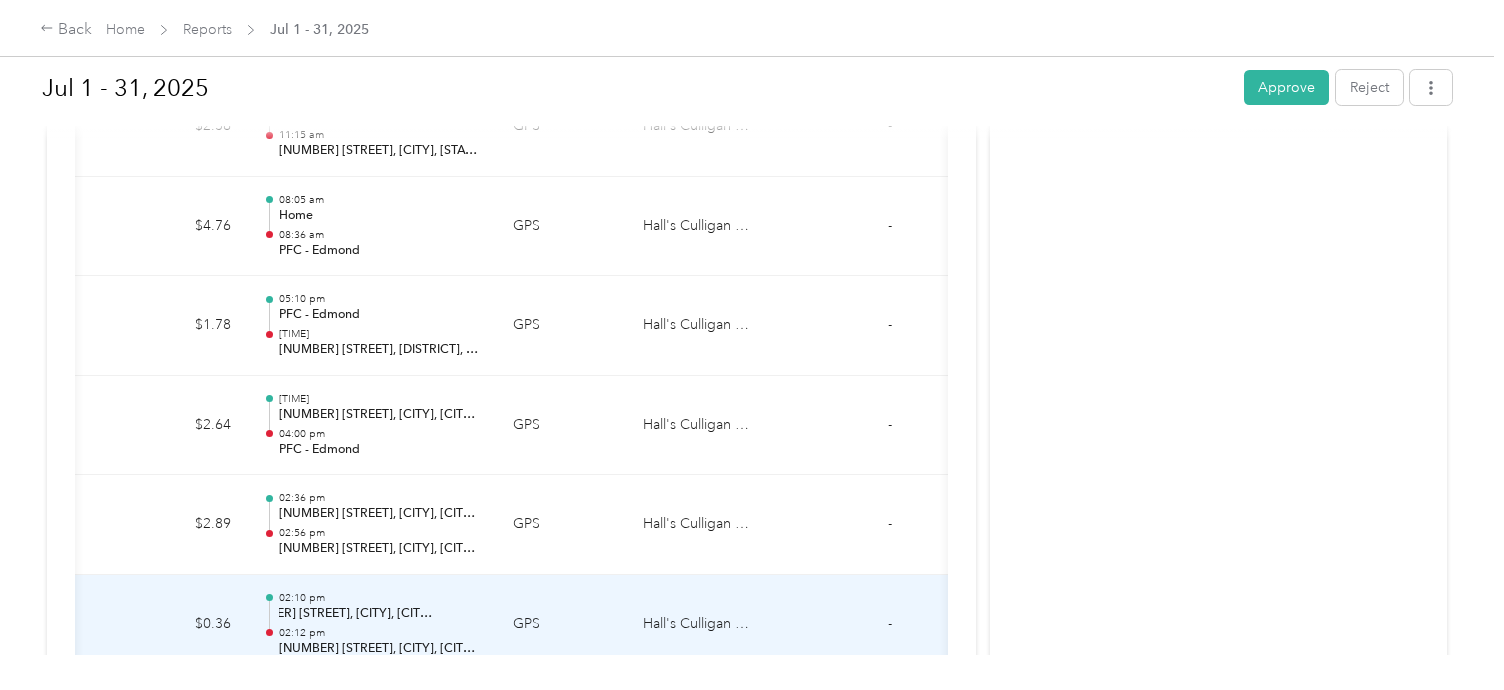 click at bounding box center (814, 625) 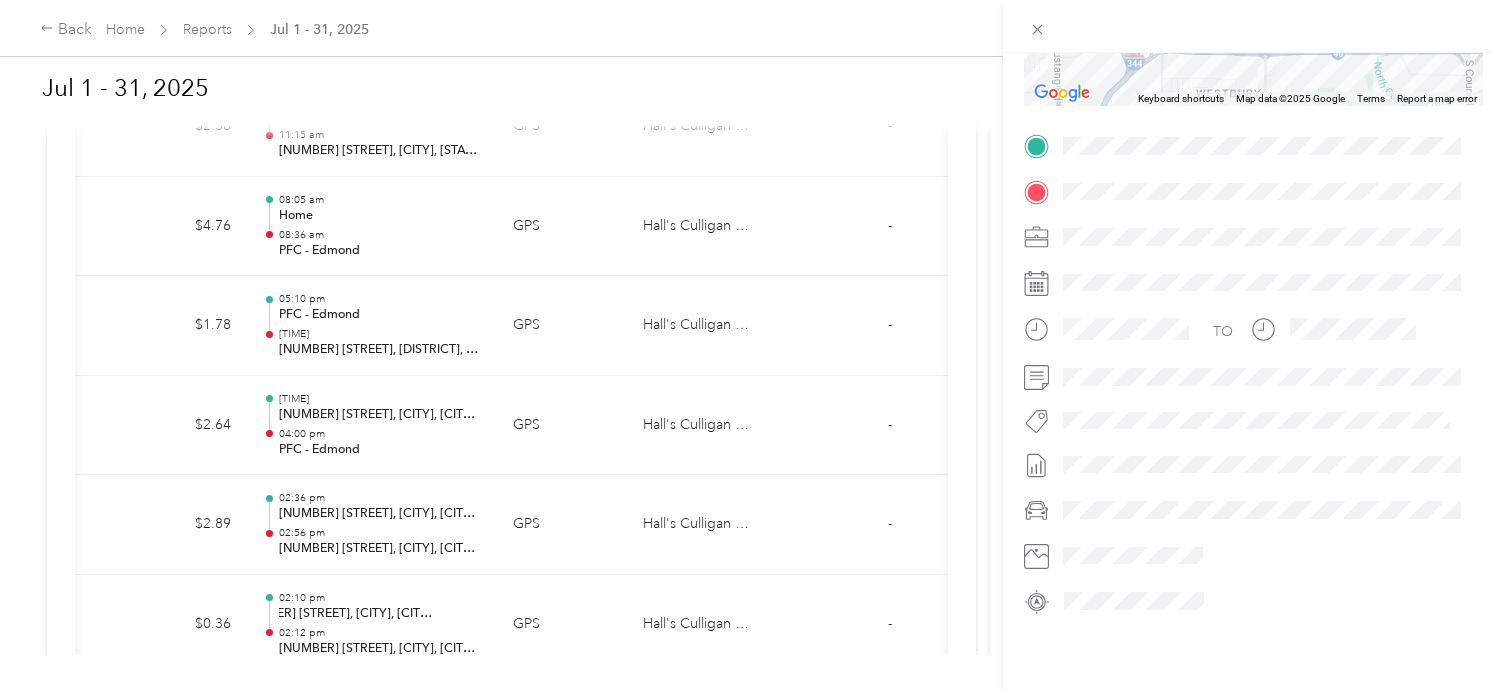 scroll, scrollTop: 0, scrollLeft: 0, axis: both 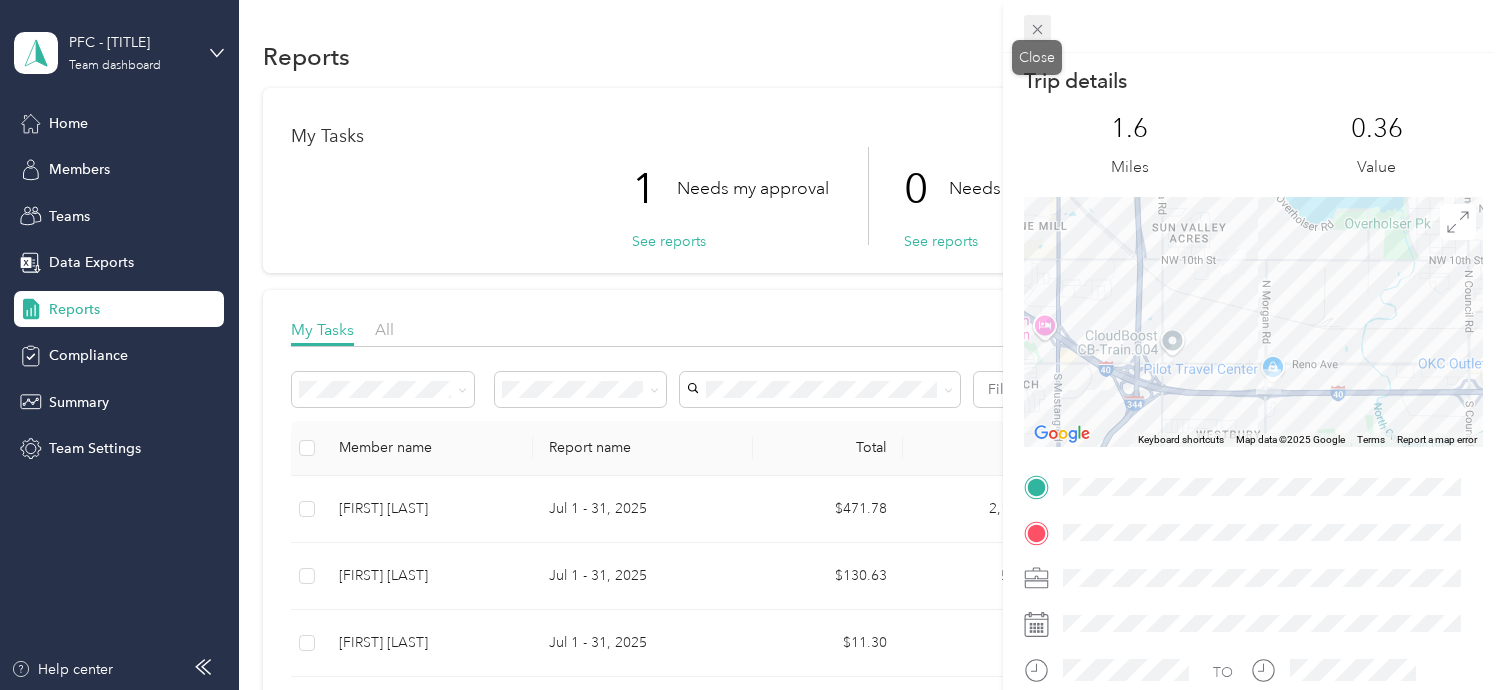 click 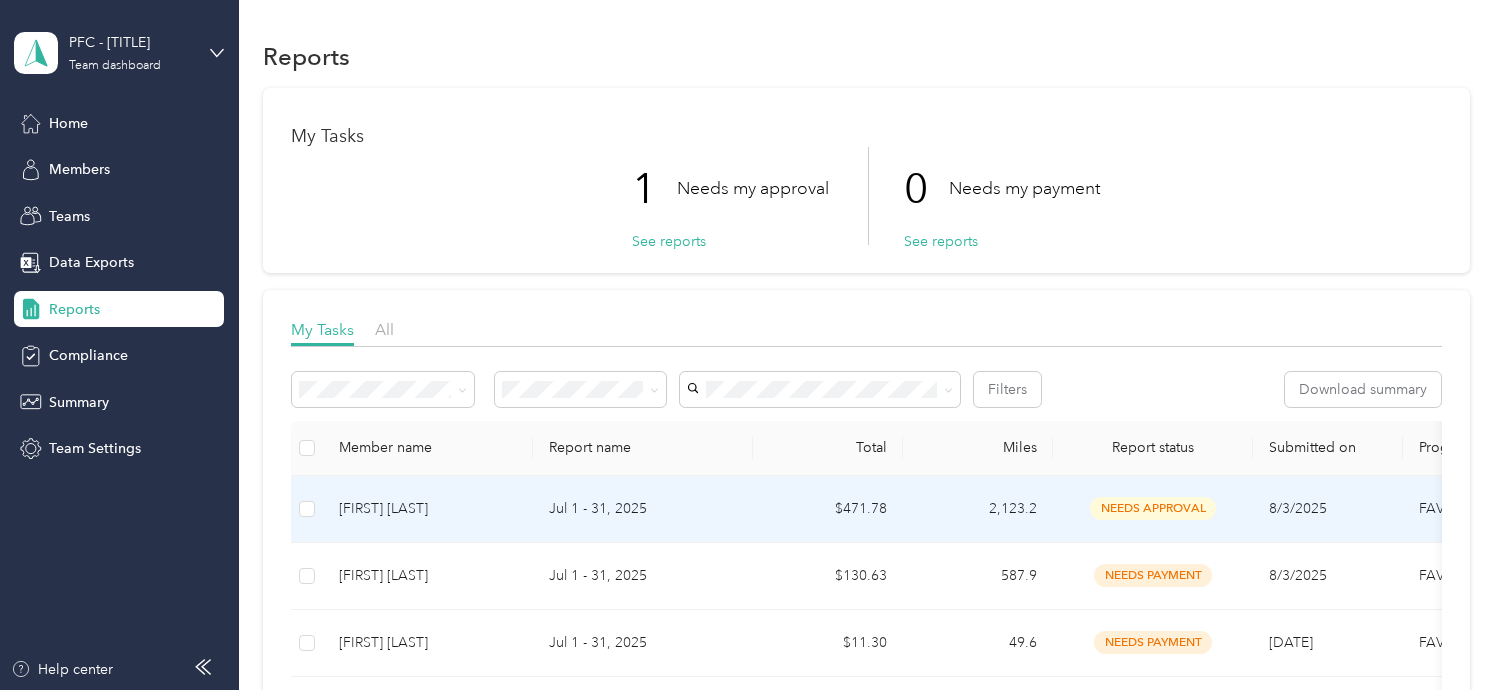 click on "[FIRST] [LAST]" at bounding box center (428, 509) 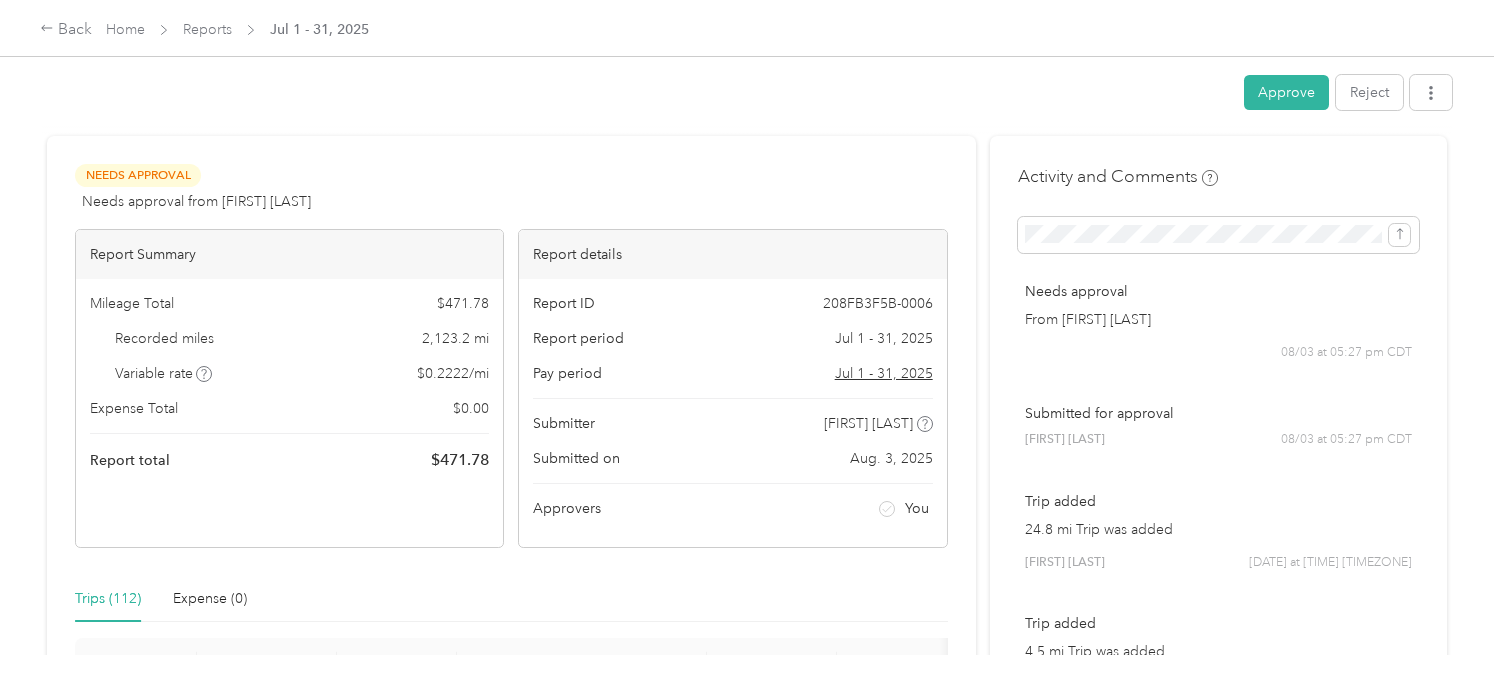 click on "Activity and Comments Needs approval From [FIRST] [LAST] [MONTH]/[DAY] at [TIME] [TIMEZONE] Submitted for approval [FIRST] [LAST] [MONTH]/[DAY] at [TIME] [TIMEZONE] Trip added [DISTANCE] Trip was added [FIRST] [LAST] [MONTH]/[DAY] at [TIME] [TIMEZONE] Trip added [DISTANCE] Trip was added [FIRST] [LAST] [MONTH]/[DAY] at [TIME] [TIMEZONE] Trip added [DISTANCE] Trip was added [FIRST] [LAST] [MONTH]/[DAY] at [TIME] [TIMEZONE] Trip added [DISTANCE] Trip was added [FIRST] [LAST] [MONTH]/[DAY] at [TIME] [TIMEZONE] Trip added [DISTANCE] Trip was added [FIRST] [LAST] [MONTH]/[DAY] at [TIME] [TIMEZONE] Trip added [DISTANCE] Trip was added [FIRST] [LAST] [MONTH]/[DAY] at [TIME] [TIMEZONE] Trip added [DISTANCE] Trip was added [FIRST] [LAST] [MONTH]/[DAY] at [TIME] [TIMEZONE] Trip added [DISTANCE] Trip was added [FIRST] [LAST] [MONTH]/[DAY] at [TIME] [TIMEZONE] Trip added [DISTANCE] Trip was added [FIRST] [LAST] [MONTH]/[DAY] at [TIME] [TIMEZONE] Trip added [DISTANCE] Trip was added [FIRST] [LAST]" at bounding box center (1218, 6016) 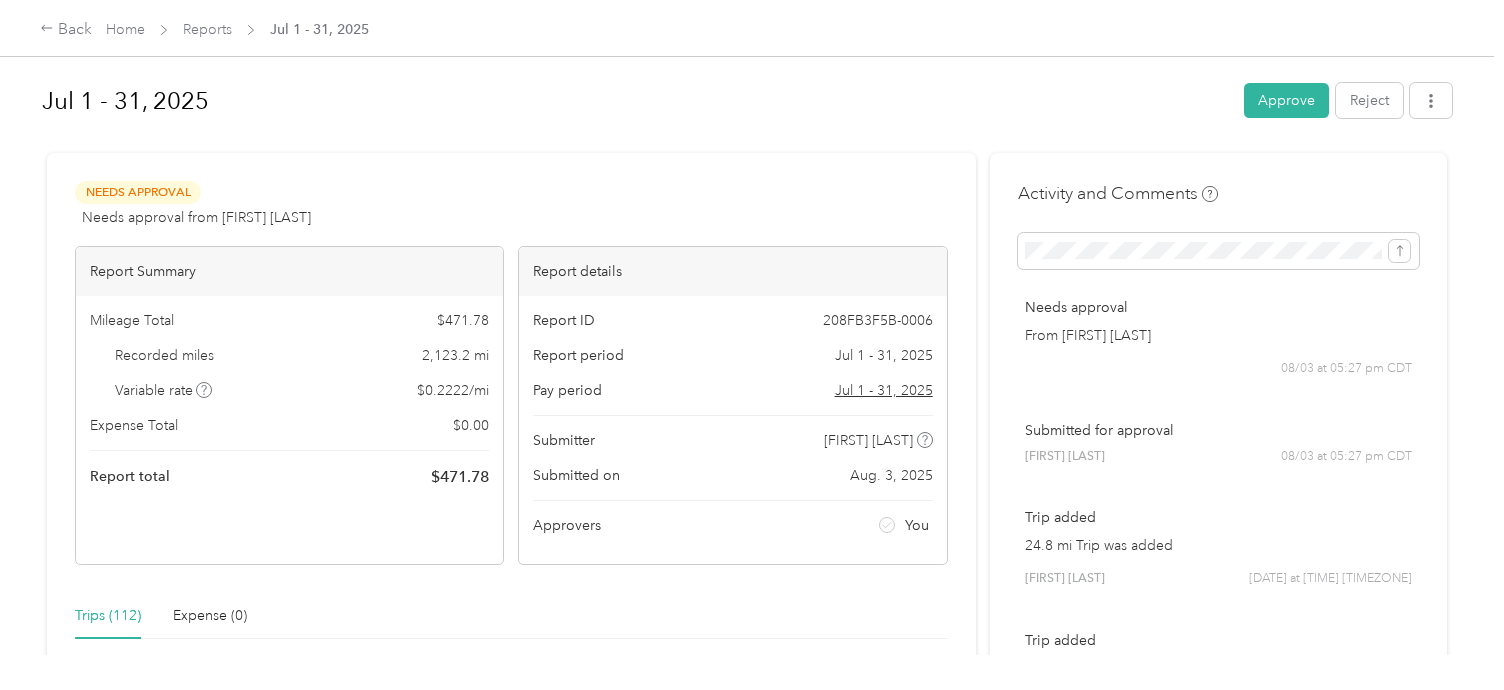 click on "Jul 1 - 31, 2025 Approve Reject Needs Approval Needs approval from [FIRST] [LAST] View  activity & comments Report Summary Mileage Total $ 471.78 Recorded miles 2,123.2   mi Variable rate   $ 0.2222 / mi Expense Total $ 0.00 Report total $ 471.78 Report details Report ID 208FB3F5B-0006 Report period Jul 1 - 31, 2025 Pay period Jul 1 - 31, 2025 Submitter [FIRST] [LAST] Submitted on Aug. 3, 2025 Approvers You Trips (112) Expense (0) Miles Trip Date Value Location Track Method Purpose Notes Tags                   14.7 7-31-2025 $3.27 07:21 pm [NUMBER] [STREET], [DISTRICT], [CITY], [STATE] 07:52 pm Home GPS Hall's Culligan Water - 18 7-31-2025 $4.00 05:11 pm Home 06:03 pm [NUMBER] [STREET], [DISTRICT], [CITY], [STATE] GPS Hall's Culligan Water - 21.5 7-31-2025 $4.78 03:28 pm PFC - Edmond 04:25 pm Home GPS Hall's Culligan Water - 11.7 7-31-2025 $2.60 03:00 pm [NUMBER] [STREET], [DISTRICT], [CITY], [STATE] 03:16 pm PFC - Edmond GPS Hall's Culligan Water - 17.3 7-31-2025 $3.84 01:49 pm 02:26 pm GPS Hall's Culligan Water -" at bounding box center (747, 327) 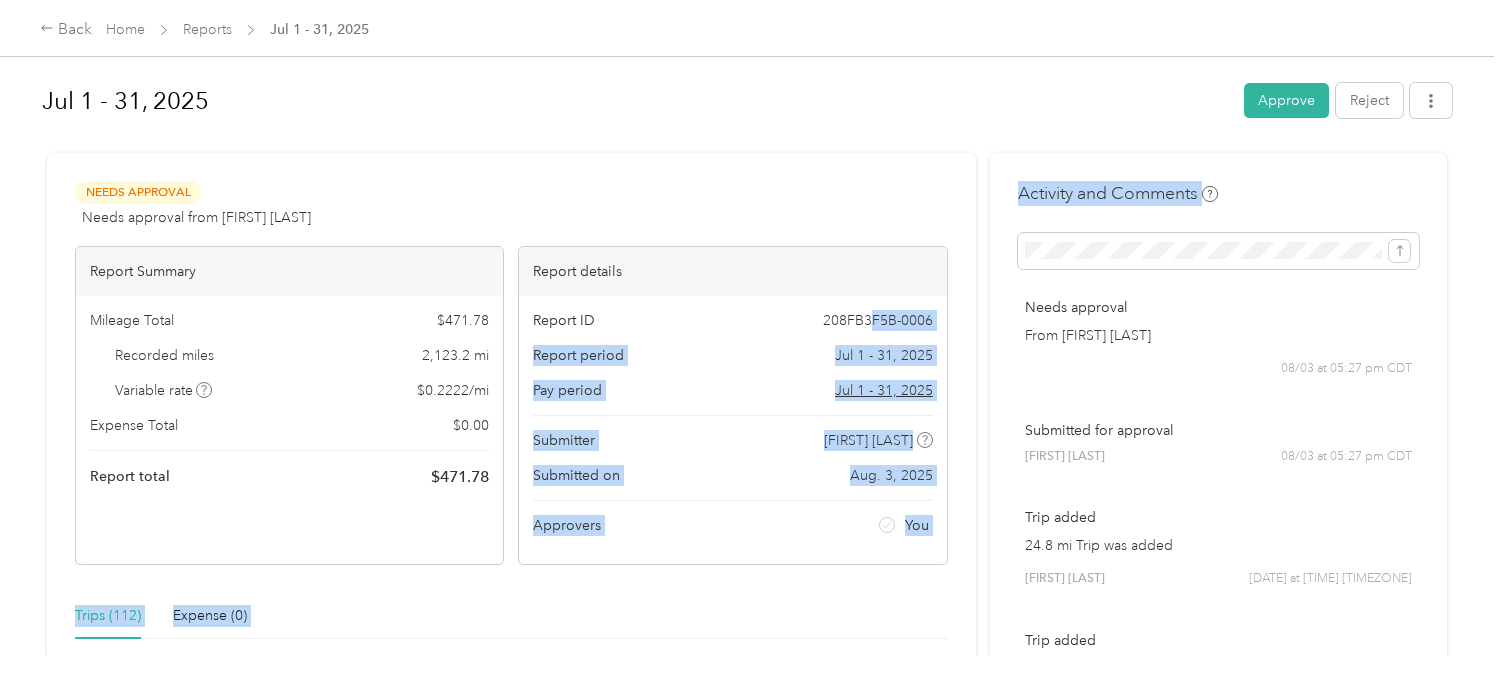 drag, startPoint x: 1451, startPoint y: 191, endPoint x: 864, endPoint y: 310, distance: 598.94073 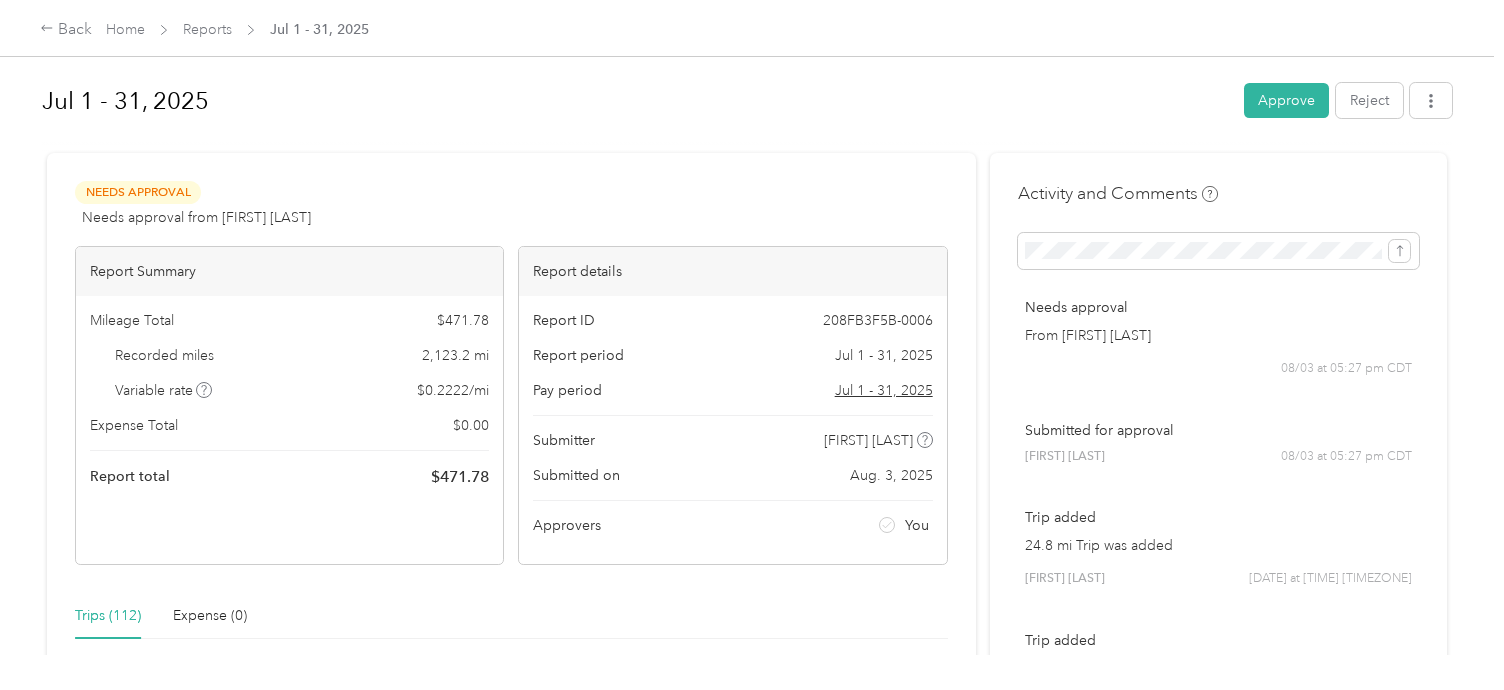 drag, startPoint x: 864, startPoint y: 310, endPoint x: 734, endPoint y: 144, distance: 210.84592 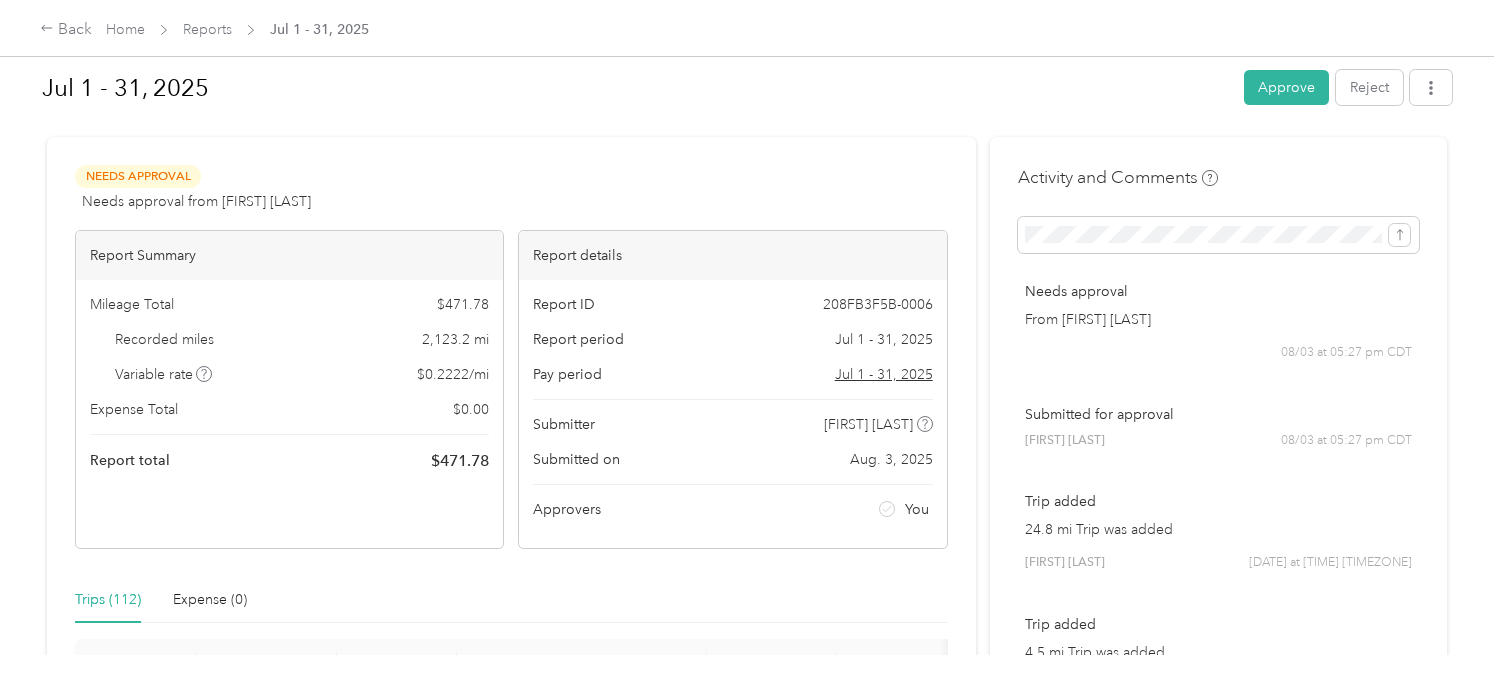 scroll, scrollTop: 47, scrollLeft: 0, axis: vertical 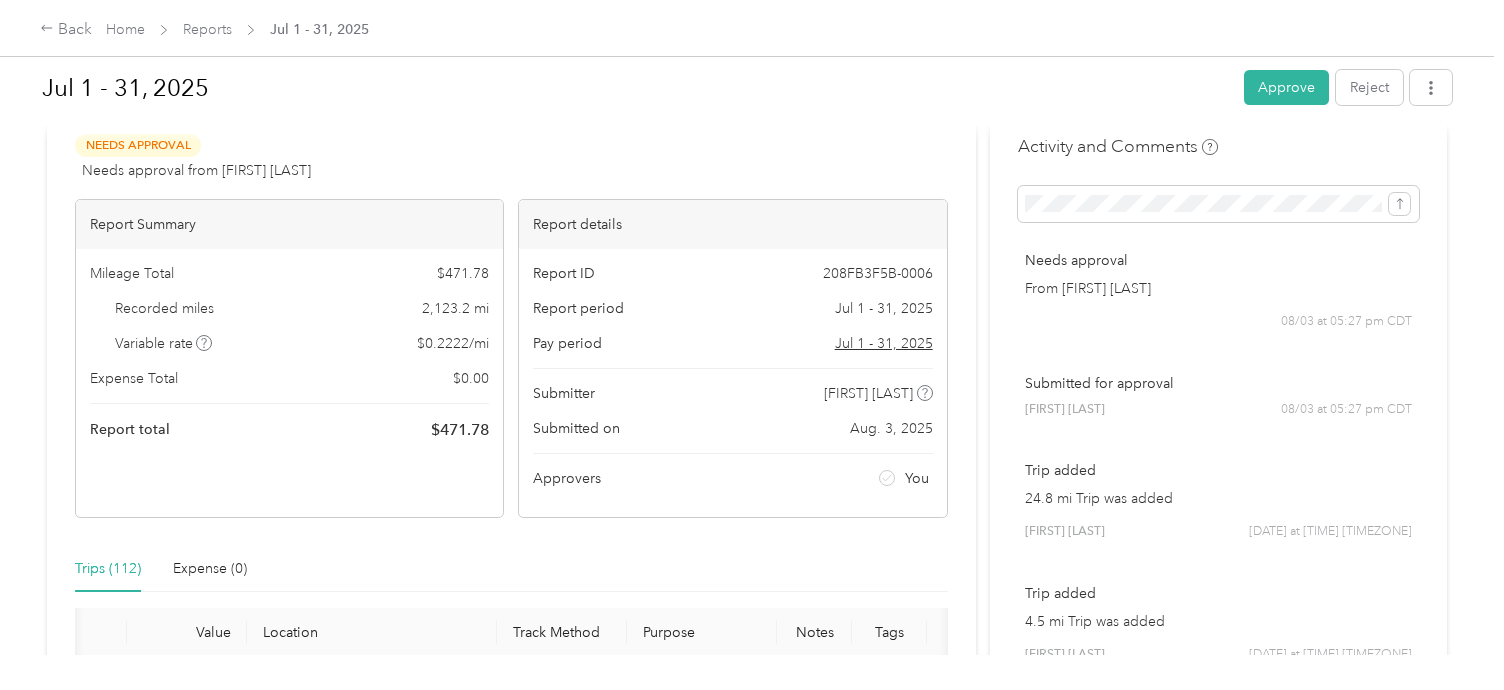 click on "Needs approval from [FIRST] [LAST] View  activity & comments Report Summary Mileage Total $ [AMOUNT] Recorded miles [DISTANCE]   mi Variable rate   $ [RATE] / mi Expense Total $ [AMOUNT] Report total $ [AMOUNT] Report details Report ID [REPORT_ID] Report period [DATE] - [DATE] Pay period [DATE] - [DATE] Submitter [FIRST] [LAST] Submitted on [DATE] Approvers You Trips ([NUMBER]) Expense ([NUMBER]) Miles Trip Date Value Location Track Method Purpose Notes Tags                   [DISTANCE] [DATE] $[AMOUNT] [TIME] [NUMBER] [STREET], [NEIGHBORHOOD], [CITY], [STATE] [TIME] Home GPS Hall's Culligan Water - [DISTANCE] [DATE] $[AMOUNT] [TIME] Home [TIME] [NUMBER] [STREET], [NEIGHBORHOOD], [CITY], [STATE] GPS Hall's Culligan Water - [DISTANCE] [DATE] $[AMOUNT] [TIME] PFC - Edmond [TIME] Home GPS Hall's Culligan Water - [DISTANCE] [DATE] $[AMOUNT] [TIME] [NUMBER] [STREET], [NEIGHBORHOOD], [CITY], [STATE] [TIME] PFC - Edmond GPS Hall's Culligan Water - [DISTANCE] [DATE] $[AMOUNT] [TIME] [NUMBER] [STREET], [NEIGHBORHOOD], [CITY], [STATE] [TIME] GPS" at bounding box center (511, 5986) 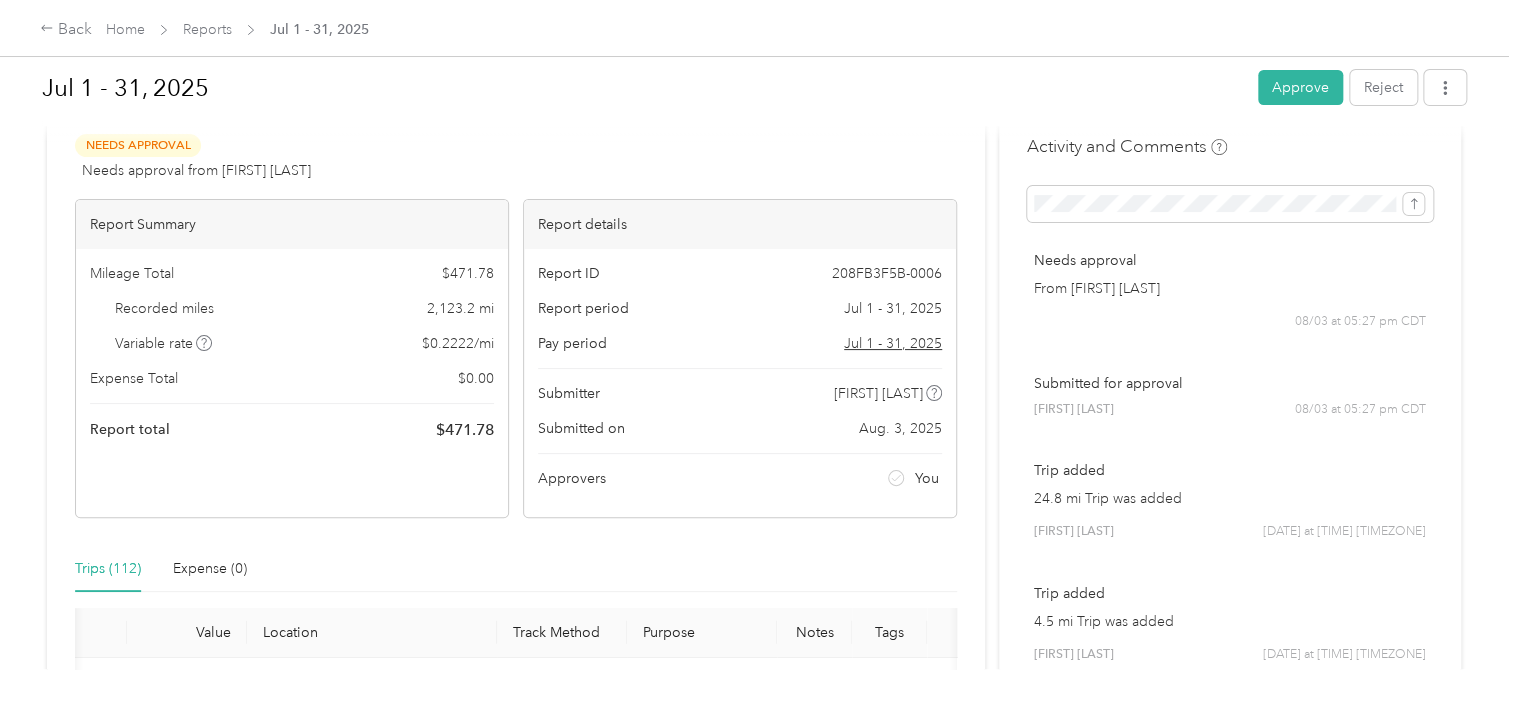 click on "Jul 1 - 31, 2025 Approve Reject Needs Approval Needs approval from [FIRST] [LAST] View  activity & comments Report Summary Mileage Total $ 471.78 Recorded miles 2,123.2   mi Variable rate   $ 0.2222 / mi Expense Total $ 0.00 Report total $ 471.78 Report details Report ID 208FB3F5B-0006 Report period Jul 1 - 31, 2025 Pay period Jul 1 - 31, 2025 Submitter [FIRST] [LAST] Submitted on Aug. 3, 2025 Approvers You Trips (112) Expense (0) Miles Trip Date Value Location Track Method Purpose Notes Tags                   14.7 7-31-2025 $3.27 07:21 pm [NUMBER] [STREET], [DISTRICT], [CITY], [STATE] 07:52 pm Home GPS Hall's Culligan Water - 18 7-31-2025 $4.00 05:11 pm Home 06:03 pm [NUMBER] [STREET], [DISTRICT], [CITY], [STATE] GPS Hall's Culligan Water - 21.5 7-31-2025 $4.78 03:28 pm PFC - Edmond 04:25 pm Home GPS Hall's Culligan Water - 11.7 7-31-2025 $2.60 03:00 pm [NUMBER] [STREET], [DISTRICT], [CITY], [STATE] 03:16 pm PFC - Edmond GPS Hall's Culligan Water - 17.3 7-31-2025 $3.84 01:49 pm 02:26 pm GPS Hall's Culligan Water -" at bounding box center (754, 334) 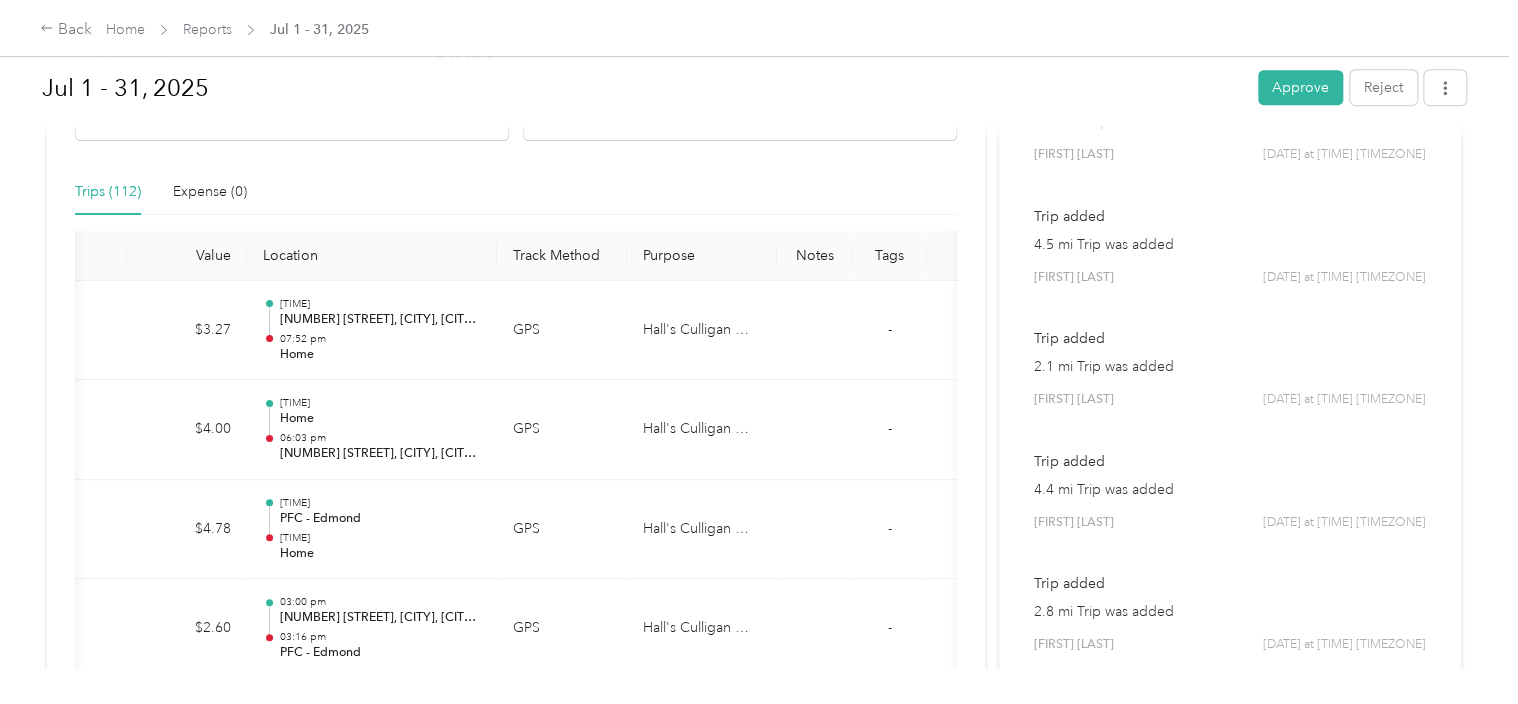 scroll, scrollTop: 513, scrollLeft: 0, axis: vertical 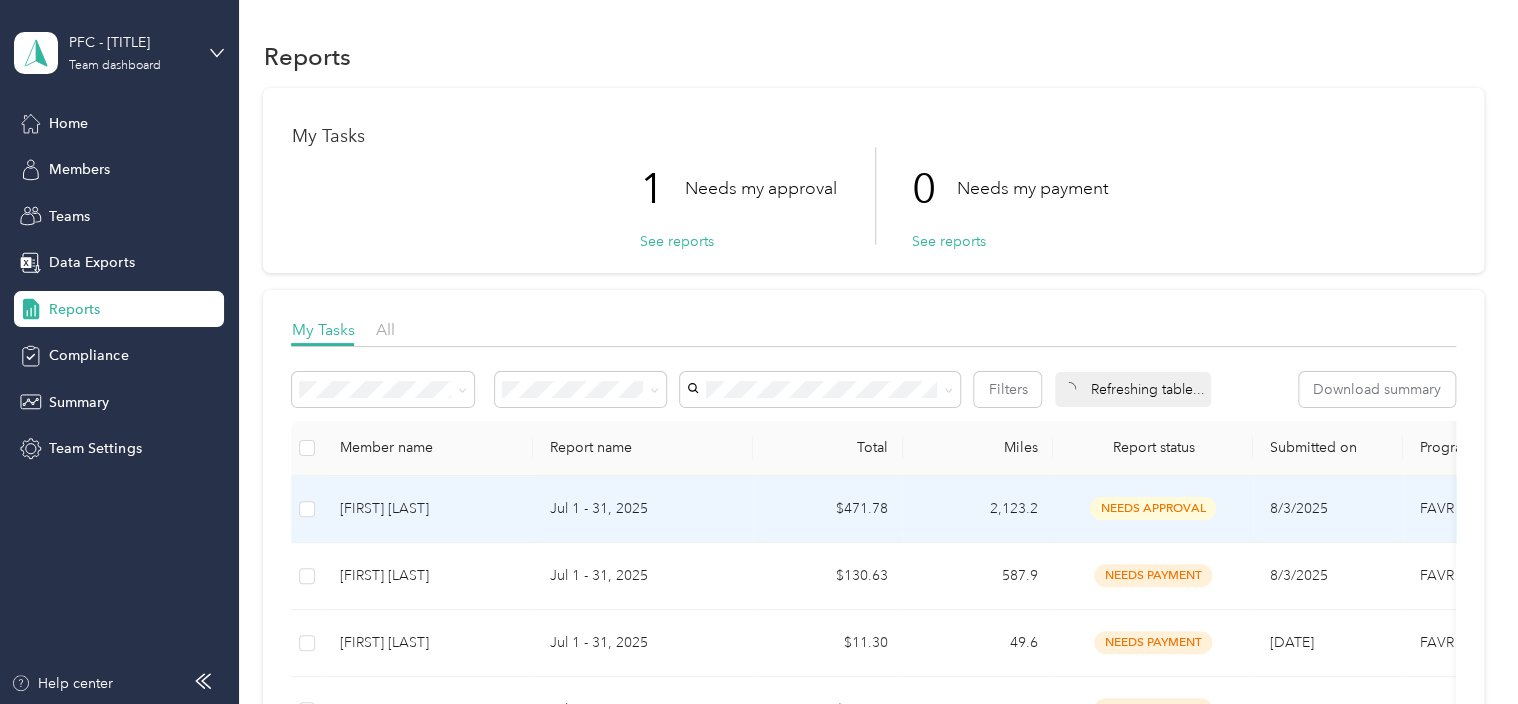 click at bounding box center (307, 509) 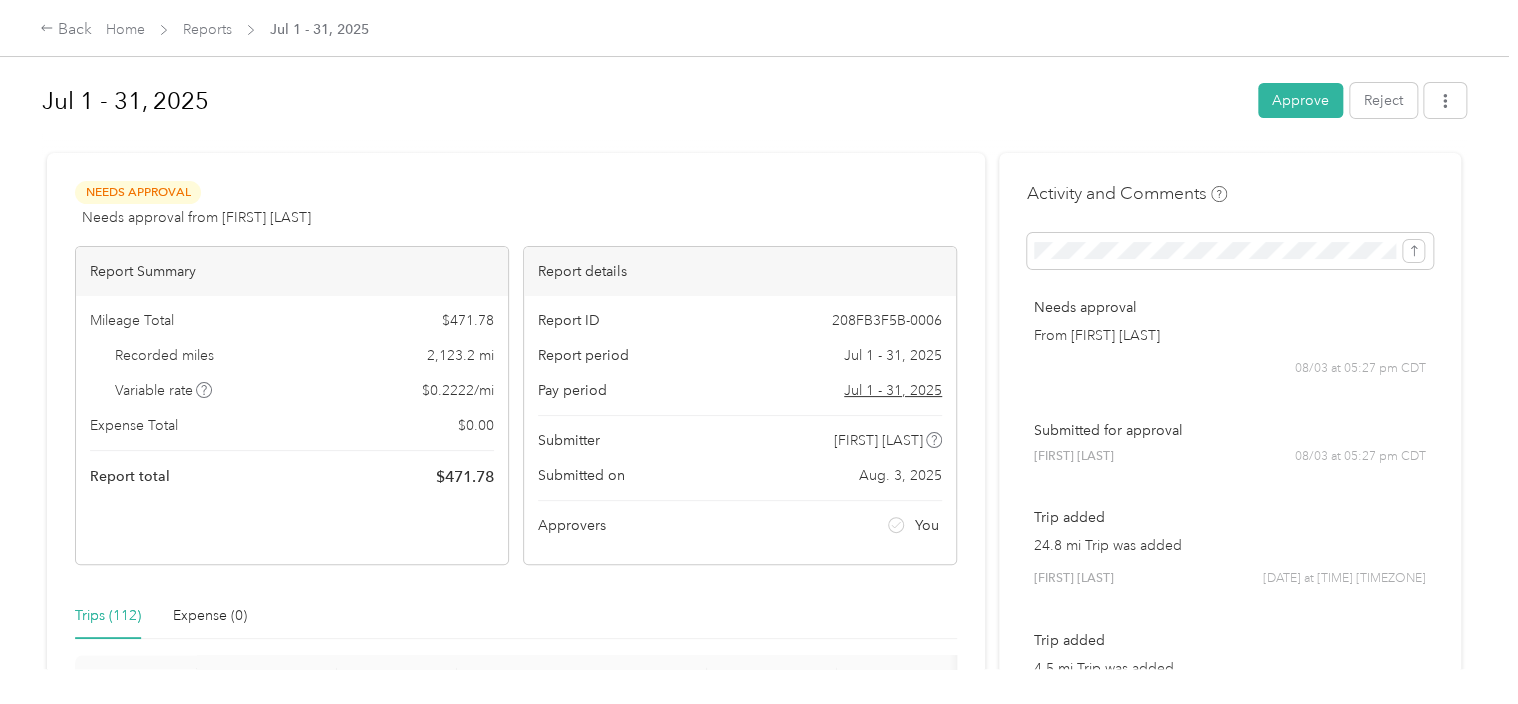 click on "Jul 1 - 31, 2025 Approve Reject Needs Approval Needs approval from [FIRST] [LAST] View  activity & comments Report Summary Mileage Total $ 471.78 Recorded miles 2,123.2   mi Variable rate   $ 0.2222 / mi Expense Total $ 0.00 Report total $ 471.78 Report details Report ID 208FB3F5B-0006 Report period Jul 1 - 31, 2025 Pay period Jul 1 - 31, 2025 Submitter [FIRST] [LAST] Submitted on Aug. 3, 2025 Approvers You Trips (112) Expense (0) Miles Trip Date Value Location Track Method Purpose Notes Tags                   14.7 7-31-2025 $3.27 07:21 pm [NUMBER] [STREET], [DISTRICT], [CITY], [STATE] 07:52 pm Home GPS Hall's Culligan Water - 18 7-31-2025 $4.00 05:11 pm Home 06:03 pm [NUMBER] [STREET], [DISTRICT], [CITY], [STATE] GPS Hall's Culligan Water - 21.5 7-31-2025 $4.78 03:28 pm PFC - Edmond 04:25 pm Home GPS Hall's Culligan Water - 11.7 7-31-2025 $2.60 03:00 pm [NUMBER] [STREET], [DISTRICT], [CITY], [STATE] 03:16 pm PFC - Edmond GPS Hall's Culligan Water - 17.3 7-31-2025 $3.84 01:49 pm 02:26 pm GPS Hall's Culligan Water -" at bounding box center (754, 334) 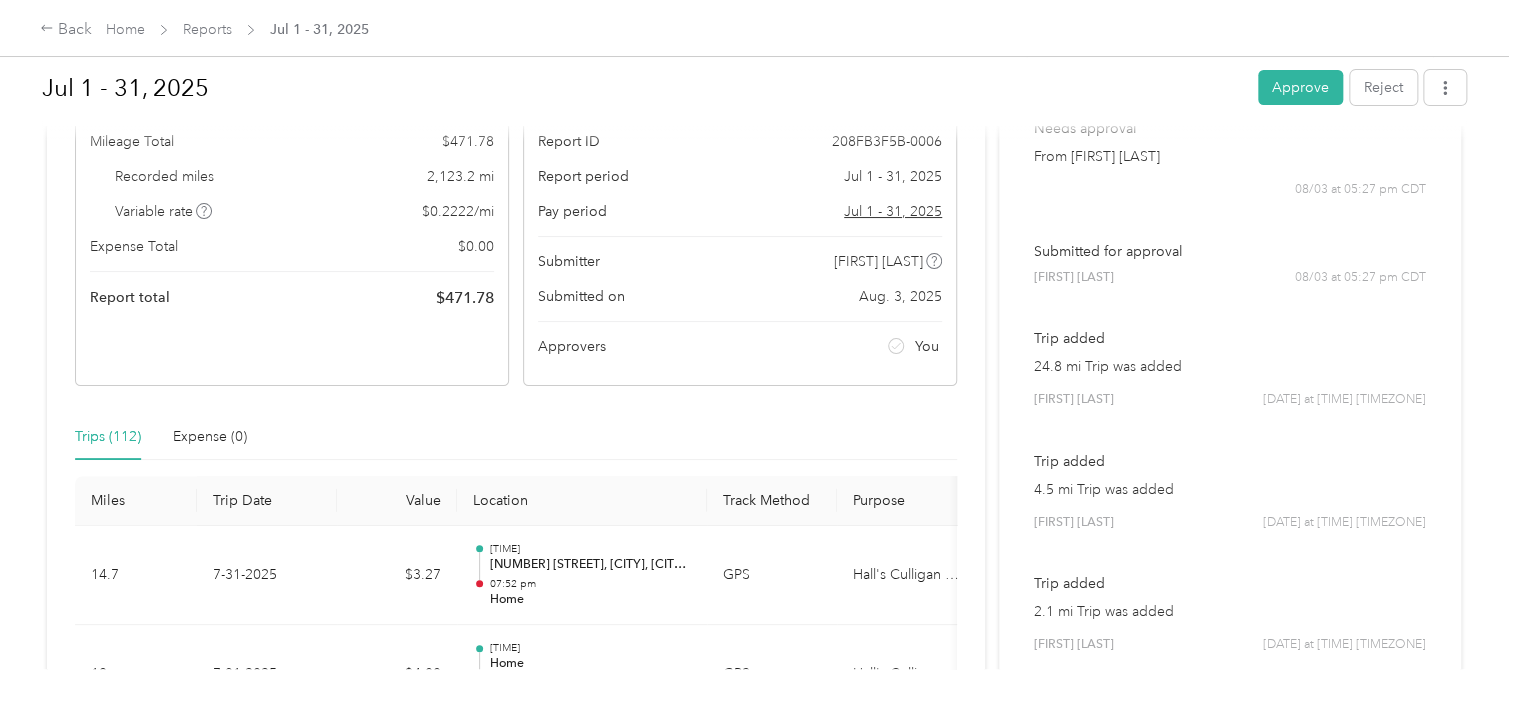 scroll, scrollTop: 268, scrollLeft: 0, axis: vertical 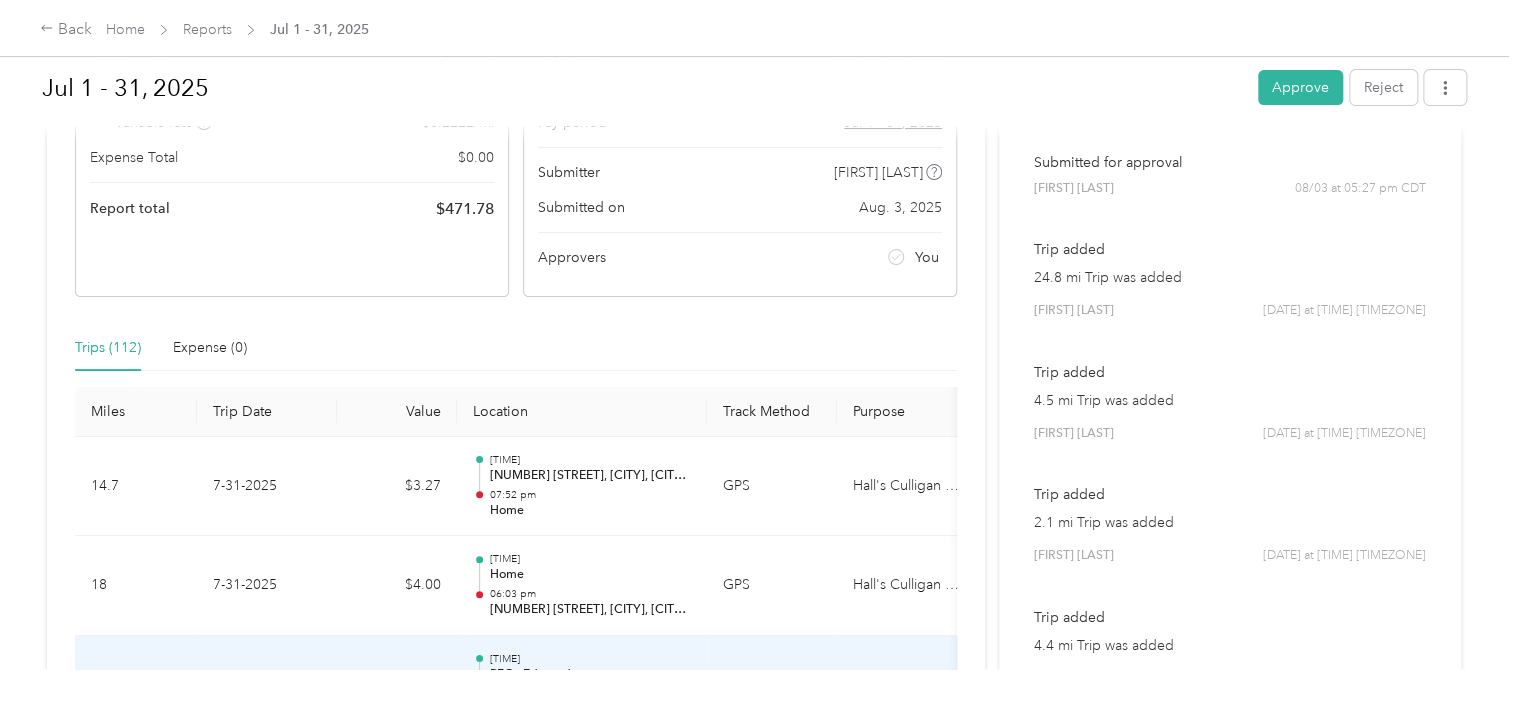 click on "GPS" at bounding box center [772, 686] 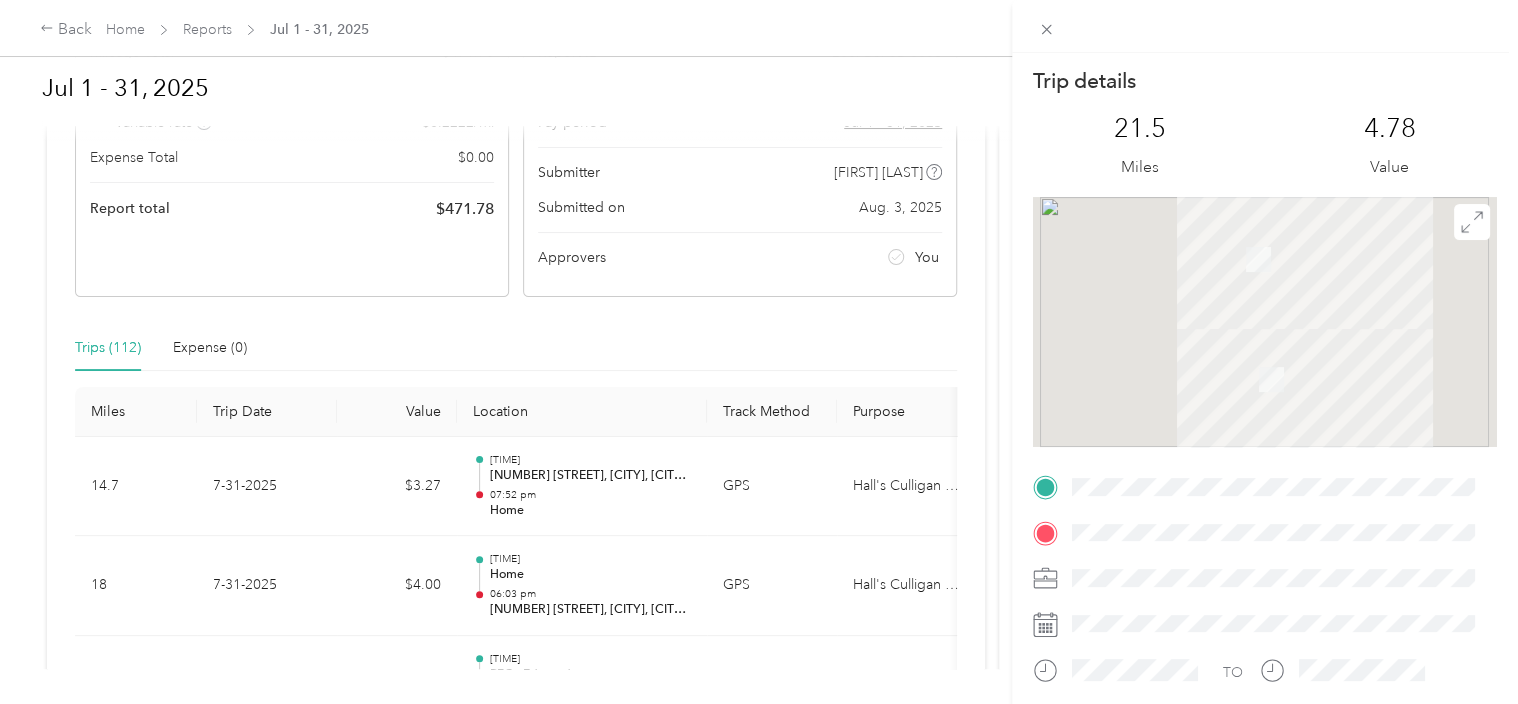 click on "Trip details This trip cannot be edited because it is either under review, approved, or paid. Contact your Team Manager to edit it. 21.5 Miles 4.78 Value  TO" at bounding box center [754, 704] 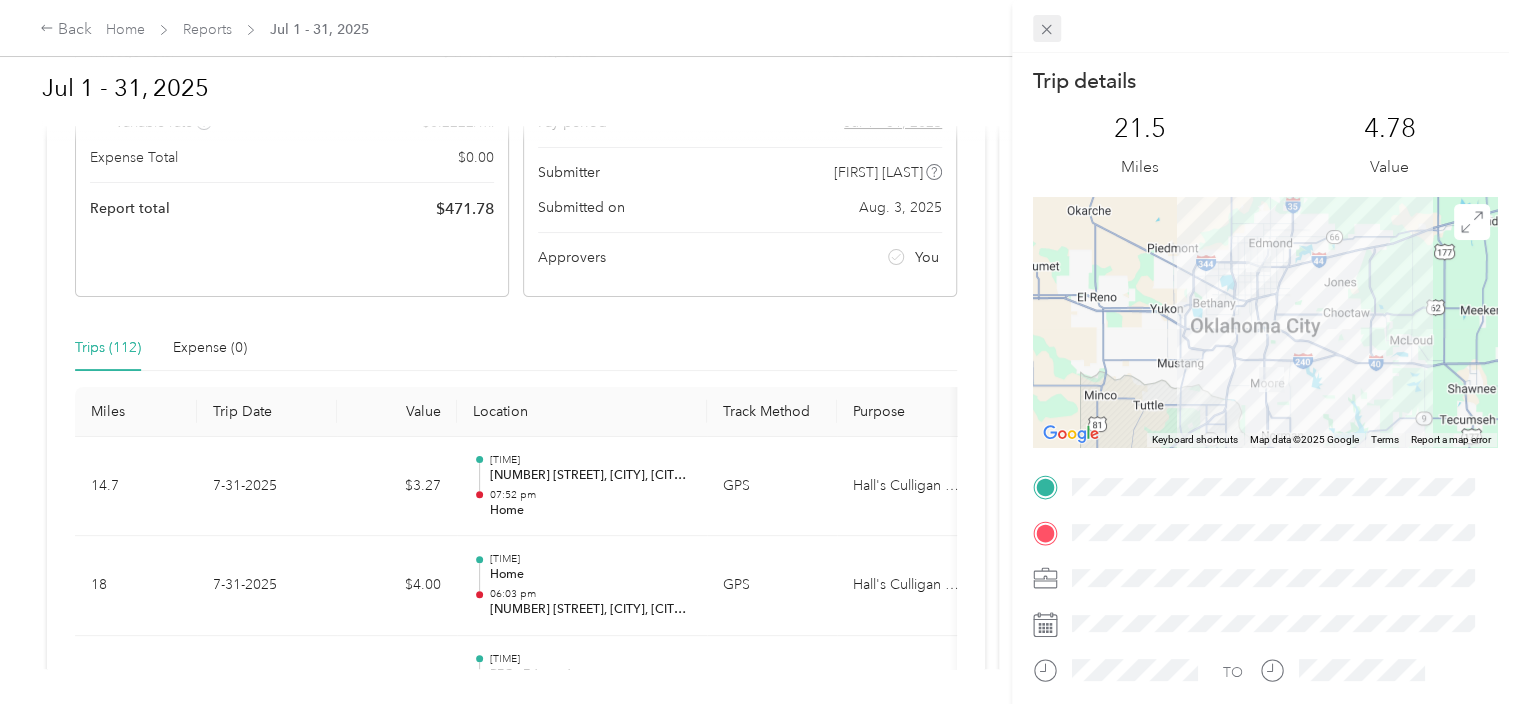 click 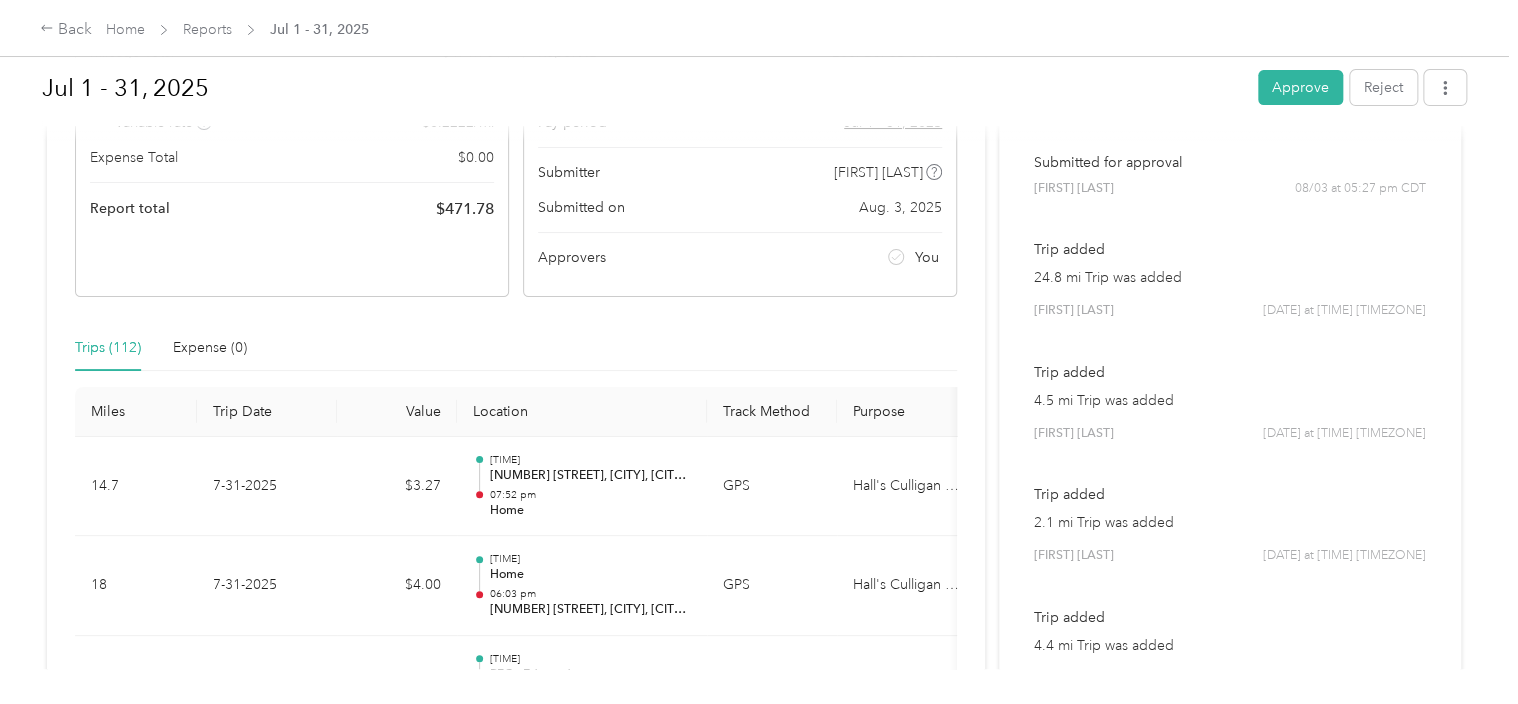 click on "Needs approval from [FIRST] [LAST] View  activity & comments Report Summary Mileage Total $ [AMOUNT] Recorded miles [DISTANCE]   mi Variable rate   $ [RATE] / mi Expense Total $ [AMOUNT] Report total $ [AMOUNT] Report details Report ID [REPORT_ID] Report period [DATE] - [DATE] Pay period [DATE] - [DATE] Submitter [FIRST] [LAST] Submitted on [DATE] Approvers You Trips ([NUMBER]) Expense ([NUMBER]) Miles Trip Date Value Location Track Method Purpose Notes Tags                   [DISTANCE] [DATE] $[AMOUNT] [TIME] [NUMBER] [STREET], [NEIGHBORHOOD], [CITY], [STATE] [TIME] Home GPS Hall's Culligan Water - [DISTANCE] [DATE] $[AMOUNT] [TIME] Home [TIME] [NUMBER] [STREET], [NEIGHBORHOOD], [CITY], [STATE] GPS Hall's Culligan Water - [DISTANCE] [DATE] $[AMOUNT] [TIME] PFC - Edmond [TIME] Home GPS Hall's Culligan Water - [DISTANCE] [DATE] $[AMOUNT] [TIME] [NUMBER] [STREET], [NEIGHBORHOOD], [CITY], [STATE] [TIME] PFC - Edmond GPS Hall's Culligan Water - [DISTANCE] [DATE] $[AMOUNT] [TIME] [NUMBER] [STREET], [NEIGHBORHOOD], [CITY], [STATE] [TIME] GPS" at bounding box center (516, 5765) 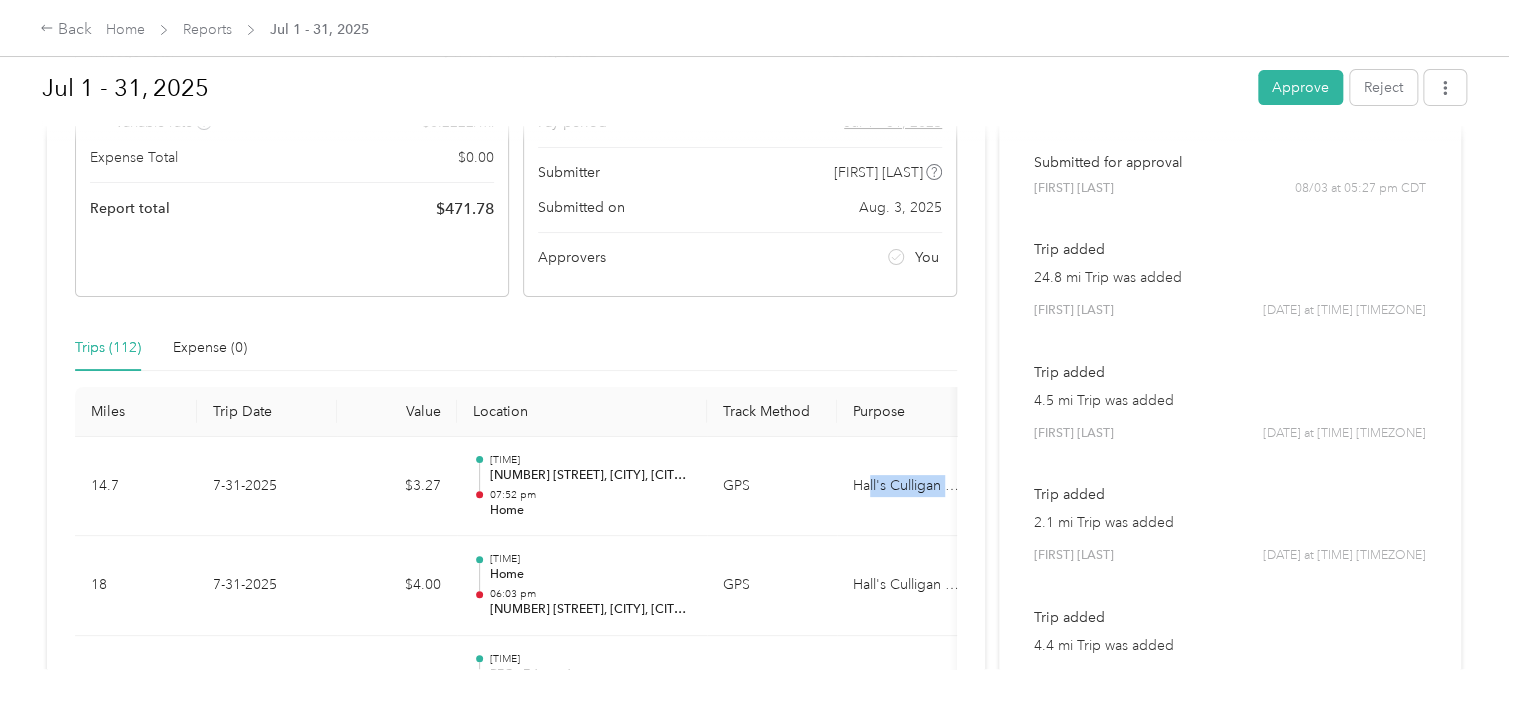drag, startPoint x: 956, startPoint y: 461, endPoint x: 792, endPoint y: 516, distance: 172.97688 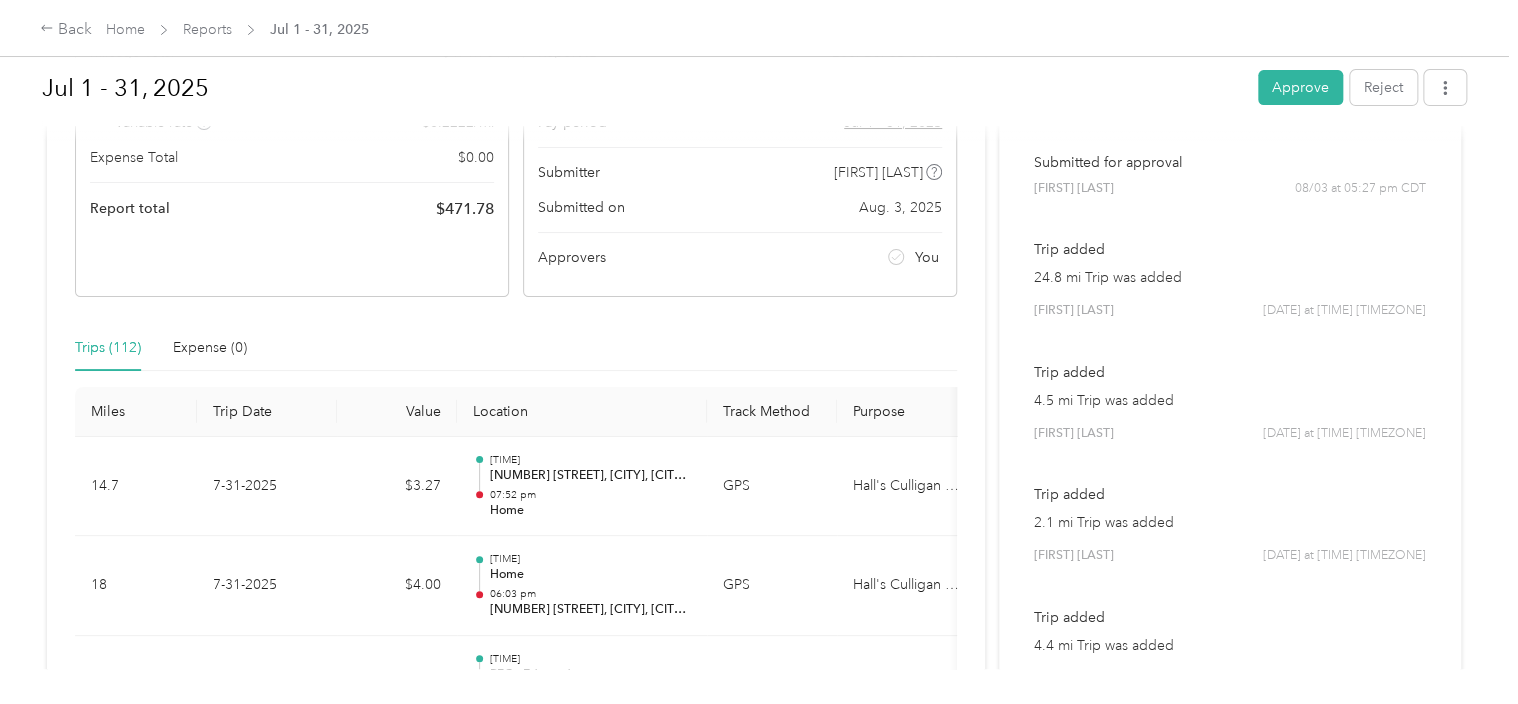 click on "Trips (112) Expense (0)" at bounding box center [516, 348] 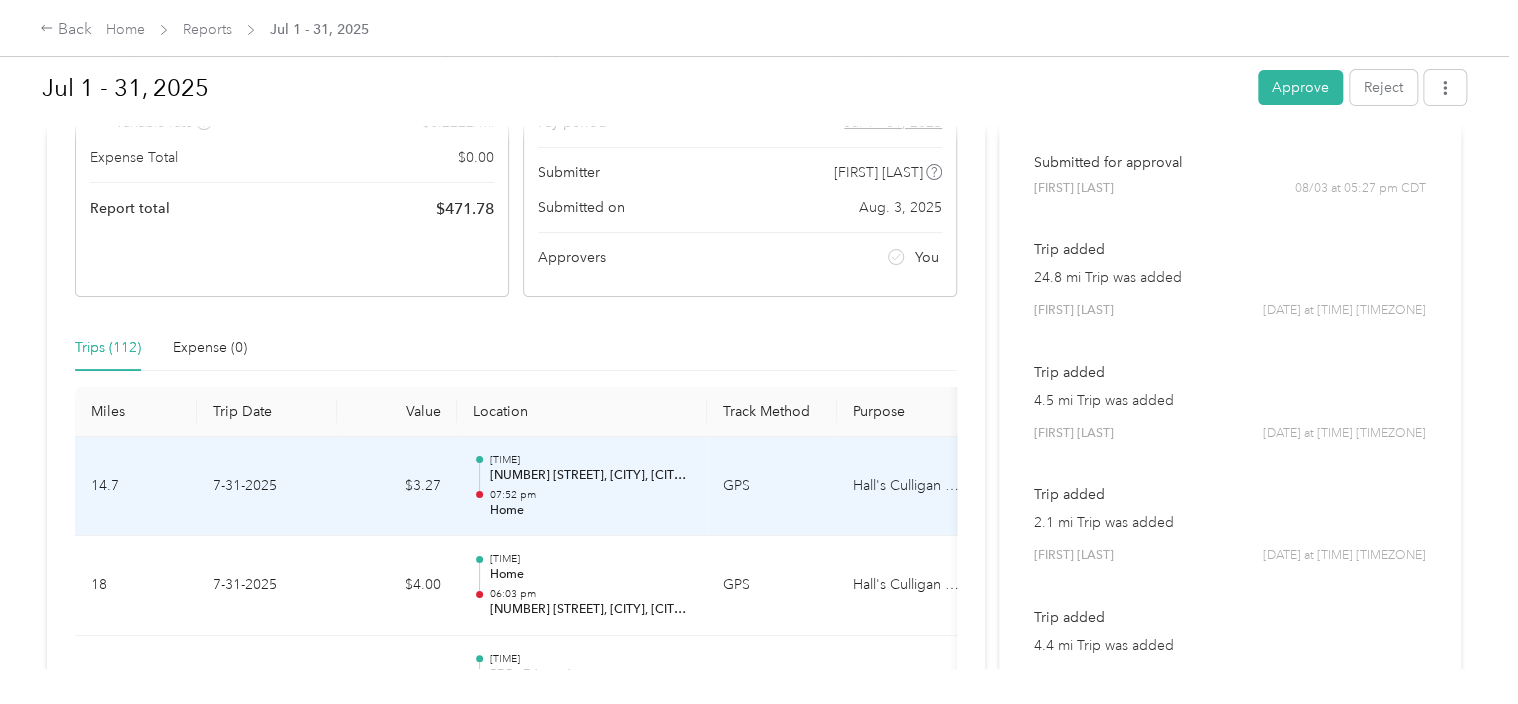 drag, startPoint x: 952, startPoint y: 448, endPoint x: 952, endPoint y: 512, distance: 64 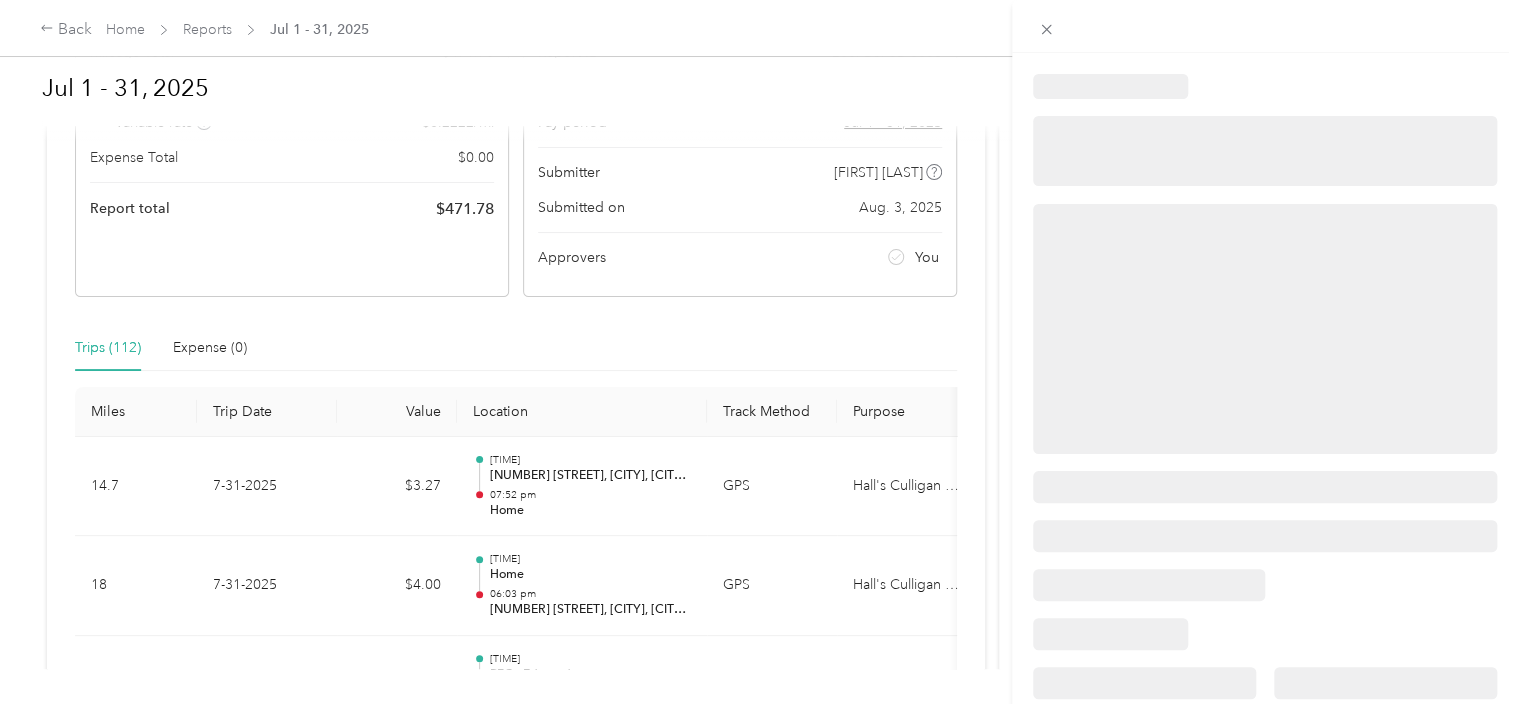 click at bounding box center [759, 352] 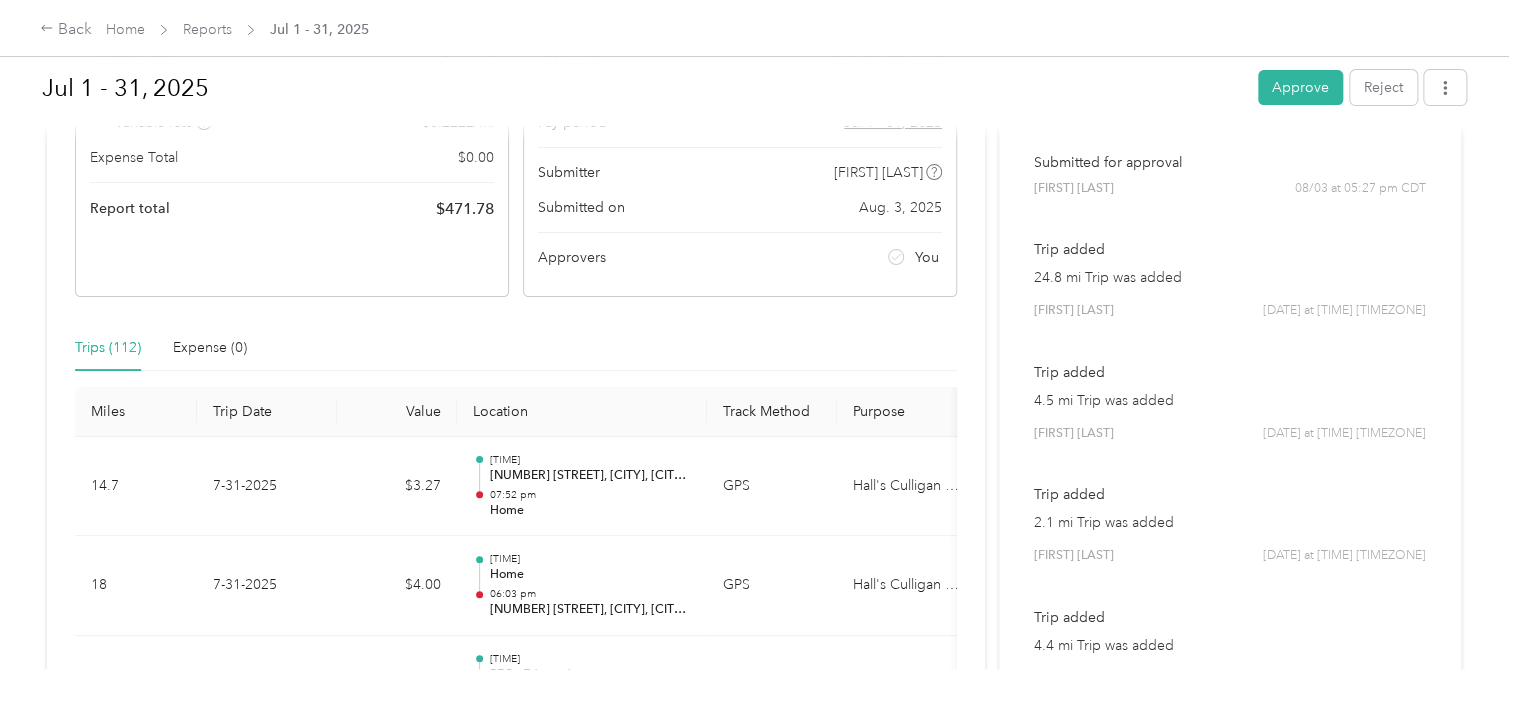 drag, startPoint x: 985, startPoint y: 452, endPoint x: 1002, endPoint y: 453, distance: 17.029387 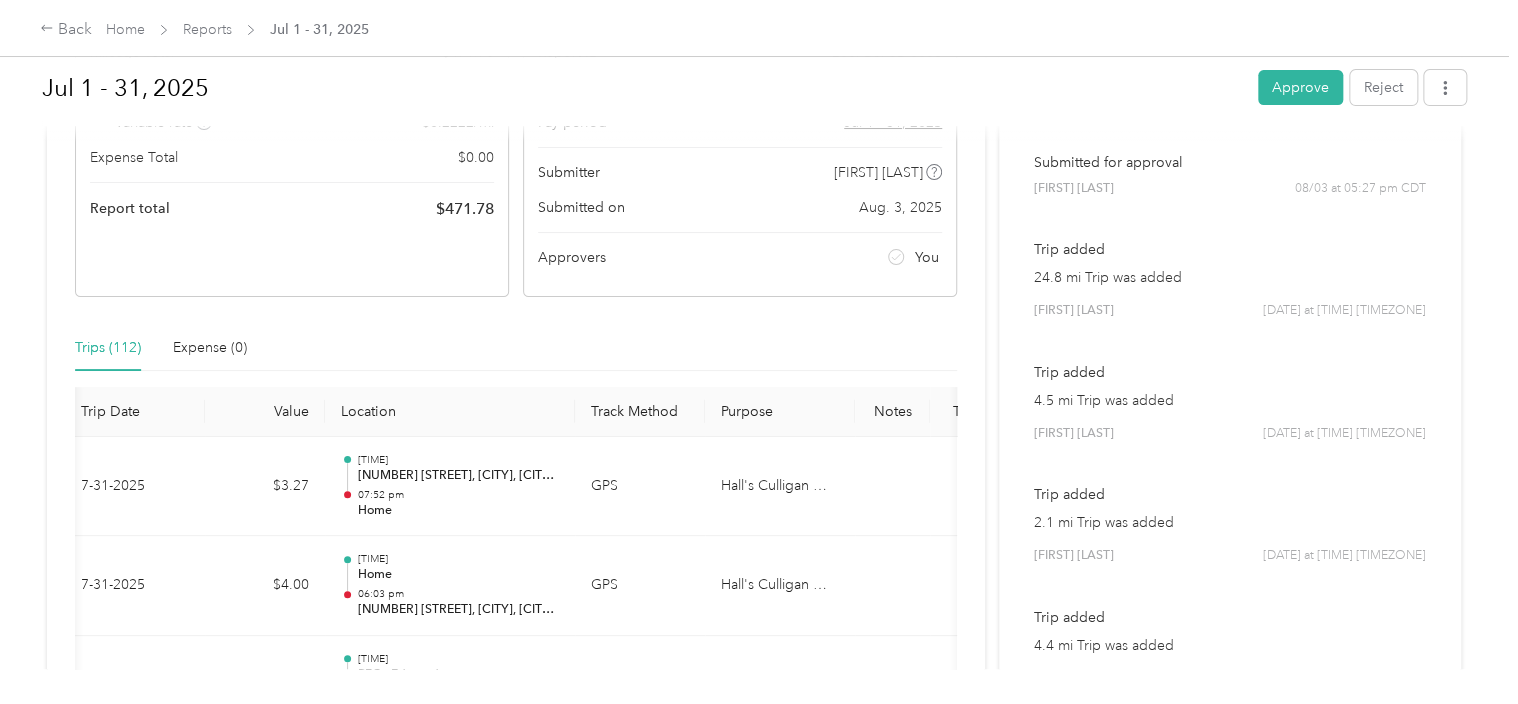 scroll, scrollTop: 0, scrollLeft: 200, axis: horizontal 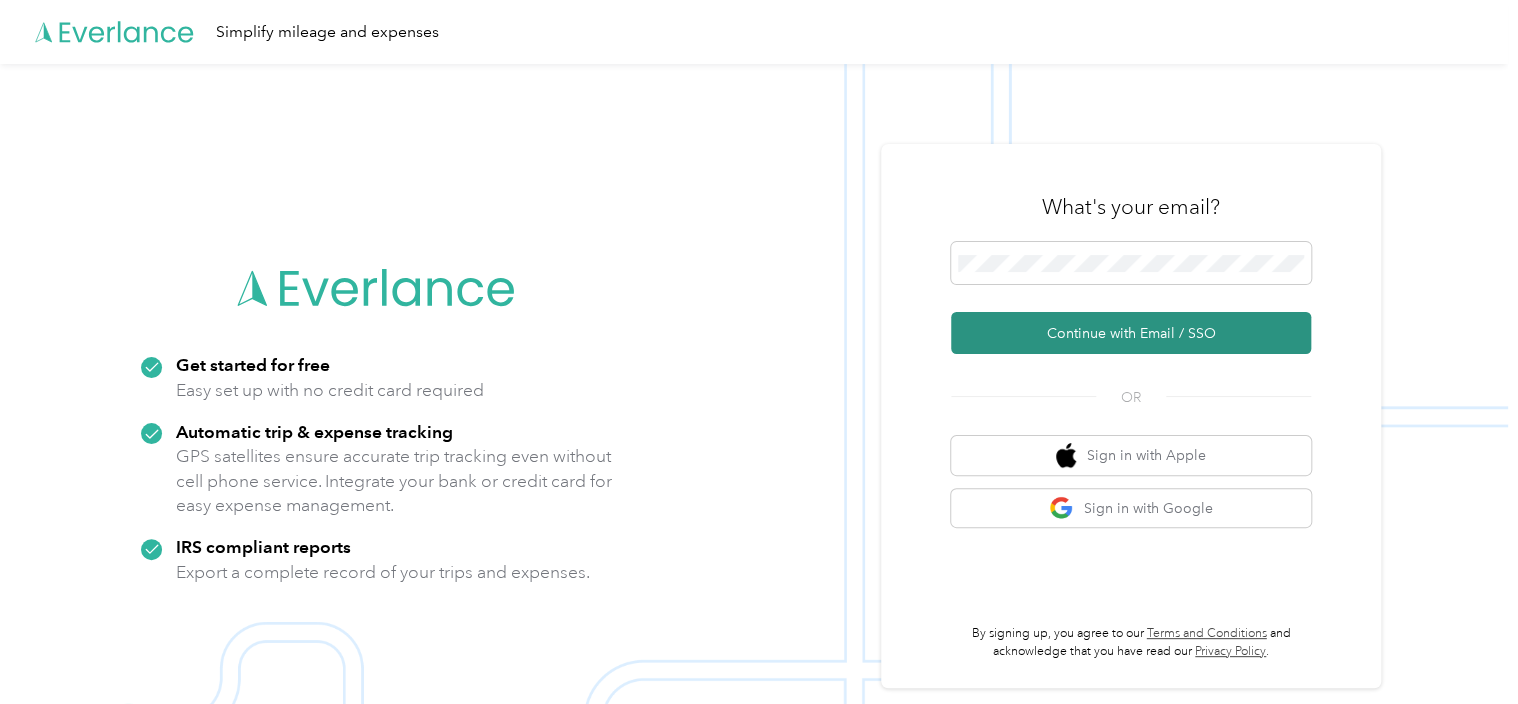click on "Continue with Email / SSO" at bounding box center (1131, 333) 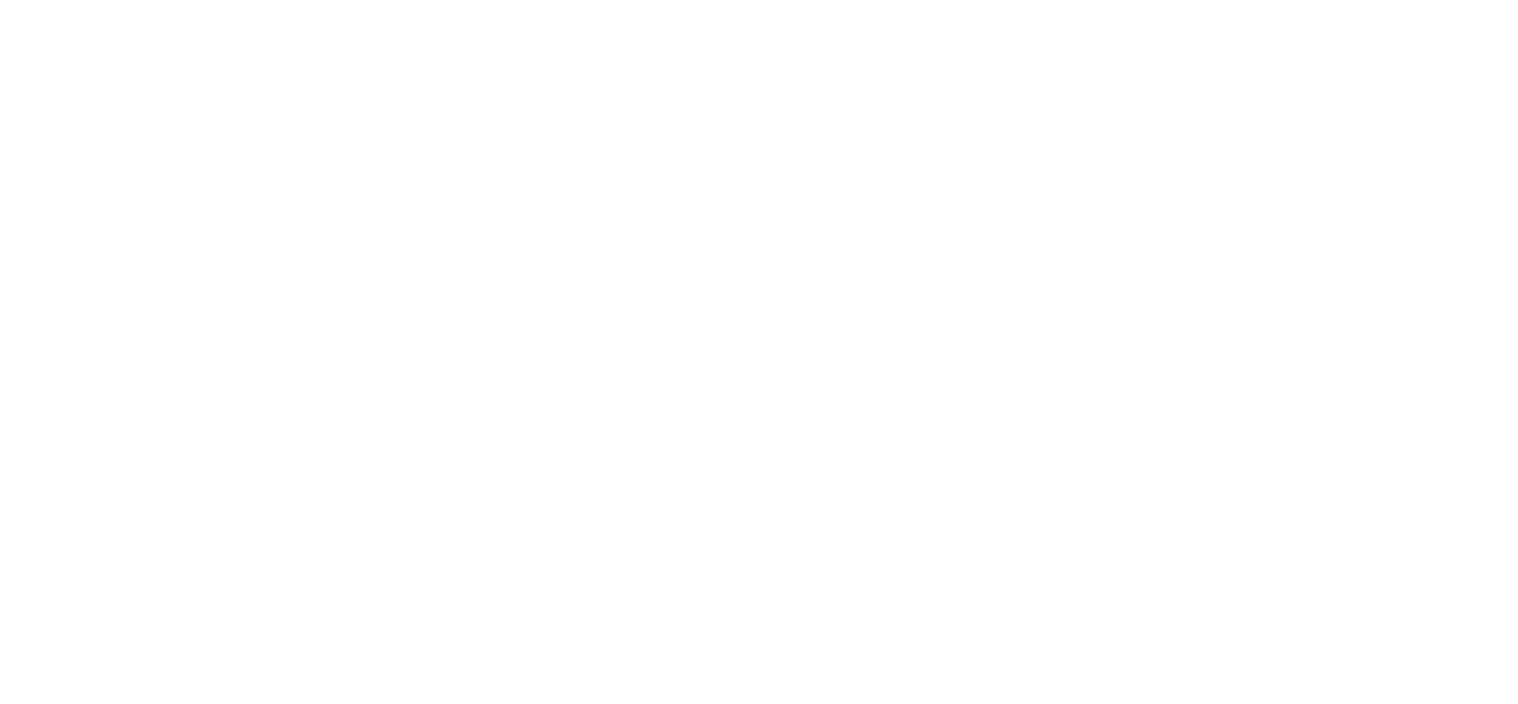 scroll, scrollTop: 0, scrollLeft: 0, axis: both 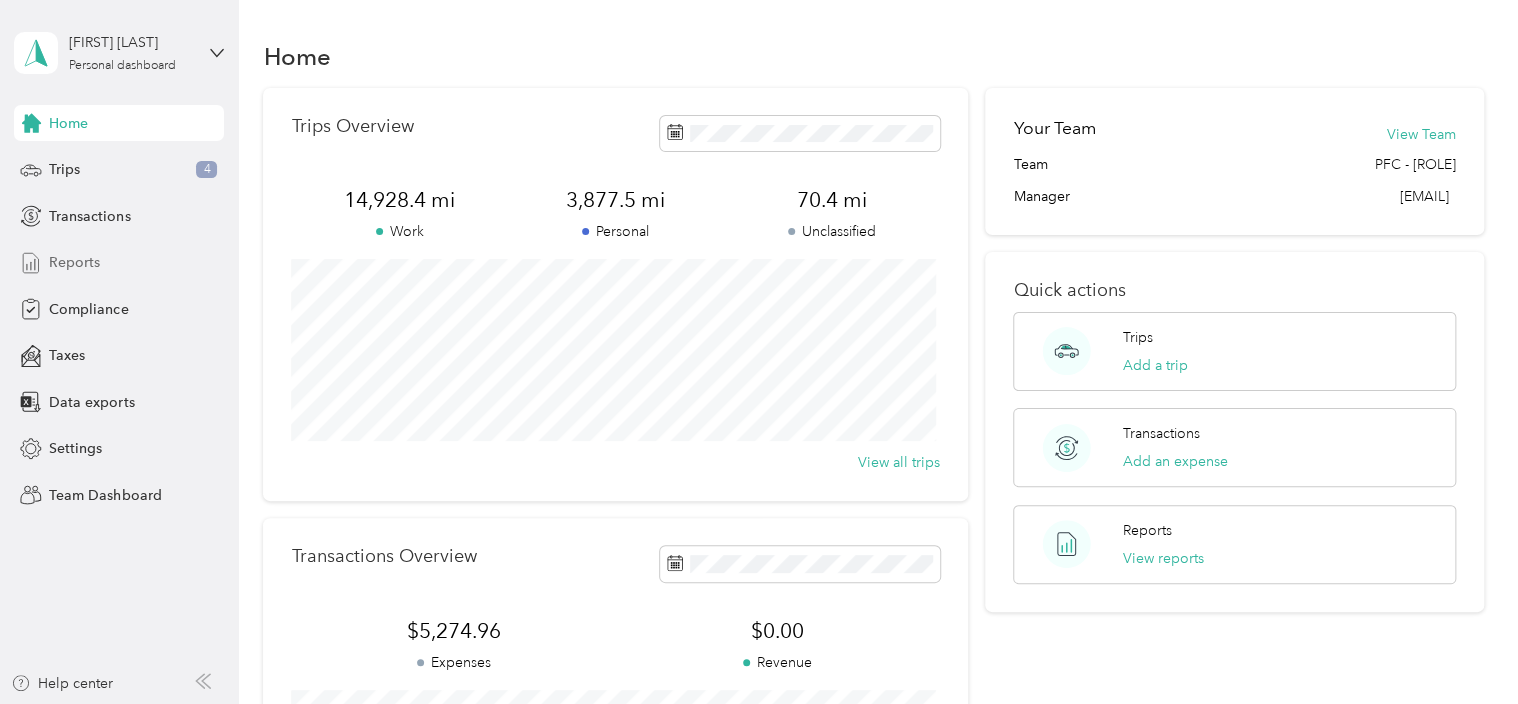 click on "Reports" at bounding box center [74, 262] 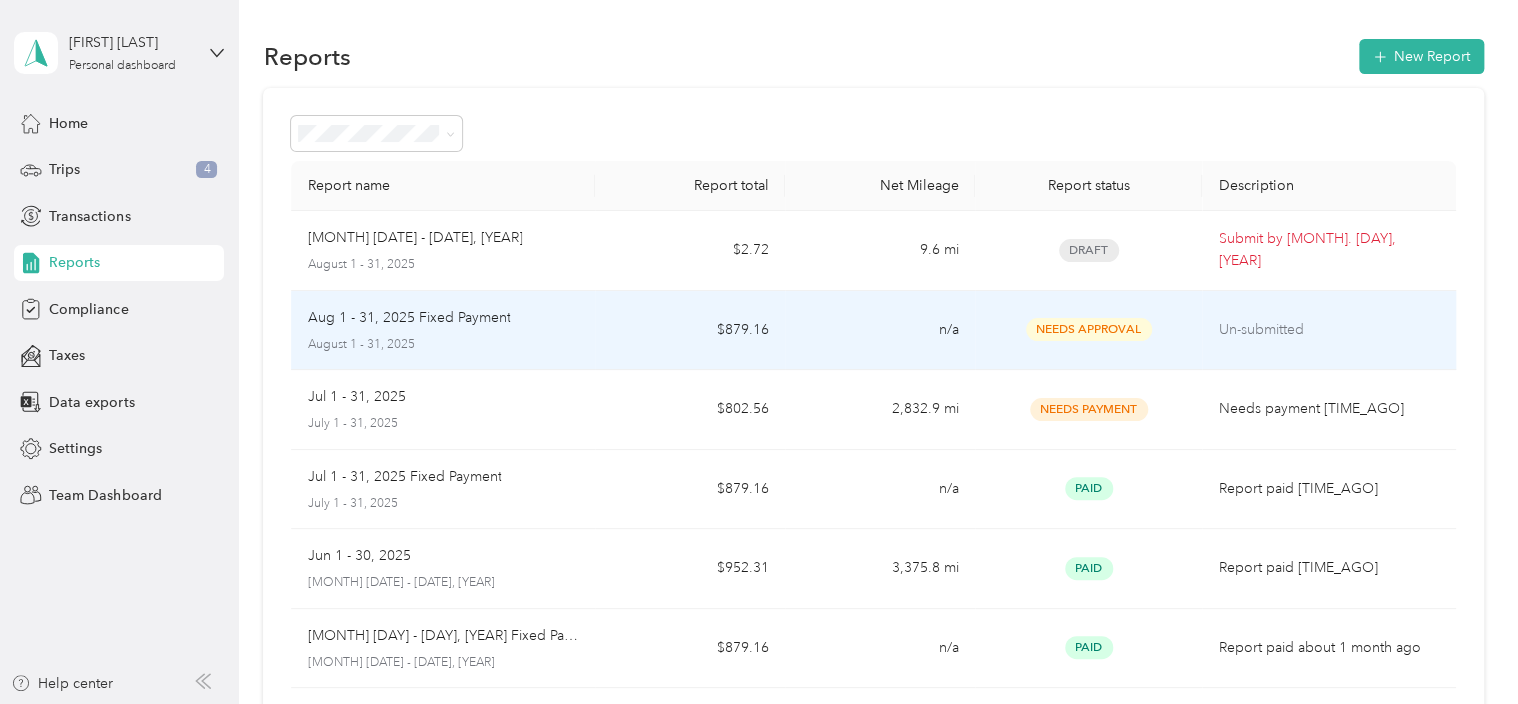 click on "Aug 1 - 31, 2025 Fixed Payment" at bounding box center [408, 318] 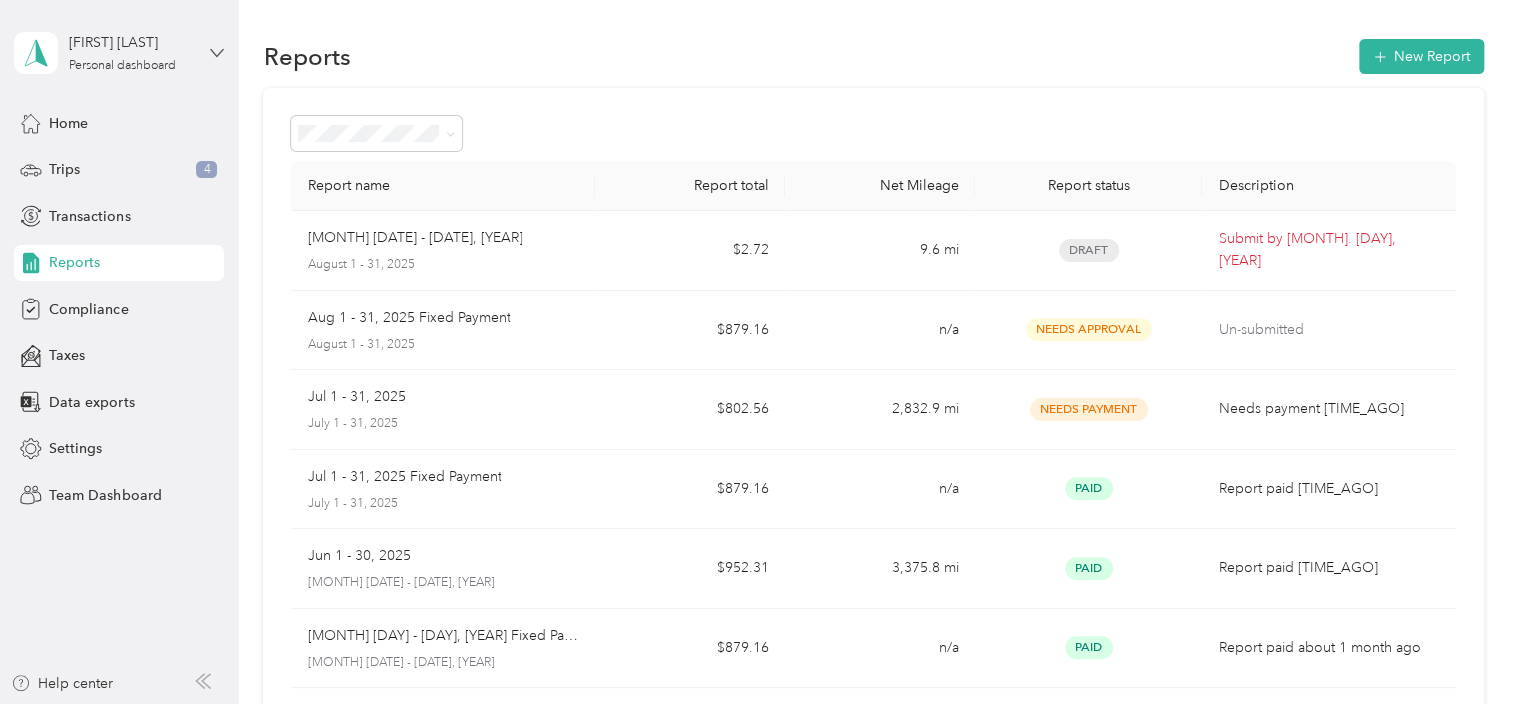 click 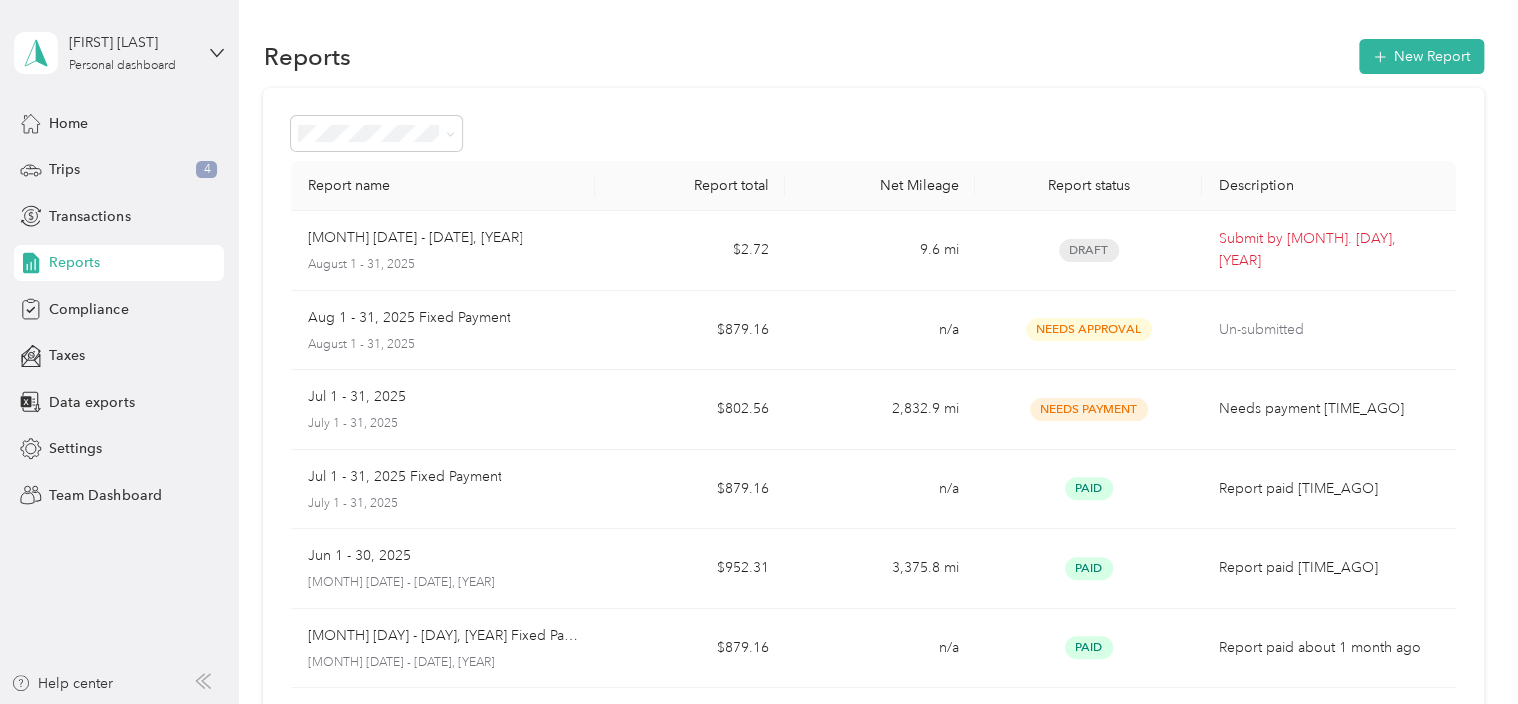 click on "Report name Report total Net Mileage Report status Description           Aug 1 - 31, 2025 August 1 - 31, 2025 $2.72 9.6 mi Draft Submit  by   Sep. 3, 2025 Aug 1 - 31, 2025 Fixed Payment August 1 - 31, 2025 $879.16 n/a Needs Approval Un-submitted Jul 1 - 31, 2025 July 1 - 31, 2025 $802.56 2,832.9 mi Needs Payment Needs payment 1 day ago Jul 1 - 31, 2025 Fixed Payment July 1 - 31, 2025 $879.16 n/a Paid Report paid 2 days ago Jun 1 - 30, 2025 June 1 - 30, 2025 $952.31 3,375.8 mi Paid Report paid 27 days ago Jun 1 - 30, 2025 Fixed Payment June 1 - 30, 2025 $879.16 n/a Paid Report paid about 1 month ago May 1 - 31, 2025 May 1 - 31, 2025 $582.13 2,064.3 mi Paid Report paid about 2 months ago May 1 - 31, 2025 Fixed Payment May 1 - 31, 2025 $879.16 n/a Paid Report paid 2 months ago Apr 1 - 30, 2025 April 1 - 30, 2025 $944.25 3,366.3 mi Paid Report paid 3 months ago Apr 1 - 30, 2025 Fixed Payment April 1 - 30, 2025 $879.16 n/a Paid Report paid 3 months ago Showing  10  out of   12 Load more" at bounding box center [873, 589] 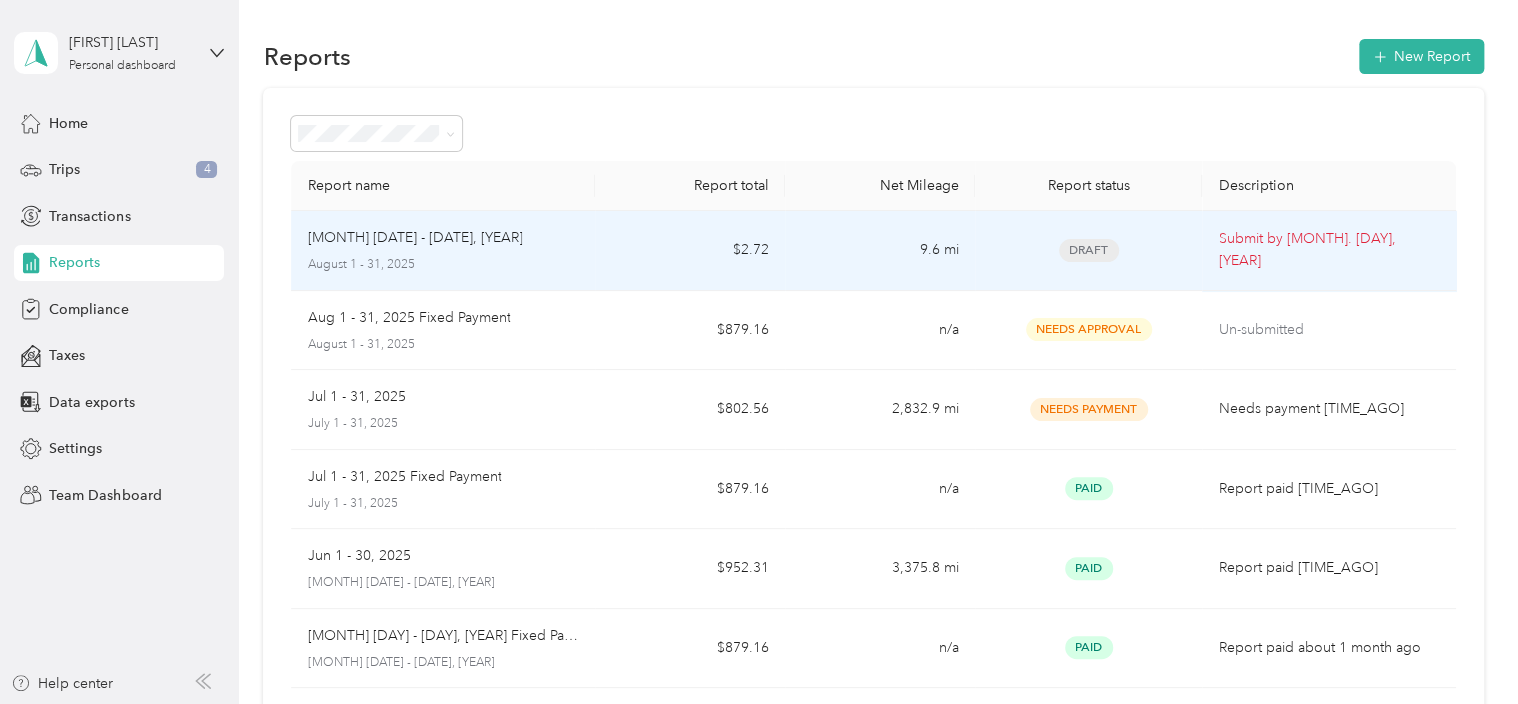click on "[MONTH] [DATE] - [DATE], [YEAR]" at bounding box center (414, 238) 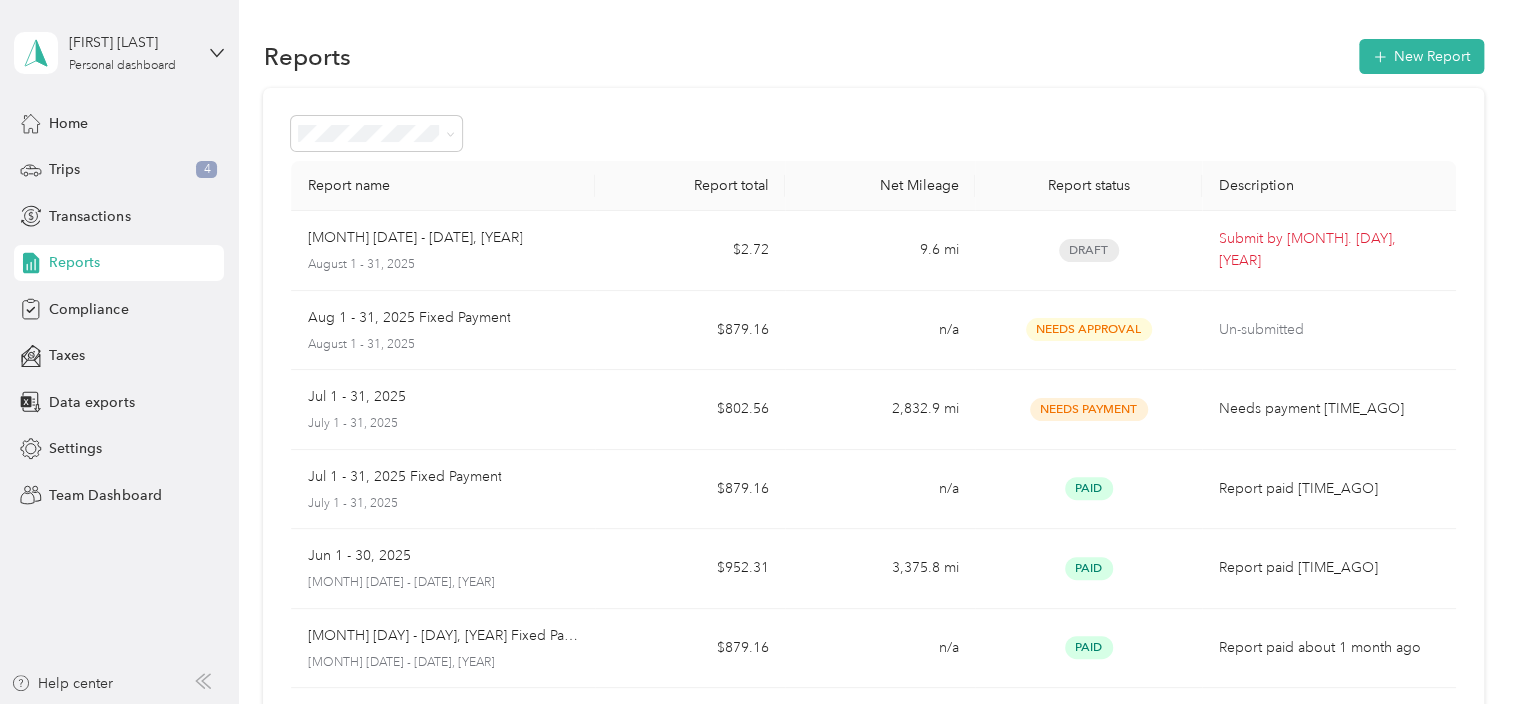 click on "Angela Robuck Personal dashboard" at bounding box center [119, 53] 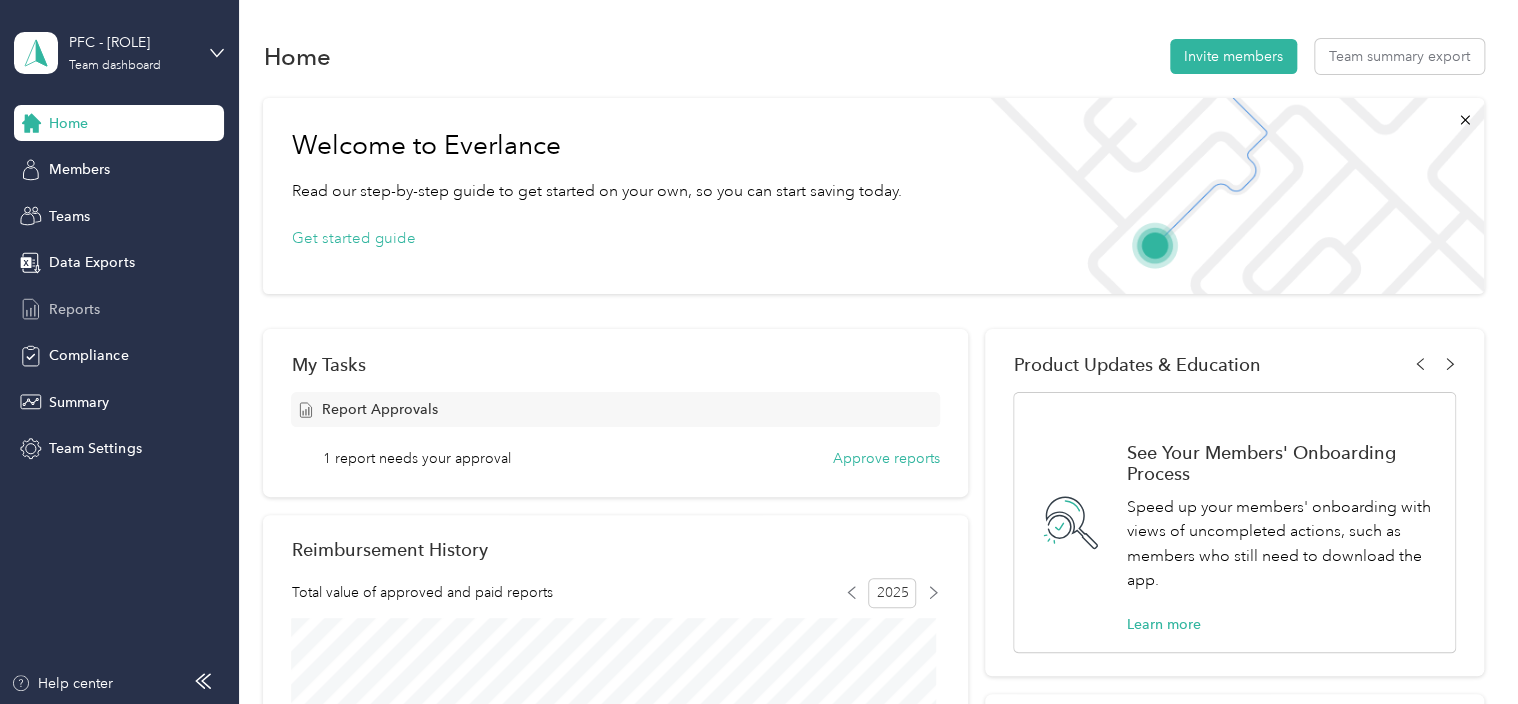 click on "Reports" at bounding box center [74, 309] 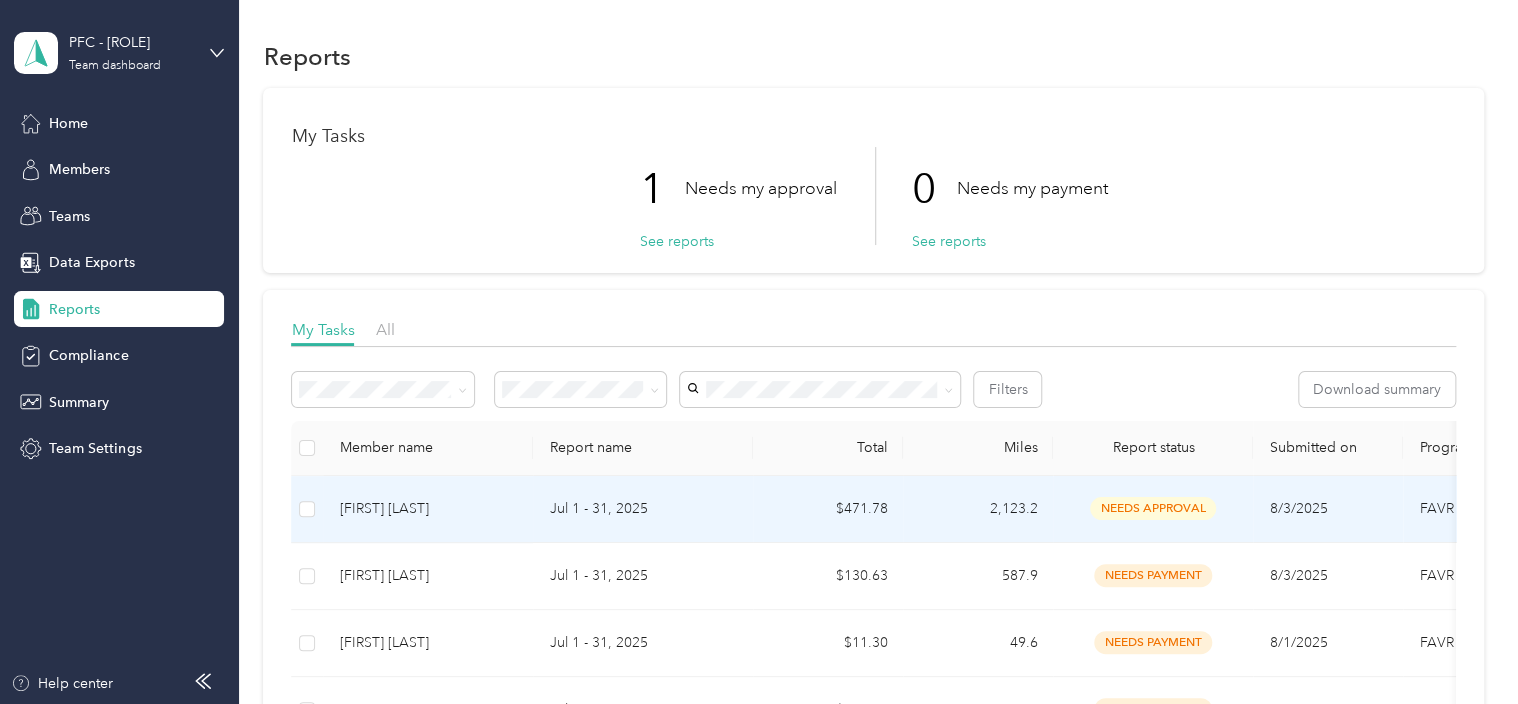 click on "[FIRST] [LAST]" at bounding box center (428, 509) 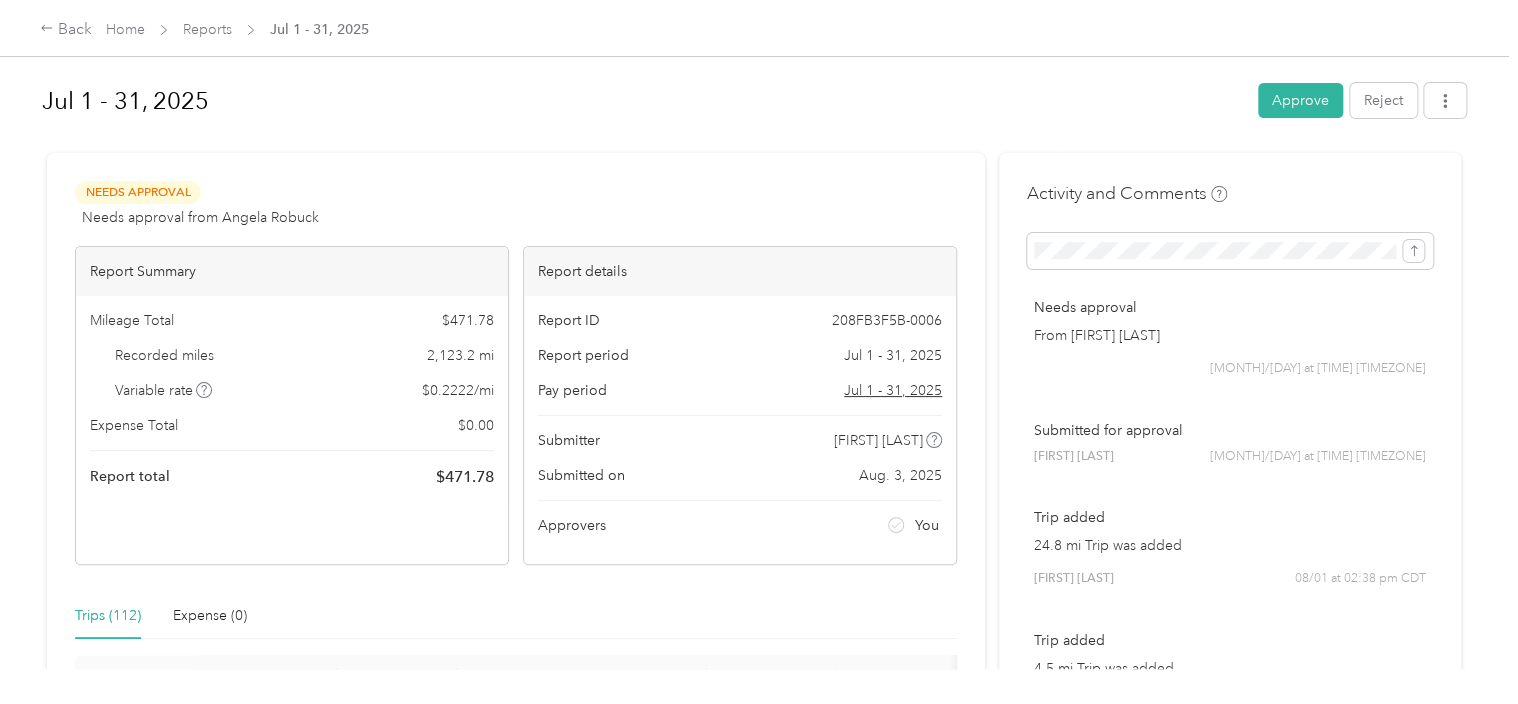 click on "Activity and Comments Needs approval From [FIRST] [LAST] [MONTH]/[DAY] at [TIME] [TIMEZONE] Submitted for approval [FIRST] [LAST] [MONTH]/[DAY] at [TIME] [TIMEZONE] Trip added [DISTANCE] Trip was added [FIRST] [LAST] [MONTH]/[DAY] at [TIME] [TIMEZONE] Trip added [DISTANCE] Trip was added [FIRST] [LAST] [MONTH]/[DAY] at [TIME] [TIMEZONE] Trip added [DISTANCE] Trip was added [FIRST] [LAST] [MONTH]/[DAY] at [TIME] [TIMEZONE] Trip added [DISTANCE] Trip was added [FIRST] [LAST] [MONTH]/[DAY] at [TIME] [TIMEZONE] Trip added [DISTANCE] Trip was added [FIRST] [LAST] [MONTH]/[DAY] at [TIME] [TIMEZONE] Trip added [DISTANCE] Trip was added [FIRST] [LAST] [MONTH]/[DAY] at [TIME] [TIMEZONE] Trip added [DISTANCE] Trip was added [FIRST] [LAST] [MONTH]/[DAY] at [TIME] [TIMEZONE] Trip added [DISTANCE] Trip was added [FIRST] [LAST] [MONTH]/[DAY] at [TIME] [TIMEZONE] Trip added [DISTANCE] Trip was added [FIRST] [LAST] [MONTH]/[DAY] at [TIME] [TIMEZONE] Trip added [DISTANCE] Trip was added [FIRST] [LAST]" at bounding box center [1230, 6033] 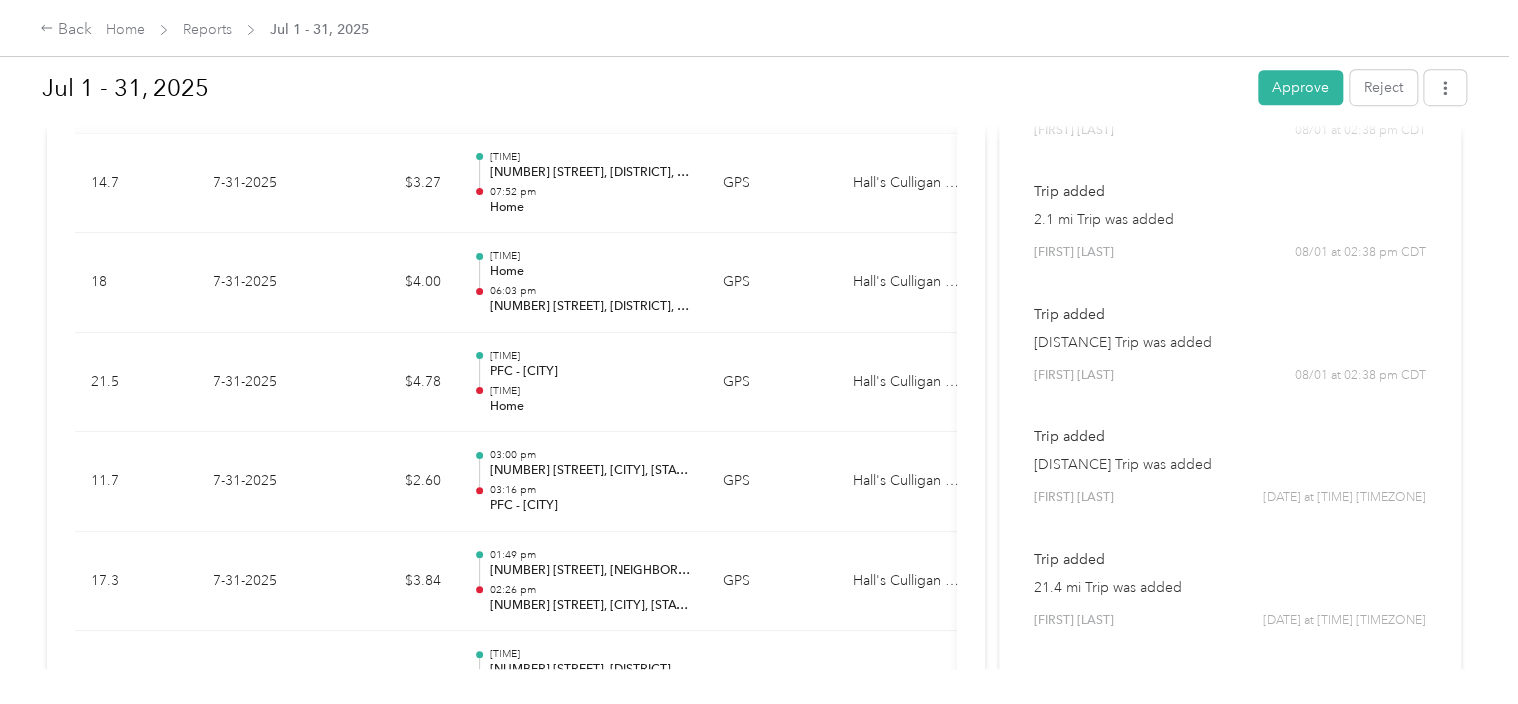 scroll, scrollTop: 184, scrollLeft: 0, axis: vertical 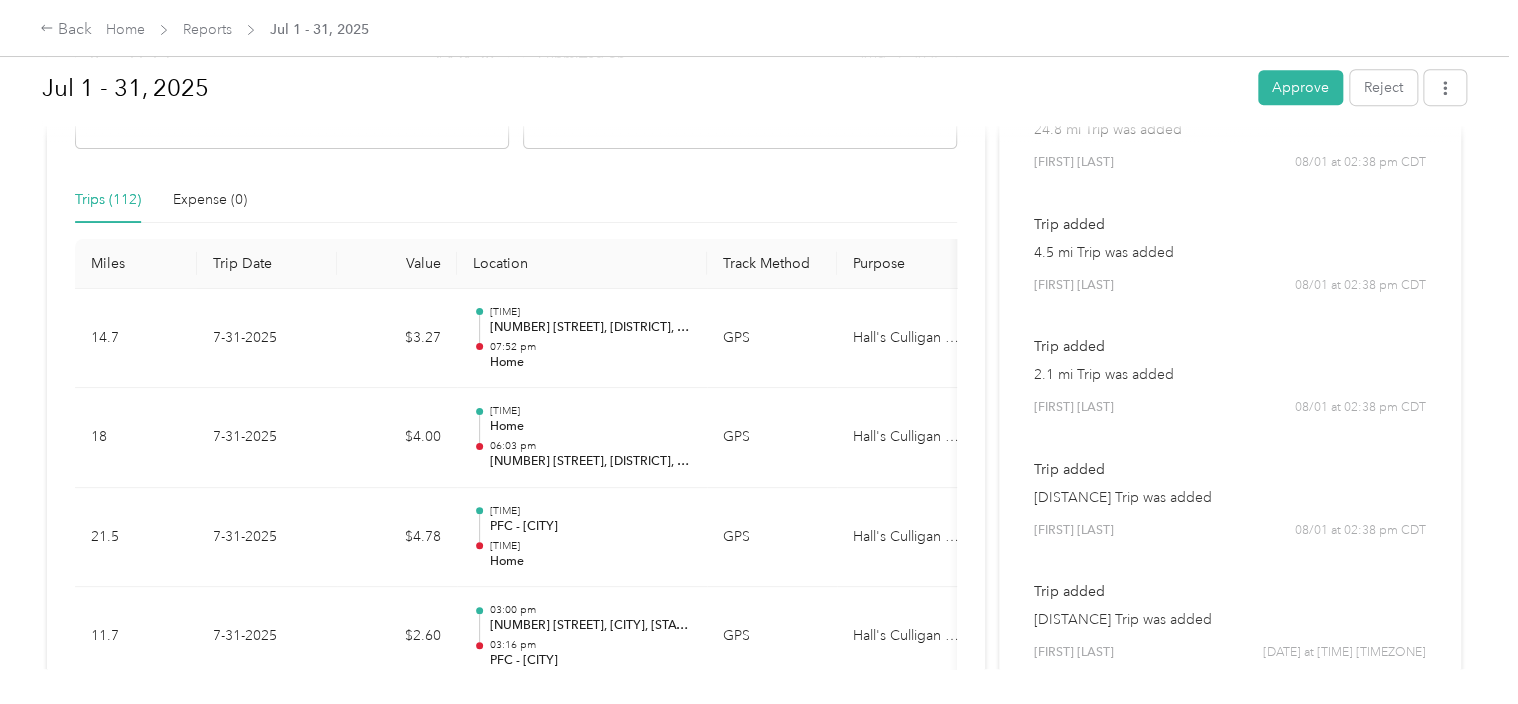click on "Needs approval from [FIRST] [LAST] View  activity & comments Report Summary Mileage Total $ [AMOUNT] Recorded miles [DISTANCE]   mi Variable rate   $ [RATE] / mi Expense Total $ [AMOUNT] Report total $ [AMOUNT] Report details Report ID [REPORT_ID] Report period [DATE] - [DATE] Pay period [DATE] - [DATE] Submitter [FIRST] [LAST] Submitted on [DATE] Approvers You Trips ([NUMBER]) Expense ([NUMBER]) Miles Trip Date Value Location Track Method Purpose Notes Tags                   [DISTANCE] [DATE] $[AMOUNT] [TIME] [NUMBER] [STREET], [NEIGHBORHOOD], [CITY], [STATE] [TIME] Home GPS Hall's Culligan Water - [DISTANCE] [DATE] $[AMOUNT] [TIME] Home [TIME] [NUMBER] [STREET], [NEIGHBORHOOD], [CITY], [STATE] GPS Hall's Culligan Water - [DISTANCE] [DATE] $[AMOUNT] [TIME] PFC - Edmond [TIME] Home GPS Hall's Culligan Water - [DISTANCE] [DATE] $[AMOUNT] [TIME] [NUMBER] [STREET], [NEIGHBORHOOD], [CITY], [STATE] [TIME] PFC - Edmond GPS Hall's Culligan Water - [DISTANCE] [DATE] $[AMOUNT] [TIME] [NUMBER] [STREET], [NEIGHBORHOOD], [CITY], [STATE] [TIME] GPS" at bounding box center (516, 5617) 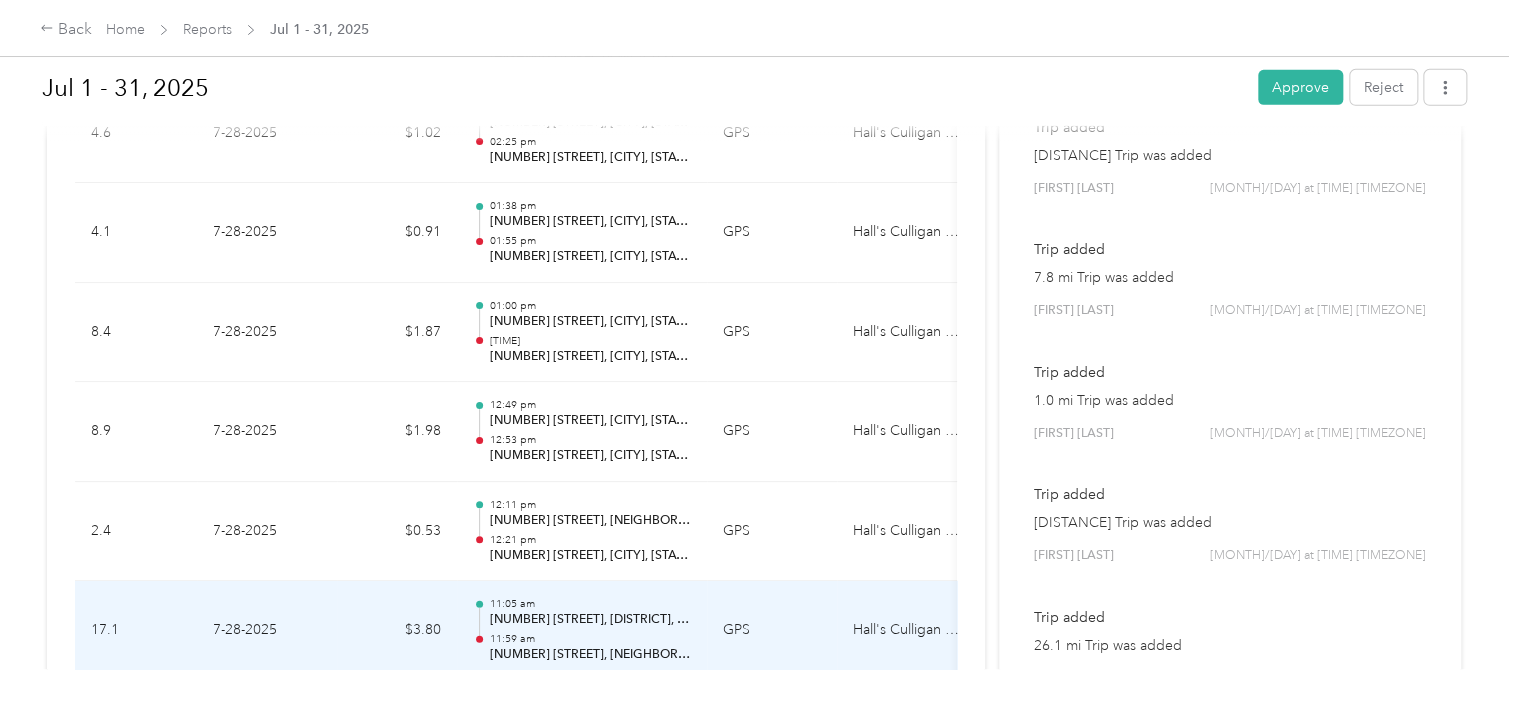scroll, scrollTop: 3241, scrollLeft: 0, axis: vertical 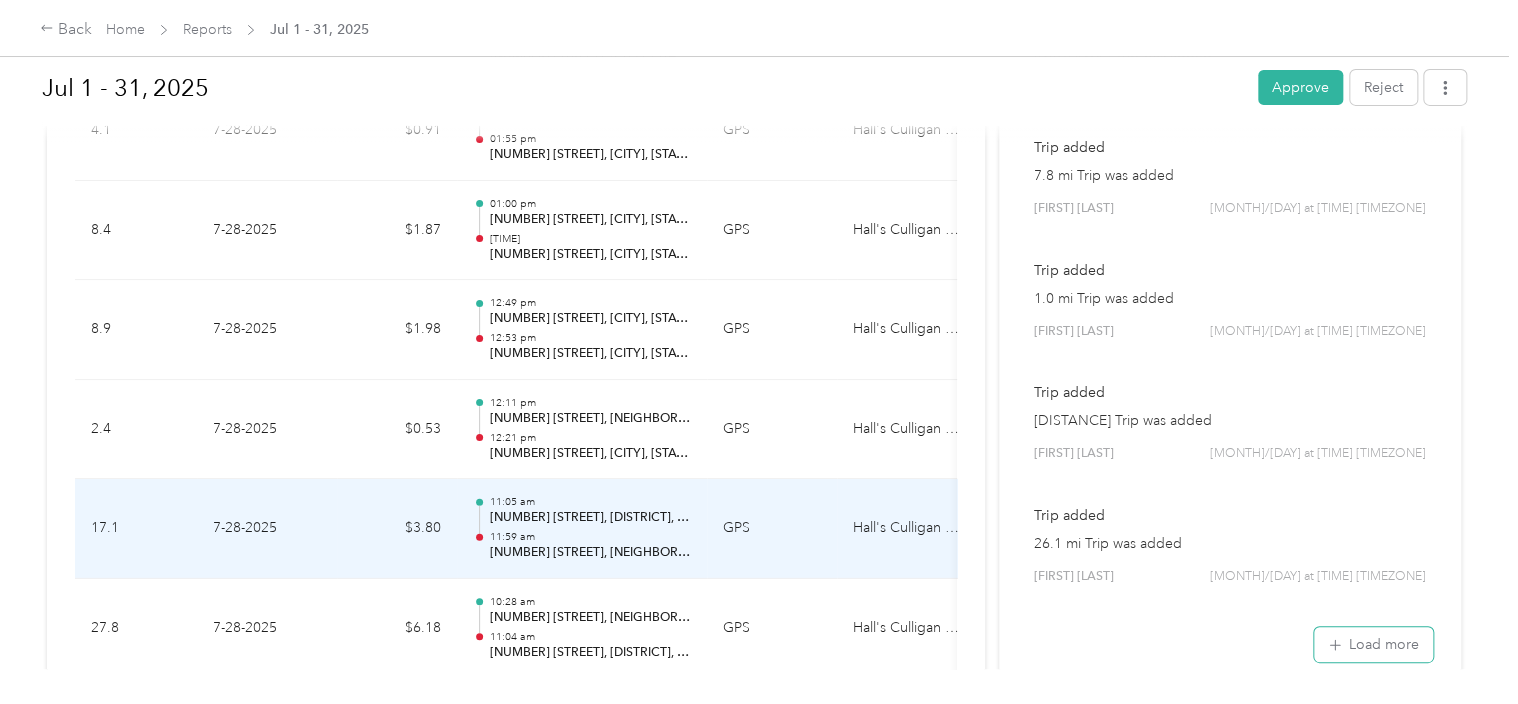 type 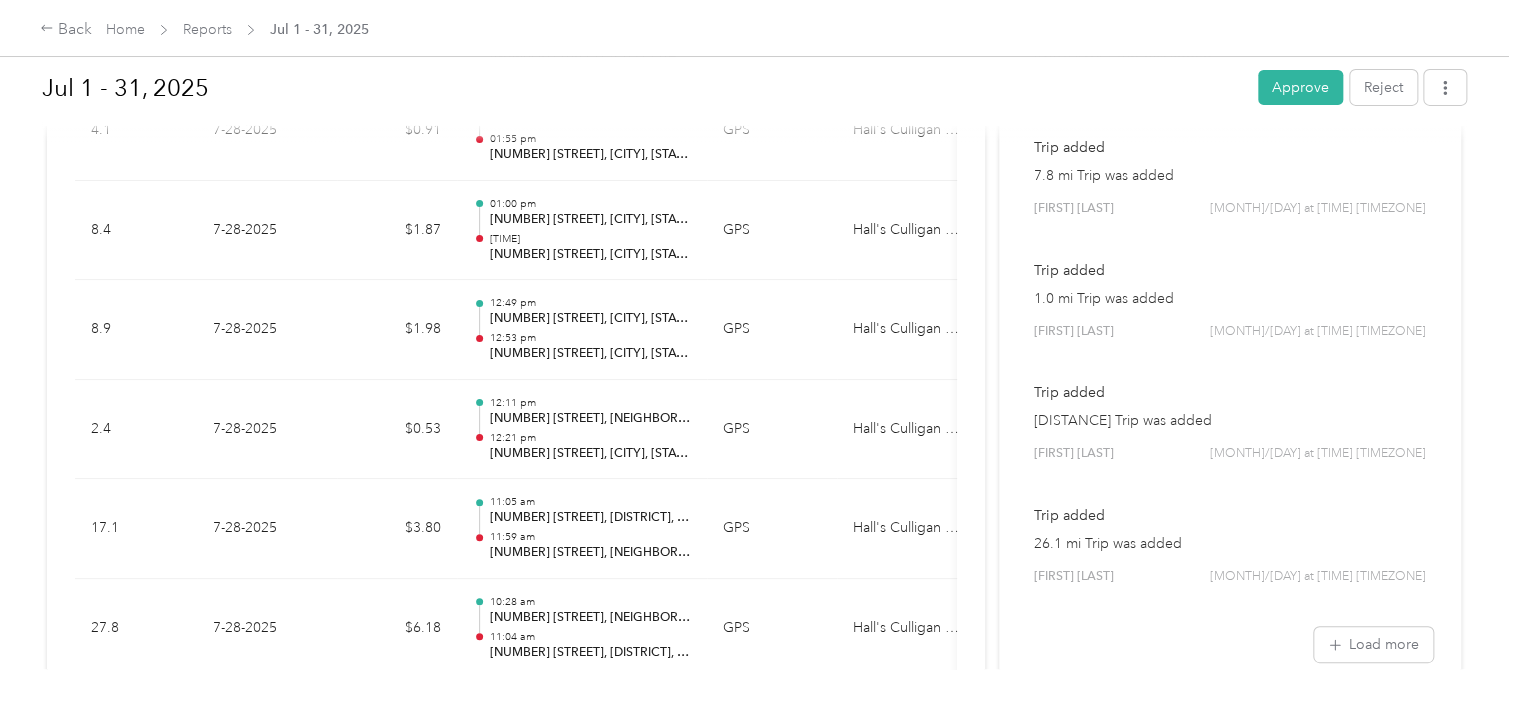 click on "Needs approval from [FIRST] [LAST] View  activity & comments Report Summary Mileage Total $ [AMOUNT] Recorded miles [DISTANCE]   mi Variable rate   $ [RATE] / mi Expense Total $ [AMOUNT] Report total $ [AMOUNT] Report details Report ID [REPORT_ID] Report period [DATE] - [DATE] Pay period [DATE] - [DATE] Submitter [FIRST] [LAST] Submitted on [DATE] Approvers You Trips ([NUMBER]) Expense ([NUMBER]) Miles Trip Date Value Location Track Method Purpose Notes Tags                   [DISTANCE] [DATE] $[AMOUNT] [TIME] [NUMBER] [STREET], [NEIGHBORHOOD], [CITY], [STATE] [TIME] Home GPS Hall's Culligan Water - [DISTANCE] [DATE] $[AMOUNT] [TIME] Home [TIME] [NUMBER] [STREET], [NEIGHBORHOOD], [CITY], [STATE] GPS Hall's Culligan Water - [DISTANCE] [DATE] $[AMOUNT] [TIME] PFC - Edmond [TIME] Home GPS Hall's Culligan Water - [DISTANCE] [DATE] $[AMOUNT] [TIME] [NUMBER] [STREET], [NEIGHBORHOOD], [CITY], [STATE] [TIME] PFC - Edmond GPS Hall's Culligan Water - [DISTANCE] [DATE] $[AMOUNT] [TIME] [NUMBER] [STREET], [NEIGHBORHOOD], [CITY], [STATE] [TIME] GPS" at bounding box center (516, 2723) 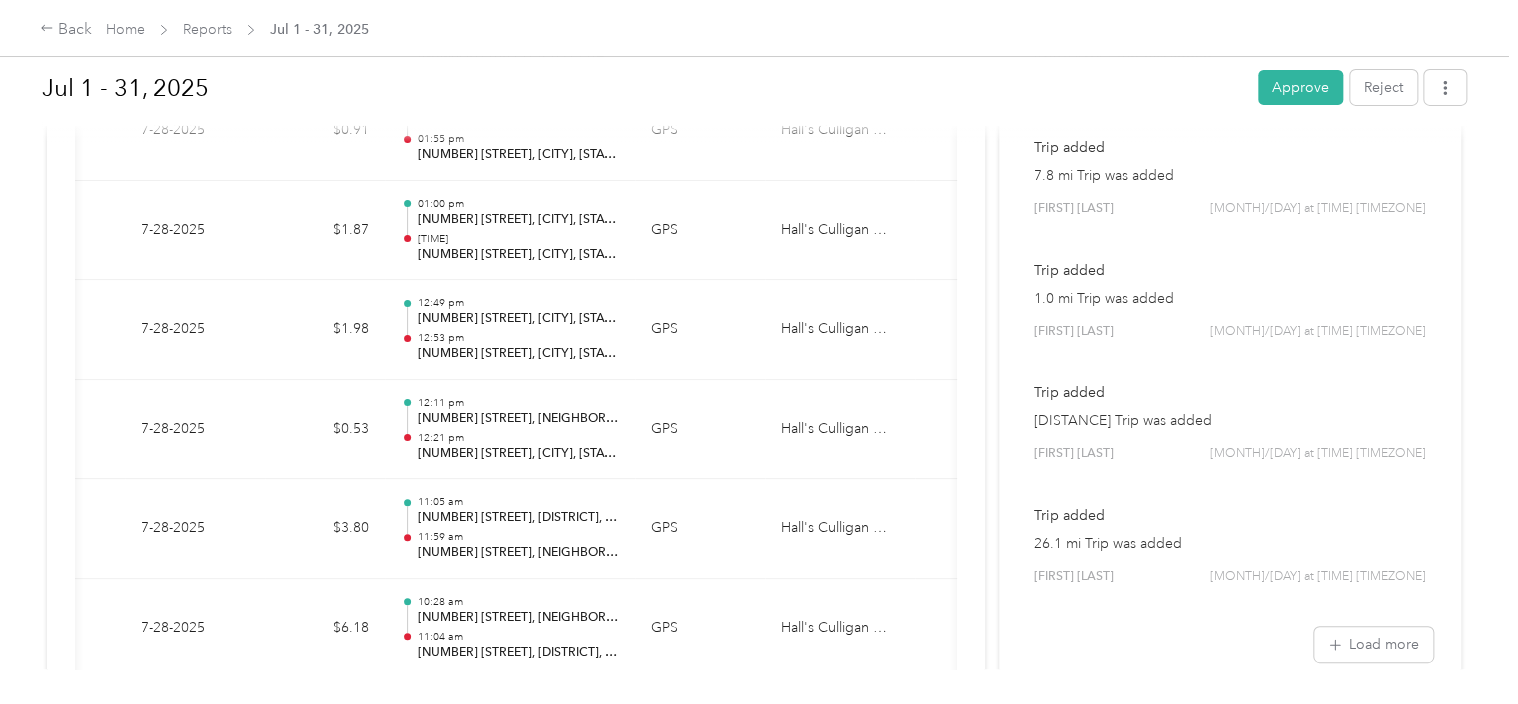 scroll, scrollTop: 0, scrollLeft: 145, axis: horizontal 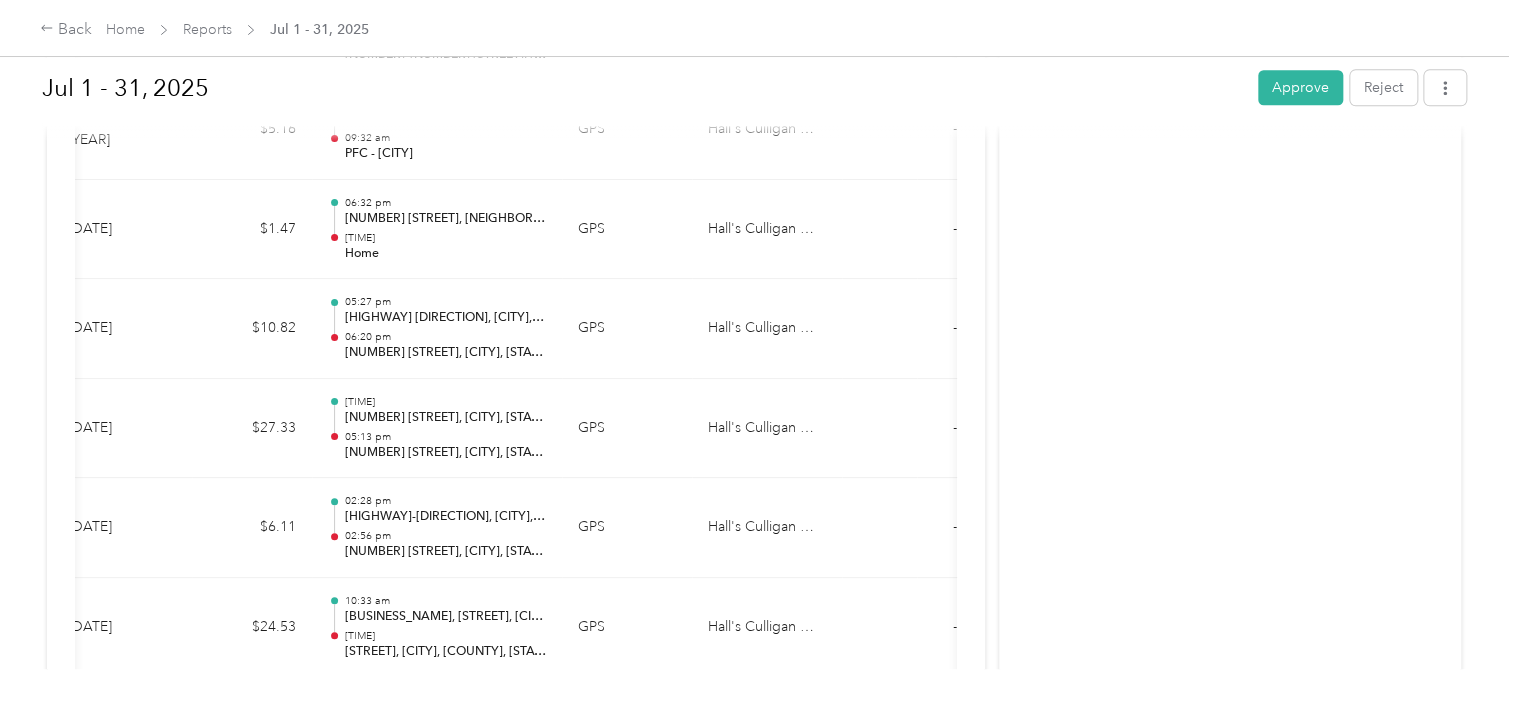 drag, startPoint x: 357, startPoint y: 674, endPoint x: 661, endPoint y: 698, distance: 304.9459 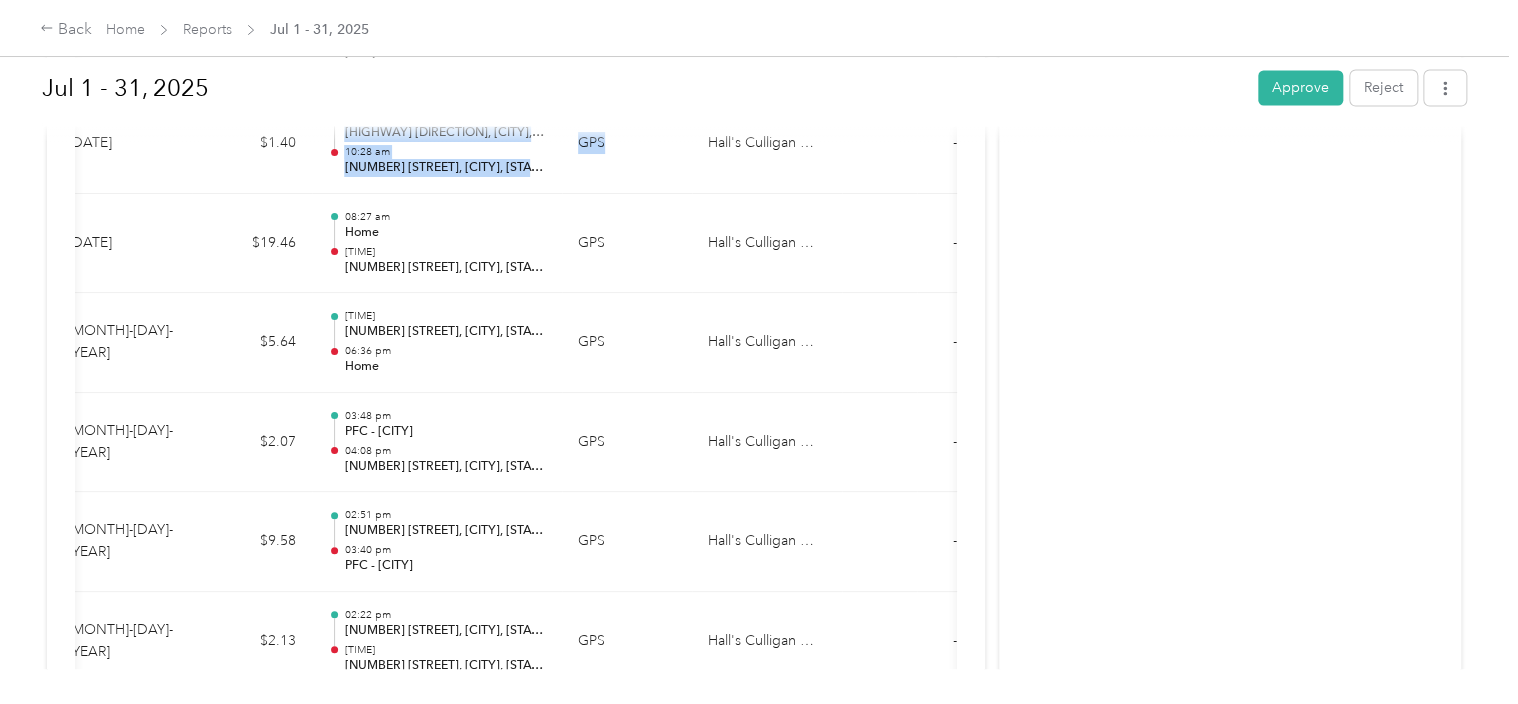 scroll, scrollTop: 5233, scrollLeft: 0, axis: vertical 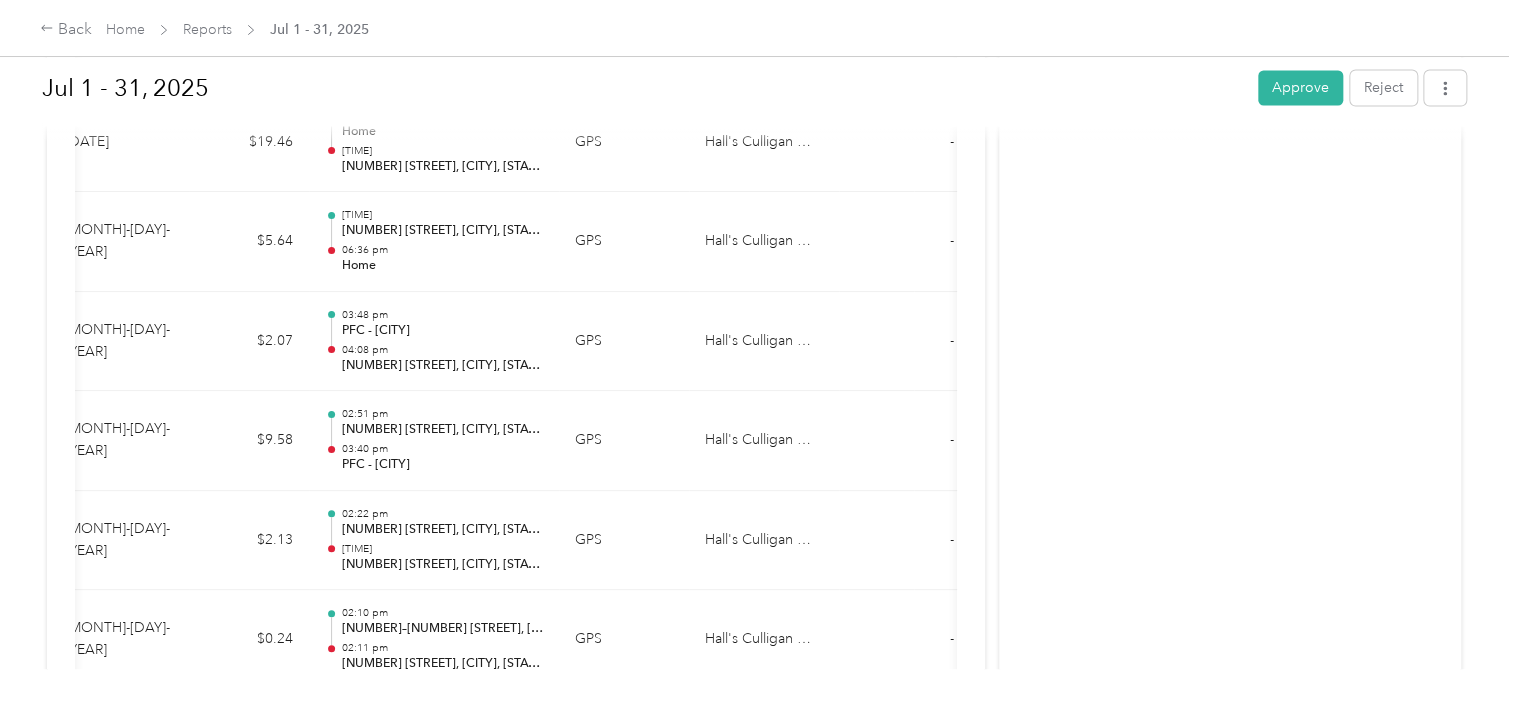 drag, startPoint x: 598, startPoint y: 695, endPoint x: 632, endPoint y: 680, distance: 37.161808 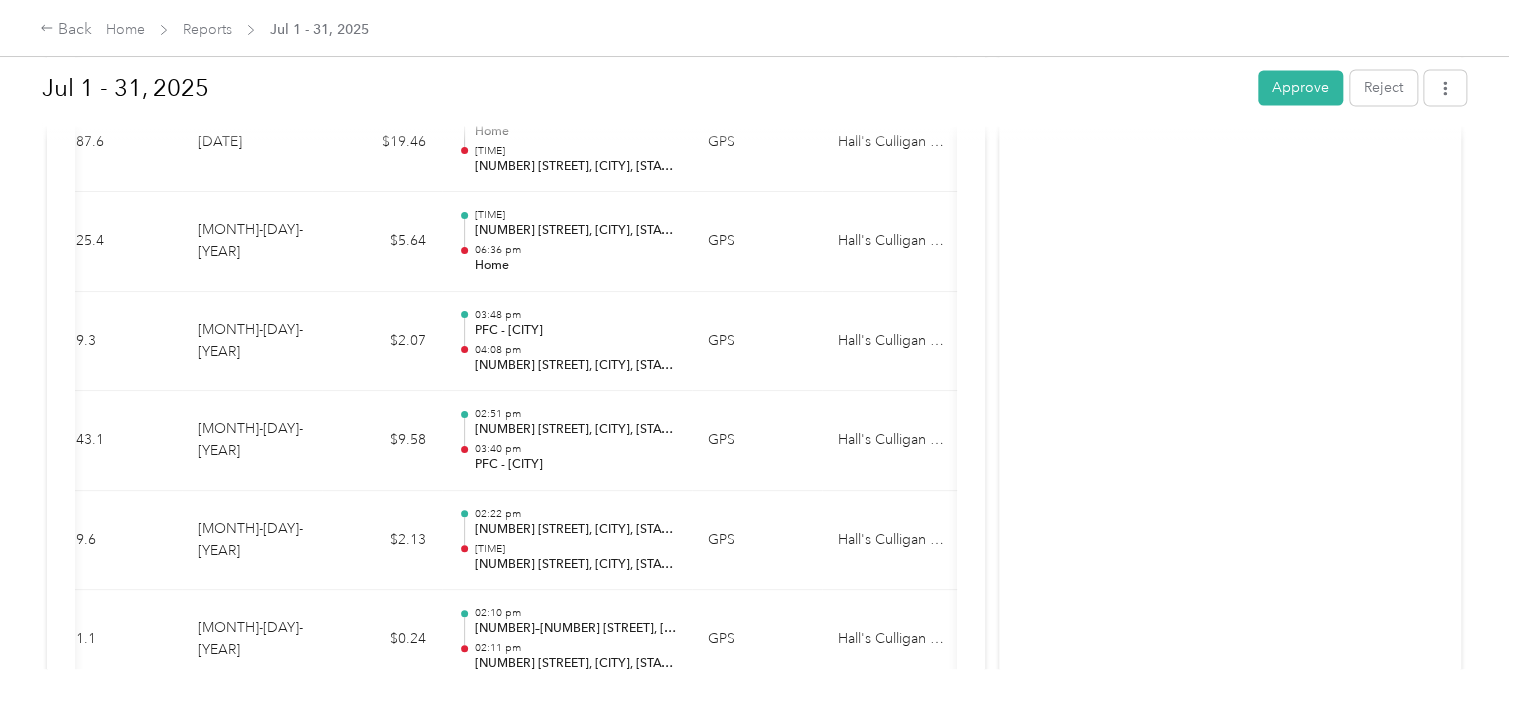 scroll, scrollTop: 0, scrollLeft: 200, axis: horizontal 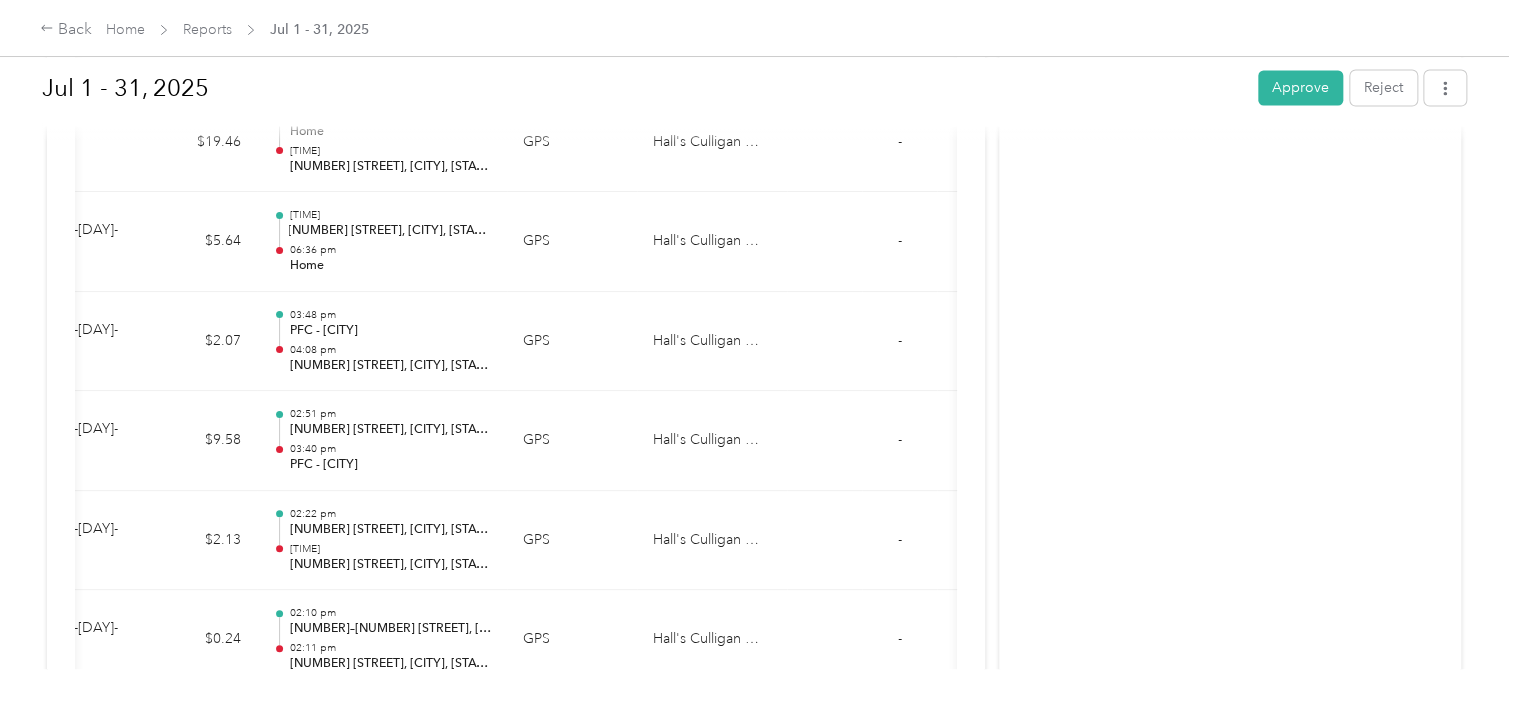 drag, startPoint x: 644, startPoint y: 699, endPoint x: 336, endPoint y: 680, distance: 308.58548 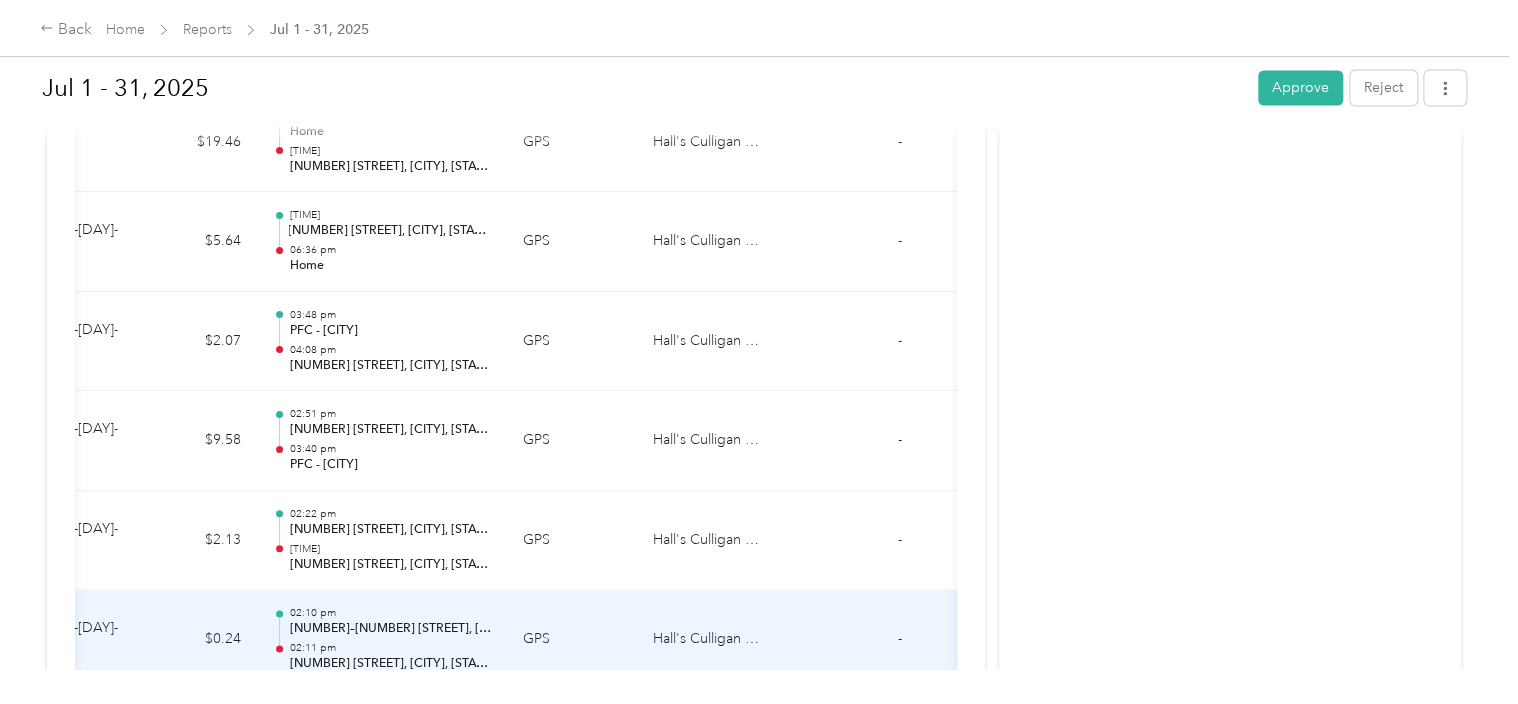click on "[MONTH]-[DAY]-[YEAR]" at bounding box center [67, 640] 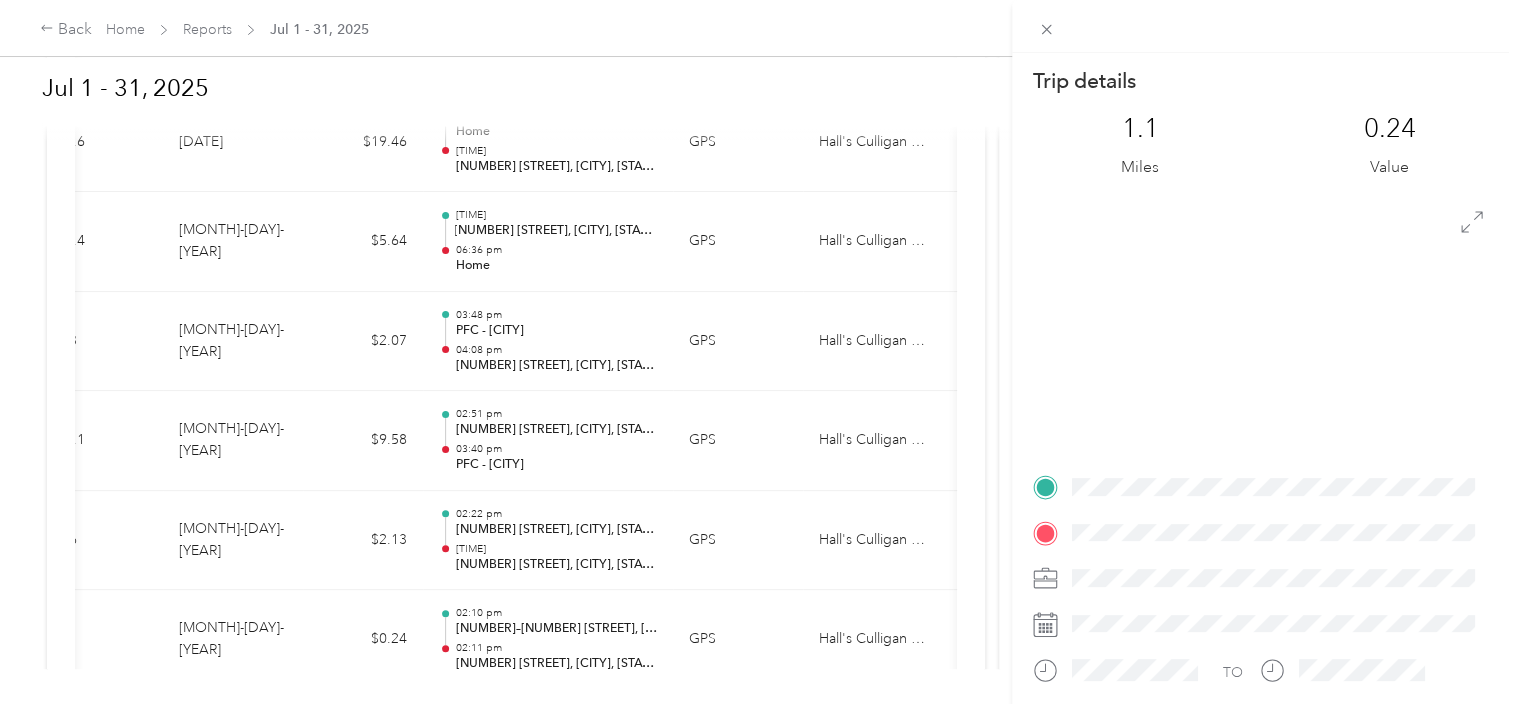 scroll, scrollTop: 0, scrollLeft: 200, axis: horizontal 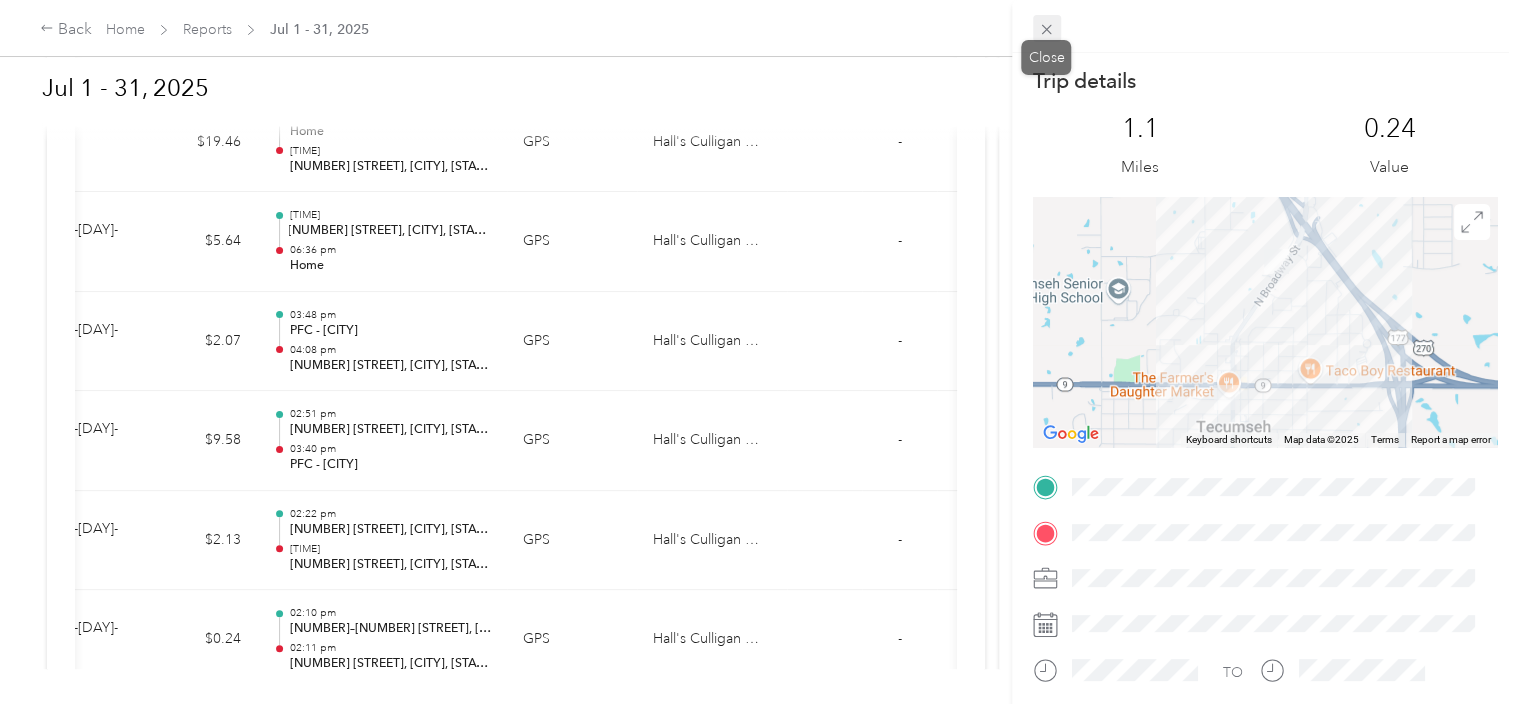 click 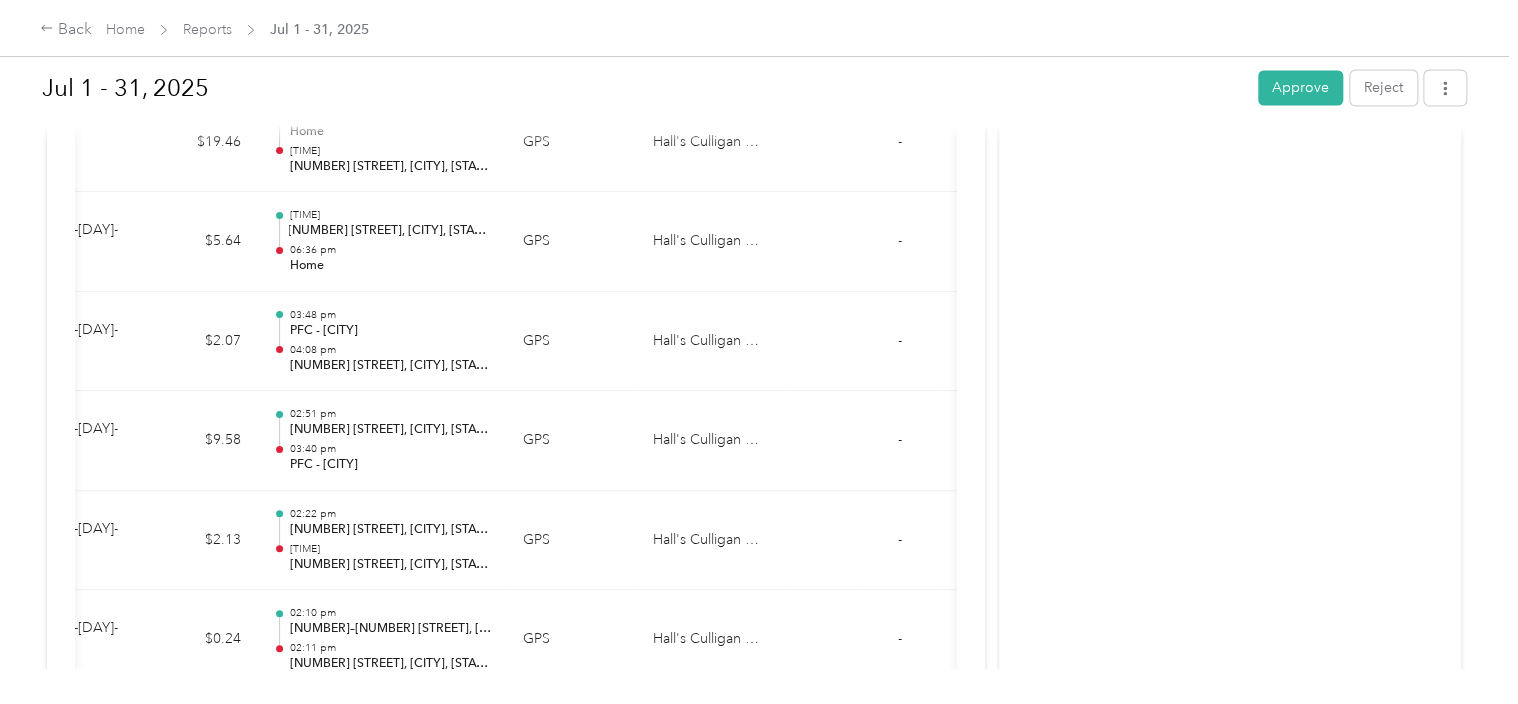 click on "Jul 1 - 31, 2025 Approve Reject Needs Approval Needs approval from [FIRST] [LAST] View  activity & comments Report Summary Mileage Total $ 471.78 Recorded miles 2,123.2   mi Variable rate   $ 0.2222 / mi Expense Total $ 0.00 Report total $ 471.78 Report details Report ID 208FB3F5B-0006 Report period Jul 1 - 31, 2025 Pay period Jul 1 - 31, 2025 Submitter [FIRST] [LAST] Submitted on Aug. 3, 2025 Approvers You Trips (112) Expense (0) Miles Trip Date Value Location Track Method Purpose Notes Tags                   14.7 7-31-2025 $3.27 07:21 pm [NUMBER] [STREET], [DISTRICT], [CITY], [STATE] 07:52 pm Home GPS Hall's Culligan Water - 18 7-31-2025 $4.00 05:11 pm Home 06:03 pm [NUMBER] [STREET], [DISTRICT], [CITY], [STATE] GPS Hall's Culligan Water - 21.5 7-31-2025 $4.78 03:28 pm PFC - Edmond 04:25 pm Home GPS Hall's Culligan Water - 11.7 7-31-2025 $2.60 03:00 pm [NUMBER] [STREET], [DISTRICT], [CITY], [STATE] 03:16 pm PFC - Edmond GPS Hall's Culligan Water - 17.3 7-31-2025 $3.84 01:49 pm 02:26 pm GPS Hall's Culligan Water -" at bounding box center (754, 334) 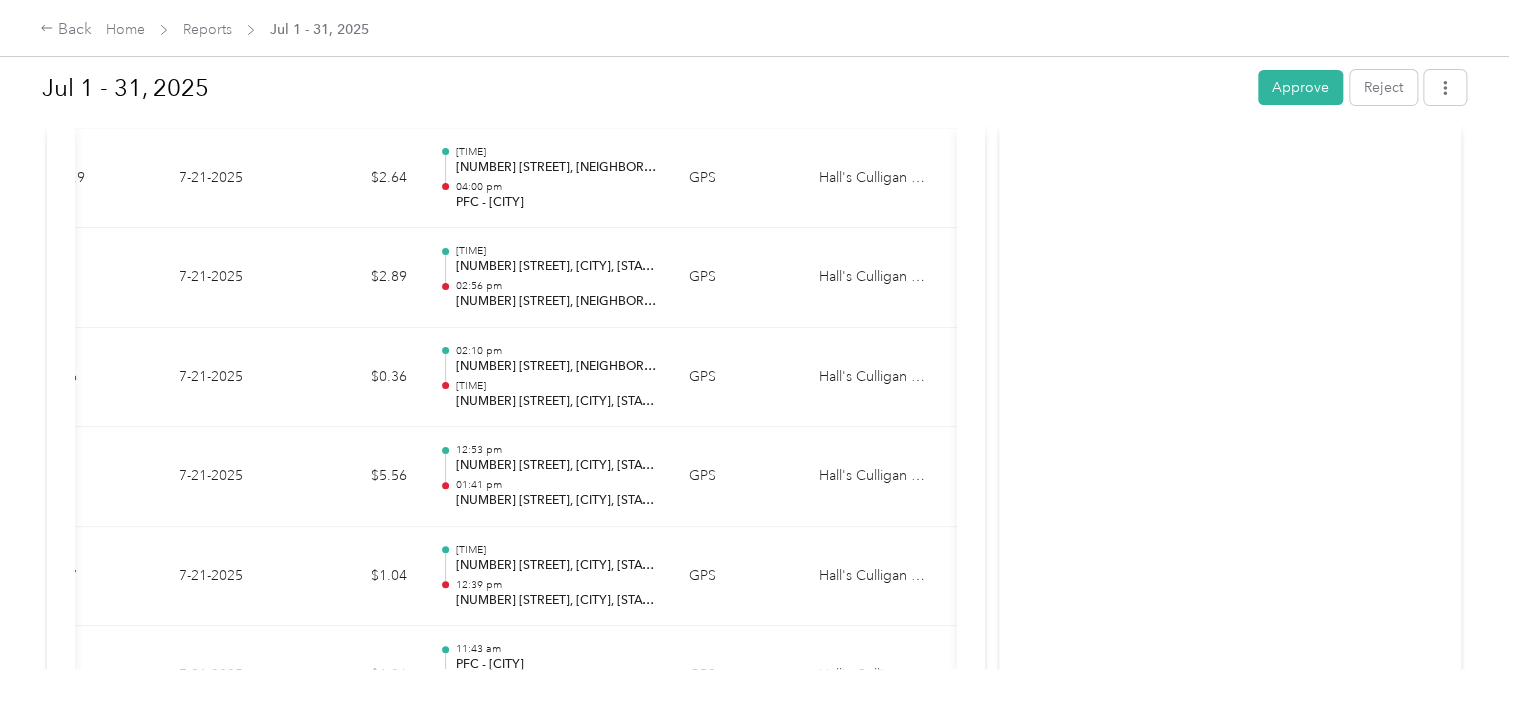 scroll, scrollTop: 7557, scrollLeft: 0, axis: vertical 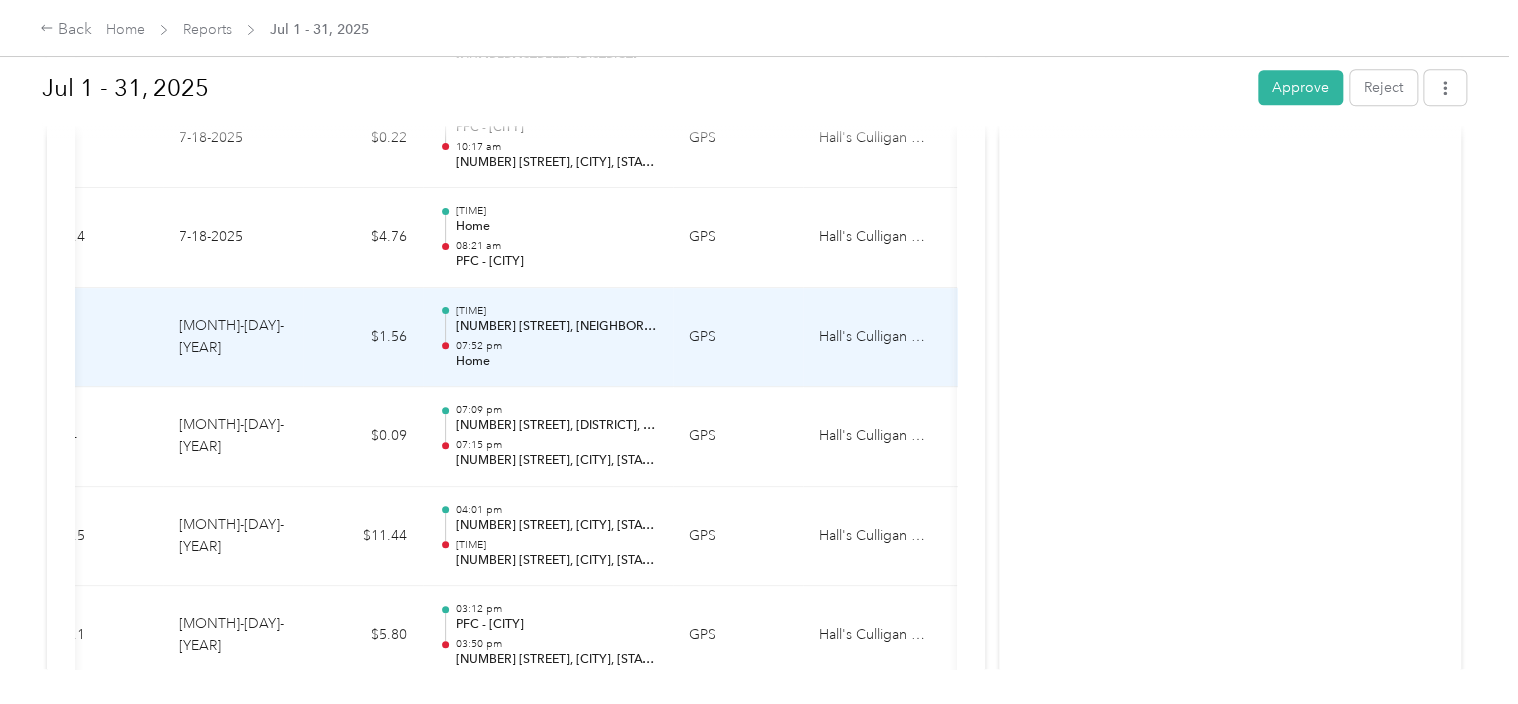 click on "[TIME] [NUMBER] [STREET], [CITY], [STATE] [TIME] Home" at bounding box center [556, 337] 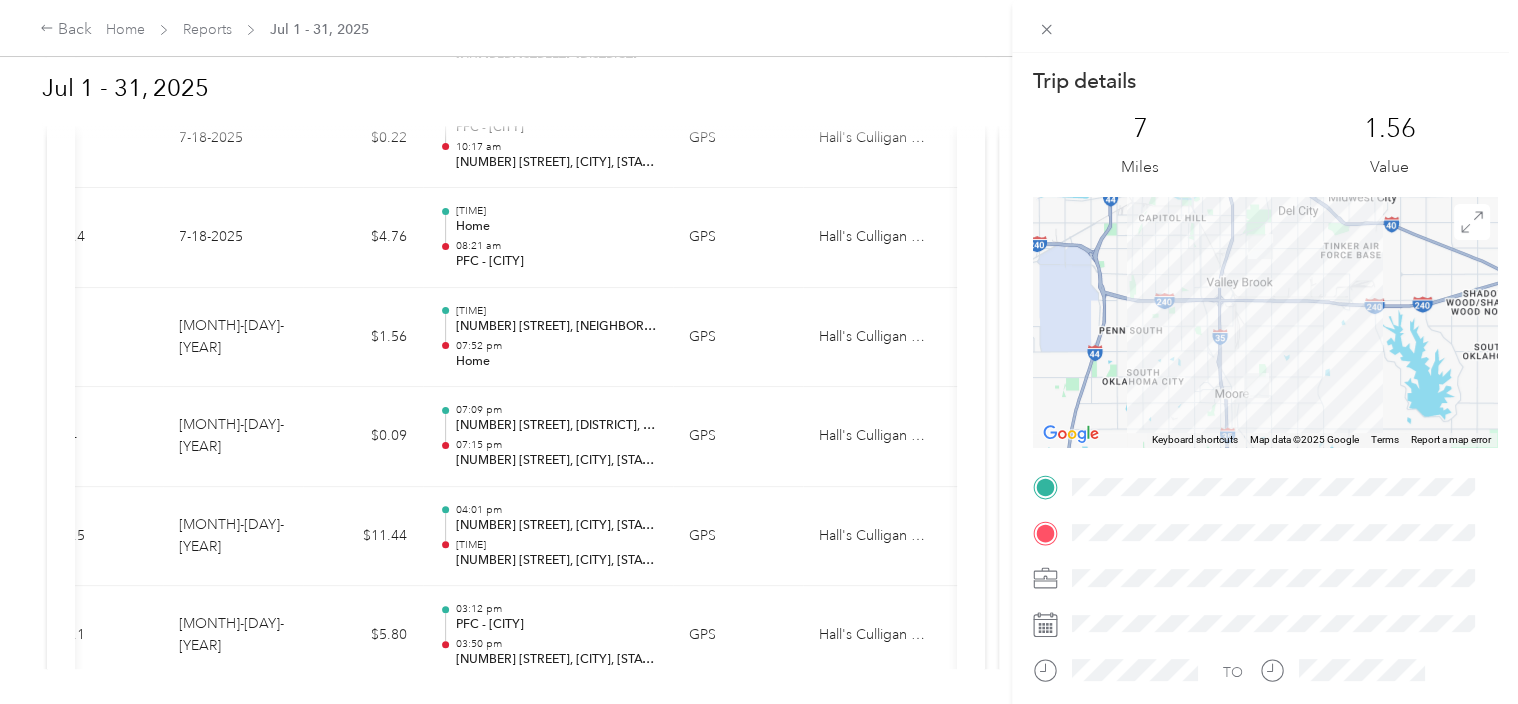 click at bounding box center [1260, 246] 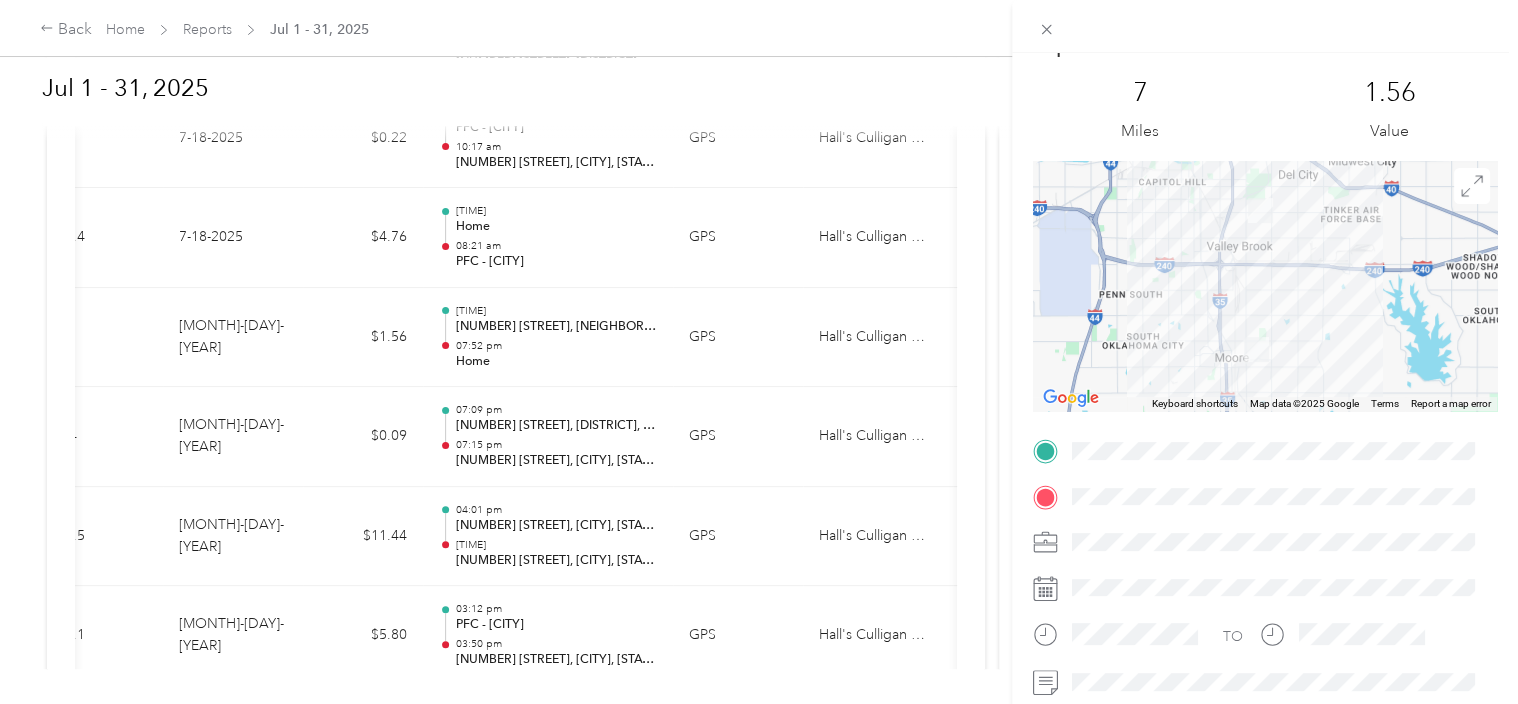 scroll, scrollTop: 108, scrollLeft: 0, axis: vertical 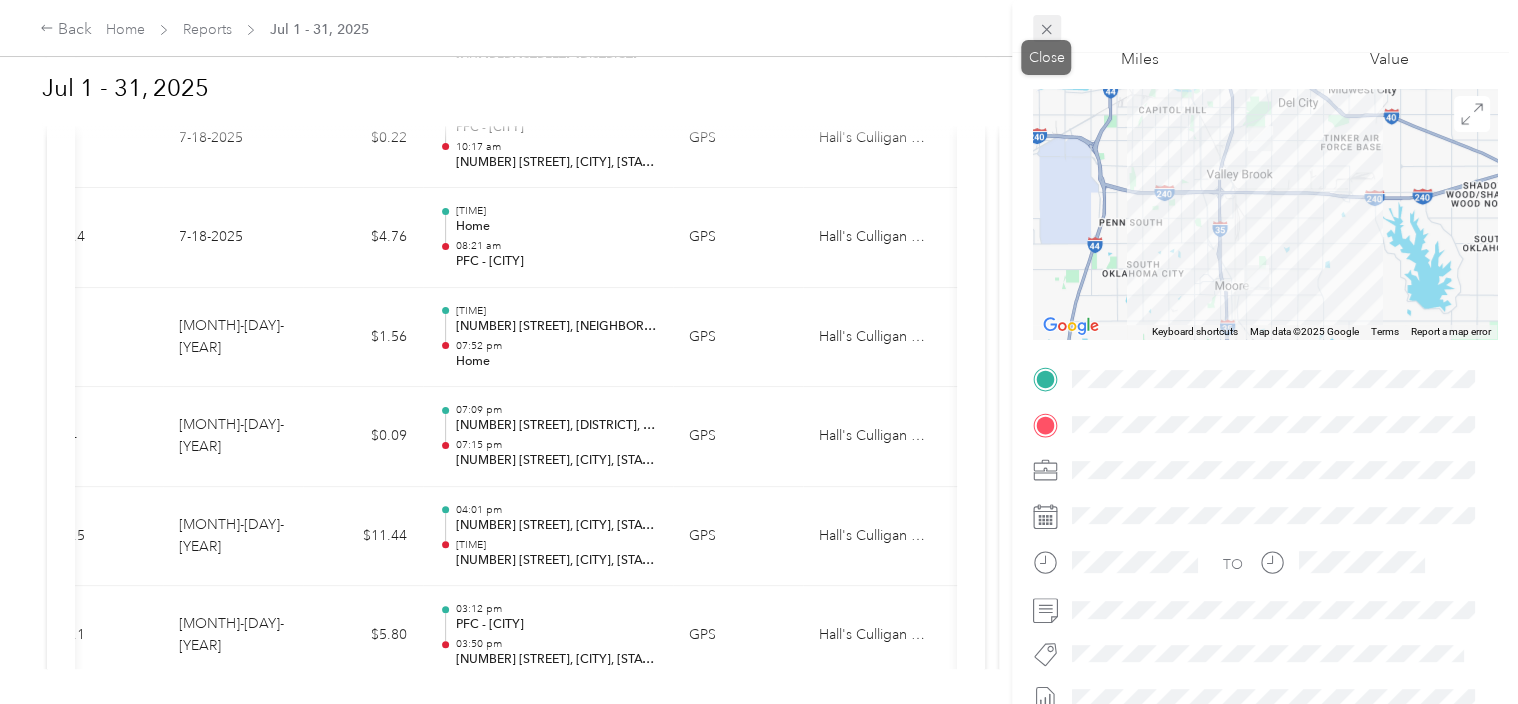 click 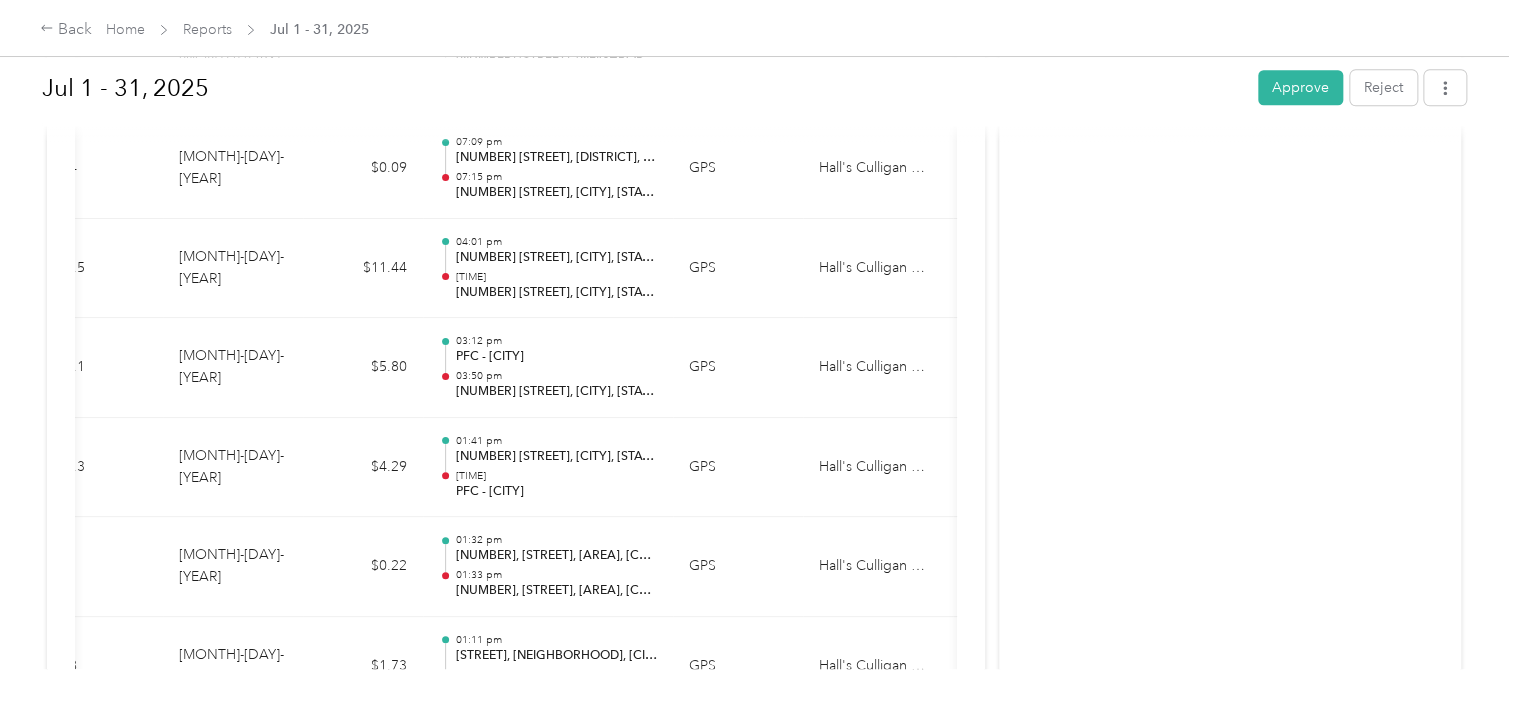 scroll, scrollTop: 8535, scrollLeft: 0, axis: vertical 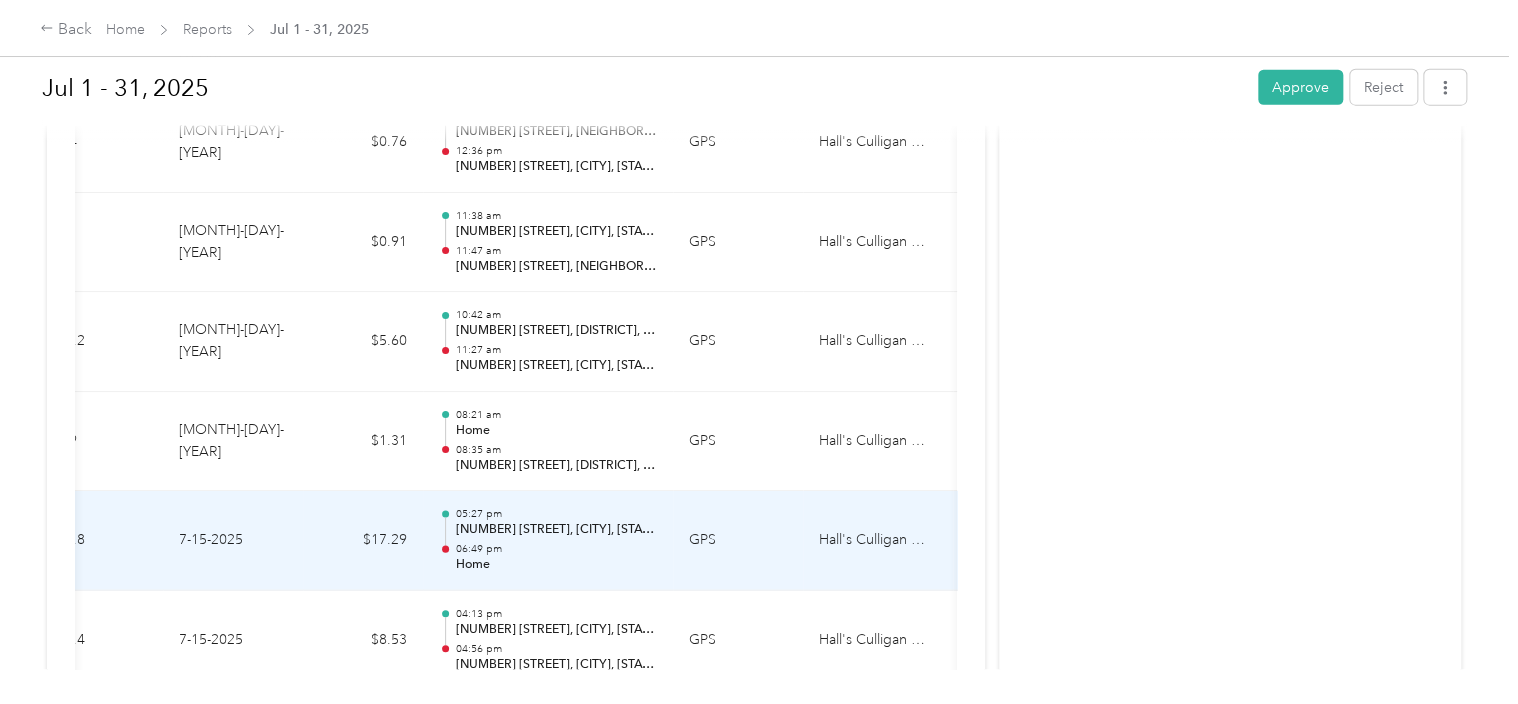 click on "[NUMBER] [STREET], [CITY], [STATE]" at bounding box center [556, 530] 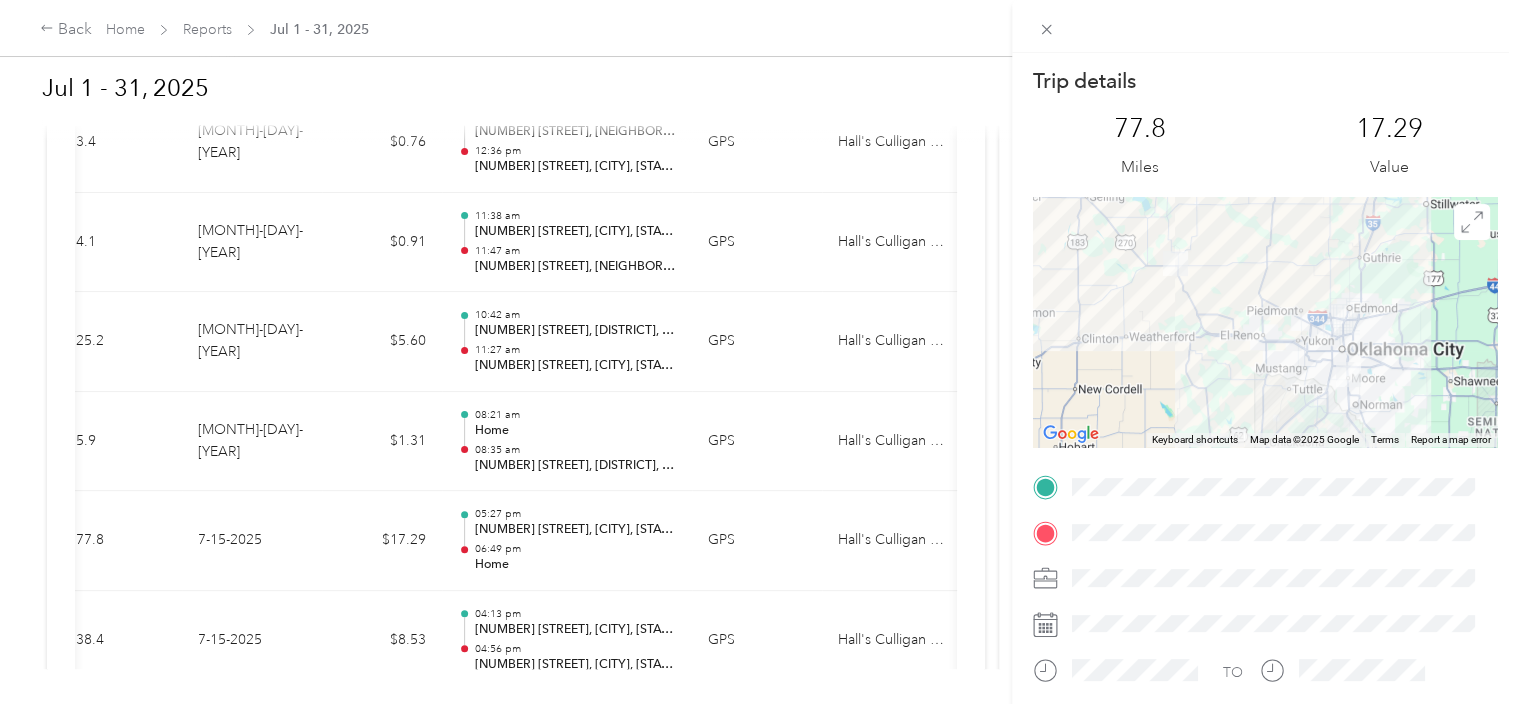 scroll, scrollTop: 0, scrollLeft: 200, axis: horizontal 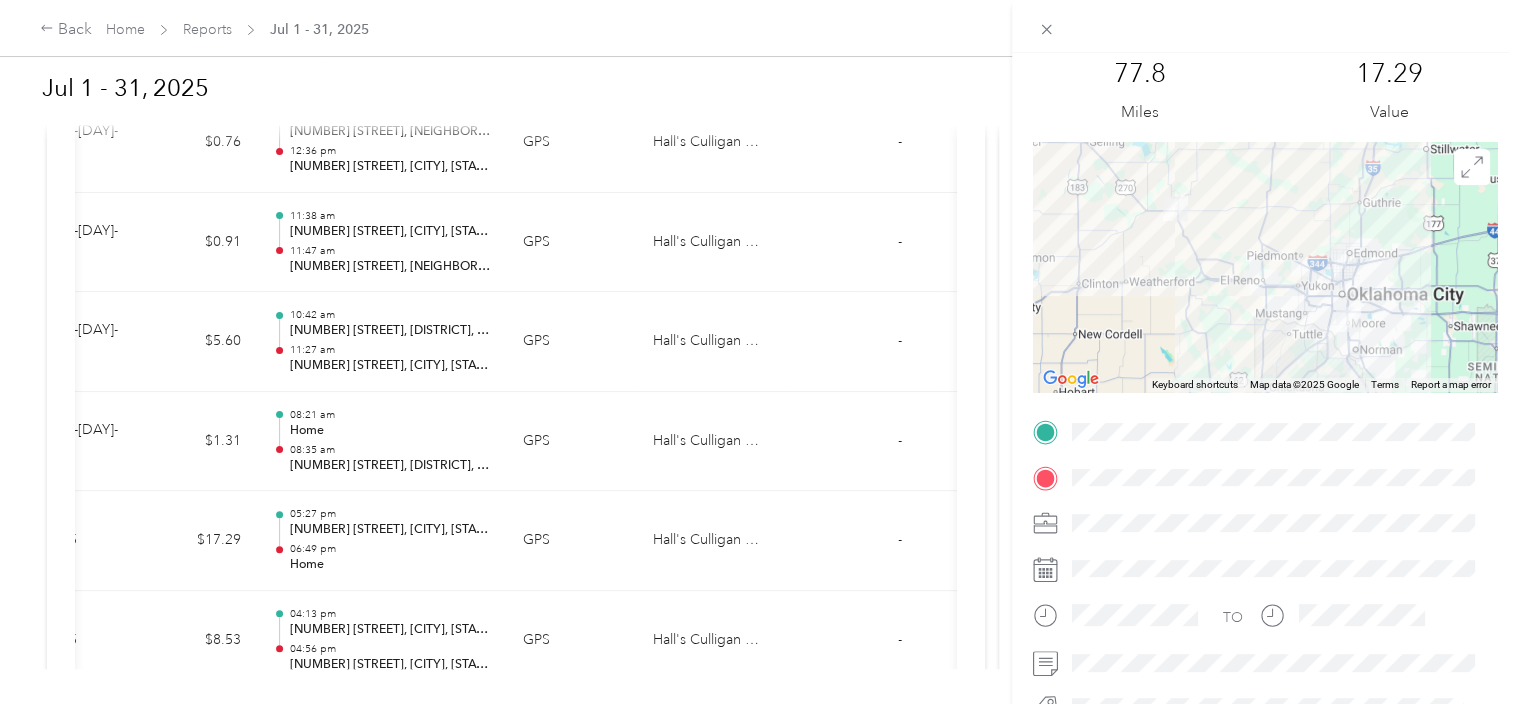 click on "Trip details This trip cannot be edited because it is either under review, approved, or paid. Contact your Team Manager to edit it. [DISTANCE] Miles [VALUE]  ← Move left → Move right ↑ Move up ↓ Move down + Zoom in - Zoom out Home Jump left by 75% End Jump right by 75% Page Up Jump up by 75% Page Down Jump down by 75% Keyboard shortcuts Map Data Map data ©2025 Google Map data ©2025 Google [DISTANCE] Click to toggle between metric and imperial units Terms Report a map error TO" at bounding box center (759, 352) 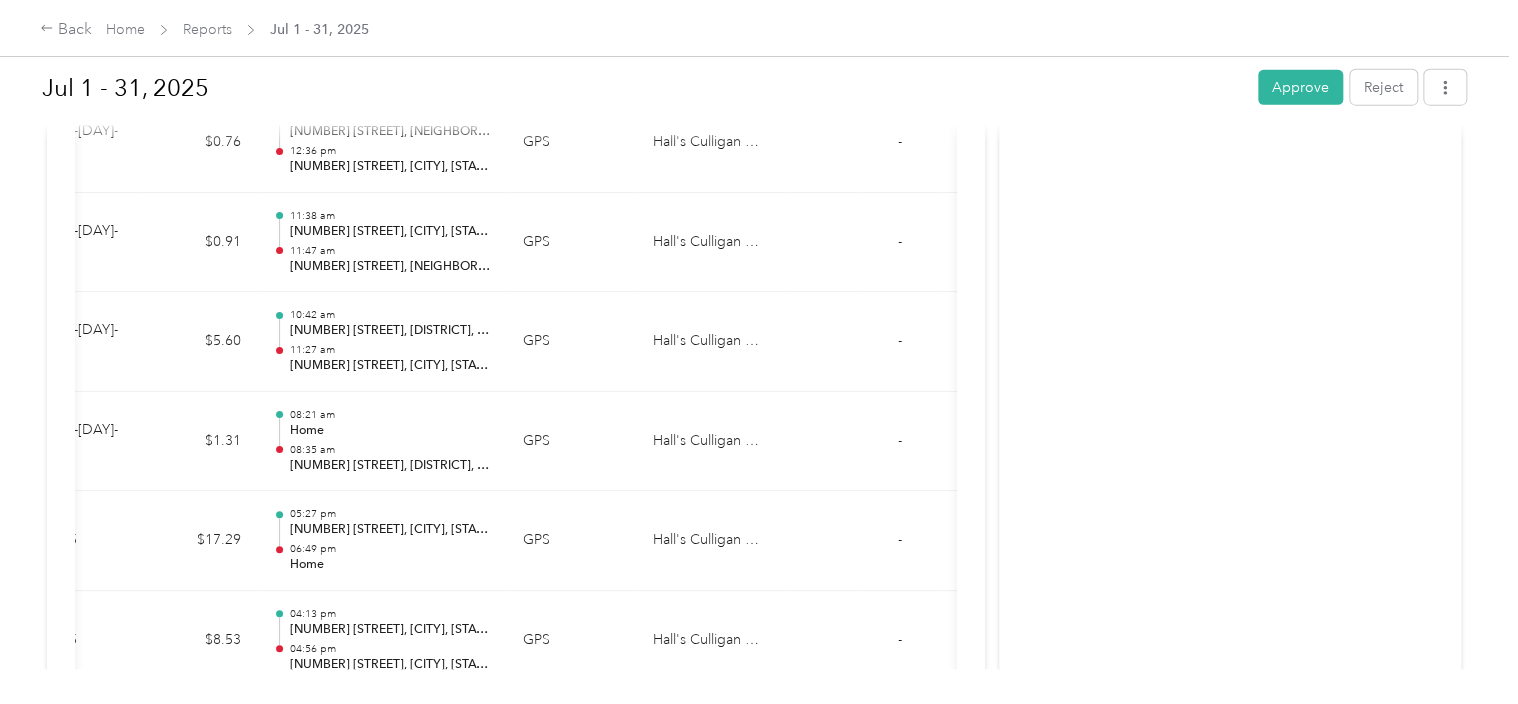 click on "Needs approval from [FIRST] [LAST] View  activity & comments Report Summary Mileage Total $ [AMOUNT] Recorded miles [DISTANCE]   mi Variable rate   $ [RATE] / mi Expense Total $ [AMOUNT] Report total $ [AMOUNT] Report details Report ID [REPORT_ID] Report period [DATE] - [DATE] Pay period [DATE] - [DATE] Submitter [FIRST] [LAST] Submitted on [DATE] Approvers You Trips ([NUMBER]) Expense ([NUMBER]) Miles Trip Date Value Location Track Method Purpose Notes Tags                   [DISTANCE] [DATE] $[AMOUNT] [TIME] [NUMBER] [STREET], [NEIGHBORHOOD], [CITY], [STATE] [TIME] Home GPS Hall's Culligan Water - [DISTANCE] [DATE] $[AMOUNT] [TIME] Home [TIME] [NUMBER] [STREET], [NEIGHBORHOOD], [CITY], [STATE] GPS Hall's Culligan Water - [DISTANCE] [DATE] $[AMOUNT] [TIME] PFC - Edmond [TIME] Home GPS Hall's Culligan Water - [DISTANCE] [DATE] $[AMOUNT] [TIME] [NUMBER] [STREET], [NEIGHBORHOOD], [CITY], [STATE] [TIME] PFC - Edmond GPS Hall's Culligan Water - [DISTANCE] [DATE] $[AMOUNT] [TIME] [NUMBER] [STREET], [NEIGHBORHOOD], [CITY], [STATE] [TIME] GPS" at bounding box center [754, -4031] 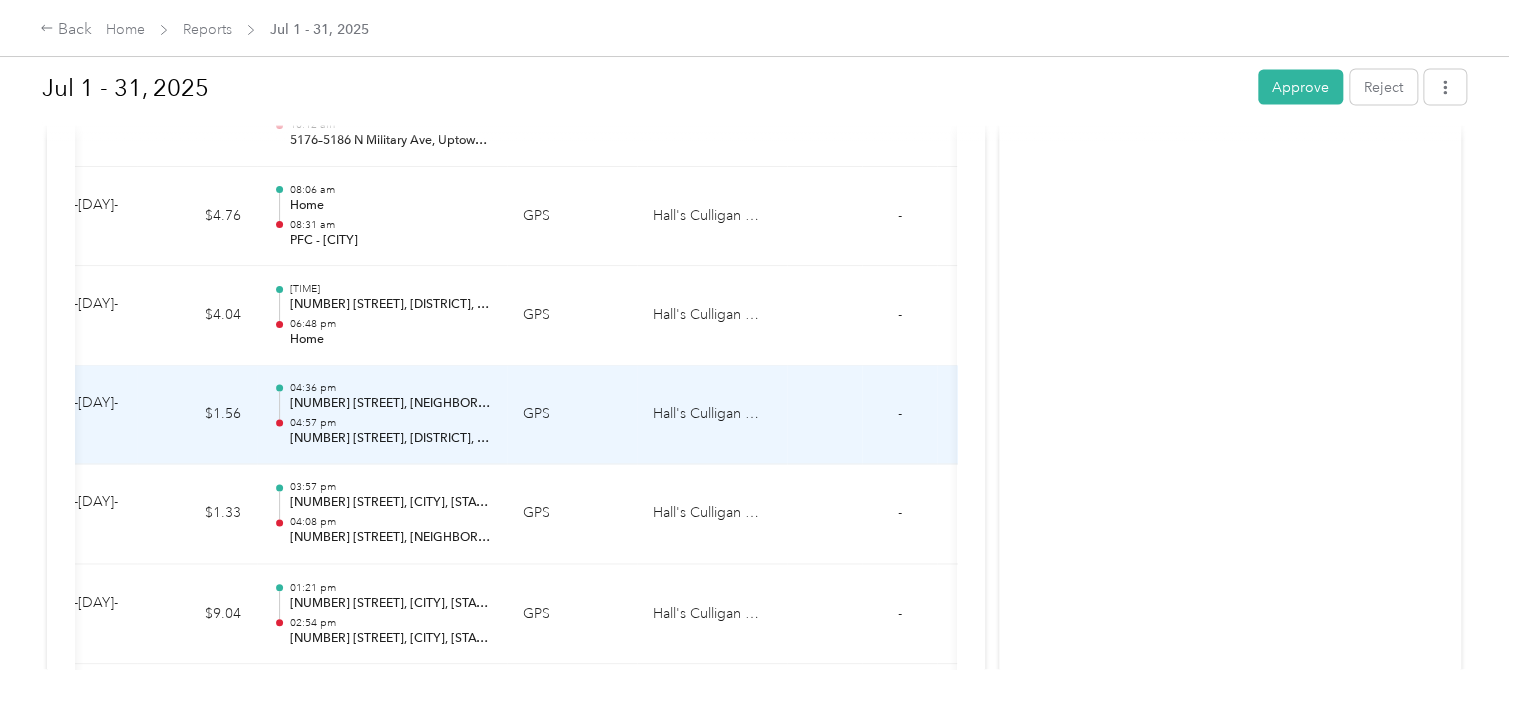click on "-" at bounding box center [899, 416] 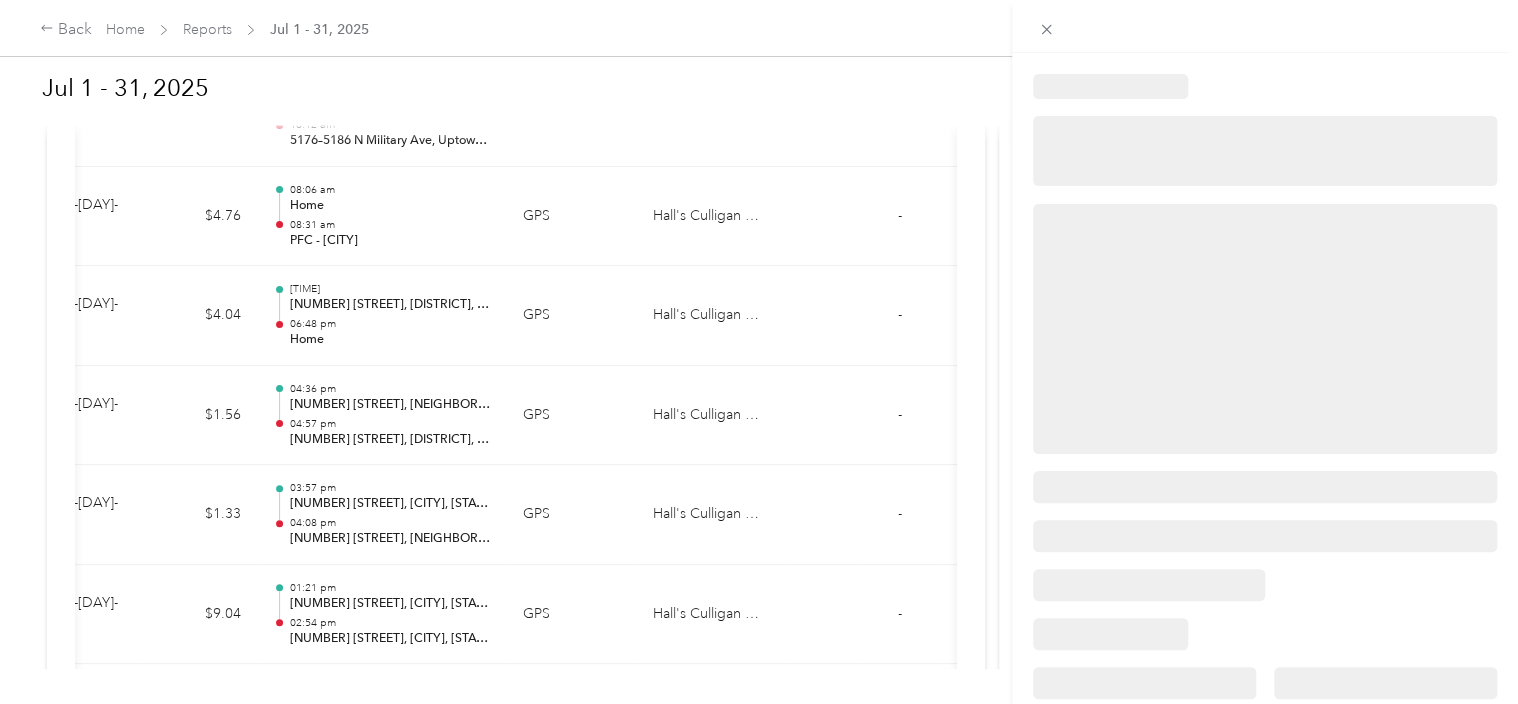 click at bounding box center (759, 352) 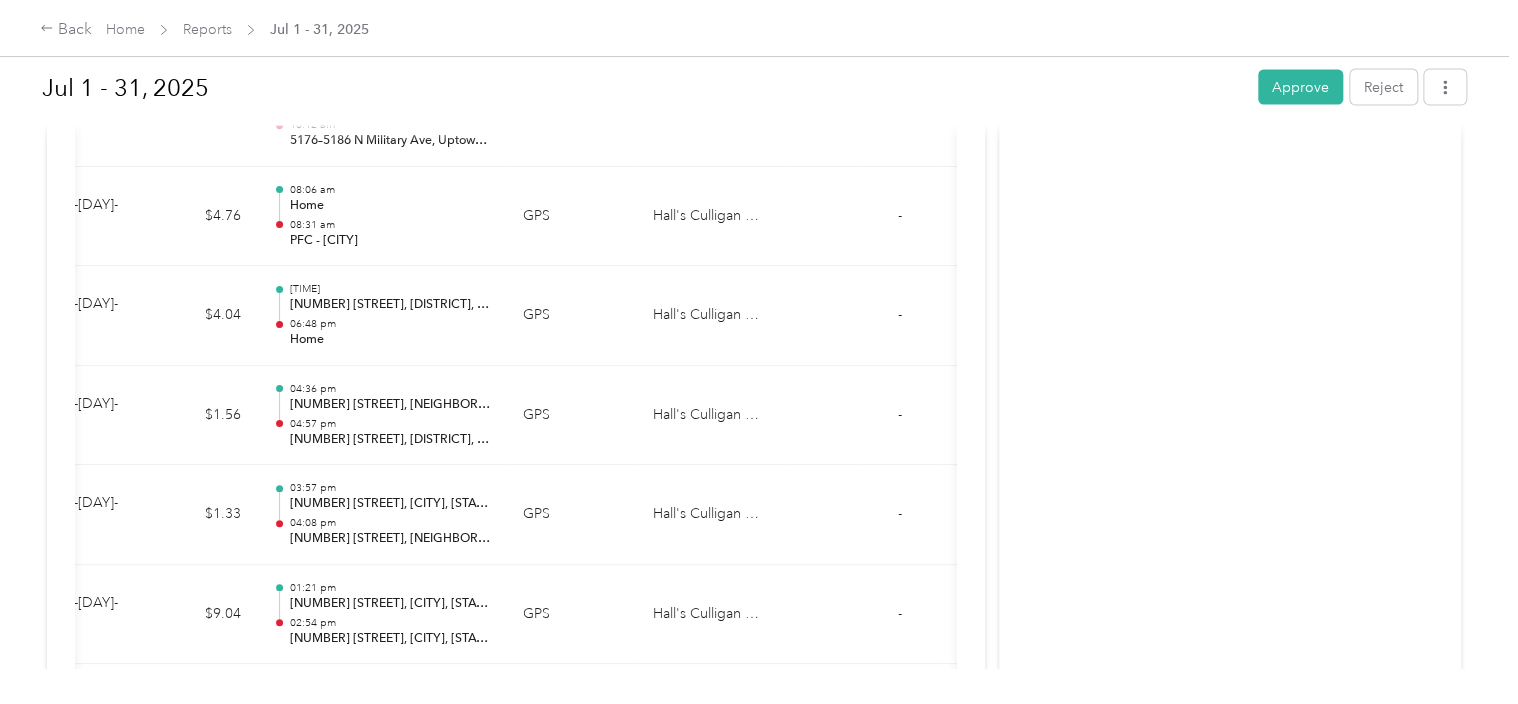 click on "Activity and Comments Needs approval From [FIRST] [LAST] [MONTH]/[DAY] at [TIME] [TIMEZONE] Submitted for approval [FIRST] [LAST] [MONTH]/[DAY] at [TIME] [TIMEZONE] Trip added [DISTANCE] Trip was added [FIRST] [LAST] [MONTH]/[DAY] at [TIME] [TIMEZONE] Trip added [DISTANCE] Trip was added [FIRST] [LAST] [MONTH]/[DAY] at [TIME] [TIMEZONE] Trip added [DISTANCE] Trip was added [FIRST] [LAST] [MONTH]/[DAY] at [TIME] [TIMEZONE] Trip added [DISTANCE] Trip was added [FIRST] [LAST] [MONTH]/[DAY] at [TIME] [TIMEZONE] Trip added [DISTANCE] Trip was added [FIRST] [LAST] [MONTH]/[DAY] at [TIME] [TIMEZONE] Trip added [DISTANCE] Trip was added [FIRST] [LAST] [MONTH]/[DAY] at [TIME] [TIMEZONE] Trip added [DISTANCE] Trip was added [FIRST] [LAST] [MONTH]/[DAY] at [TIME] [TIMEZONE] Trip added [DISTANCE] Trip was added [FIRST] [LAST] [MONTH]/[DAY] at [TIME] [TIMEZONE] Trip added [DISTANCE] Trip was added [FIRST] [LAST] [MONTH]/[DAY] at [TIME] [TIMEZONE] Trip added [DISTANCE] Trip was added [FIRST] [LAST]" at bounding box center [1230, -3460] 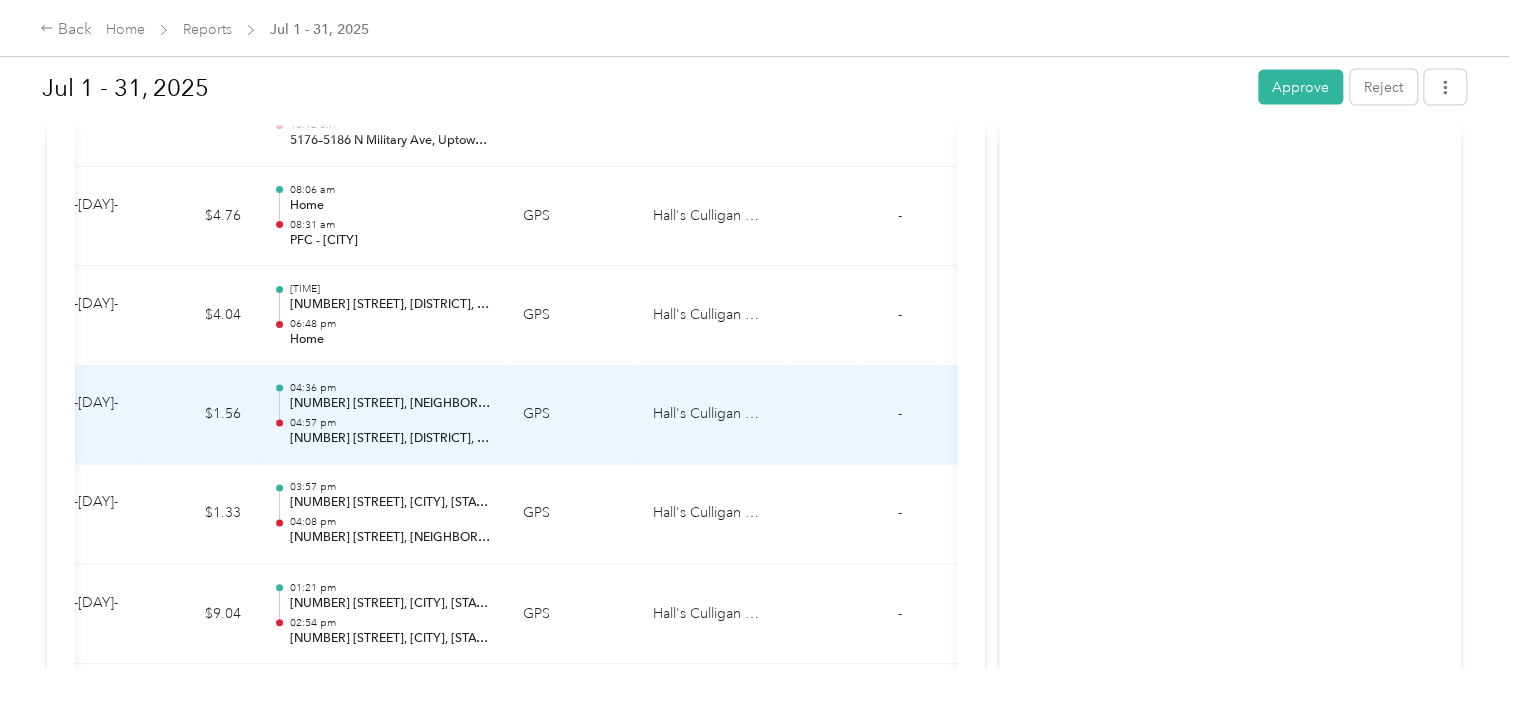 click at bounding box center (824, 416) 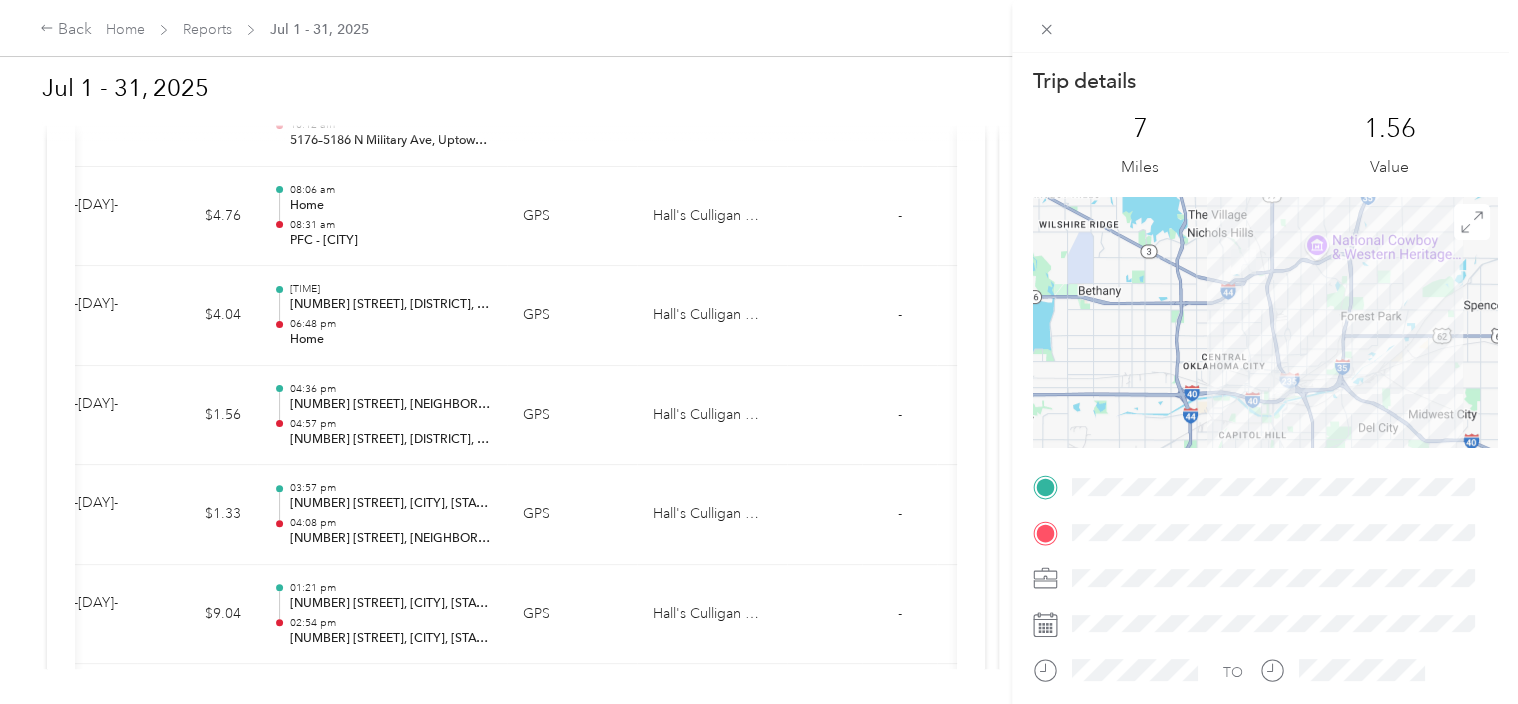 click on "Trip details This trip cannot be edited because it is either under review, approved, or paid. Contact your Team Manager to edit it. [DISTANCE] Miles $[AMOUNT] Value  TO" at bounding box center (759, 352) 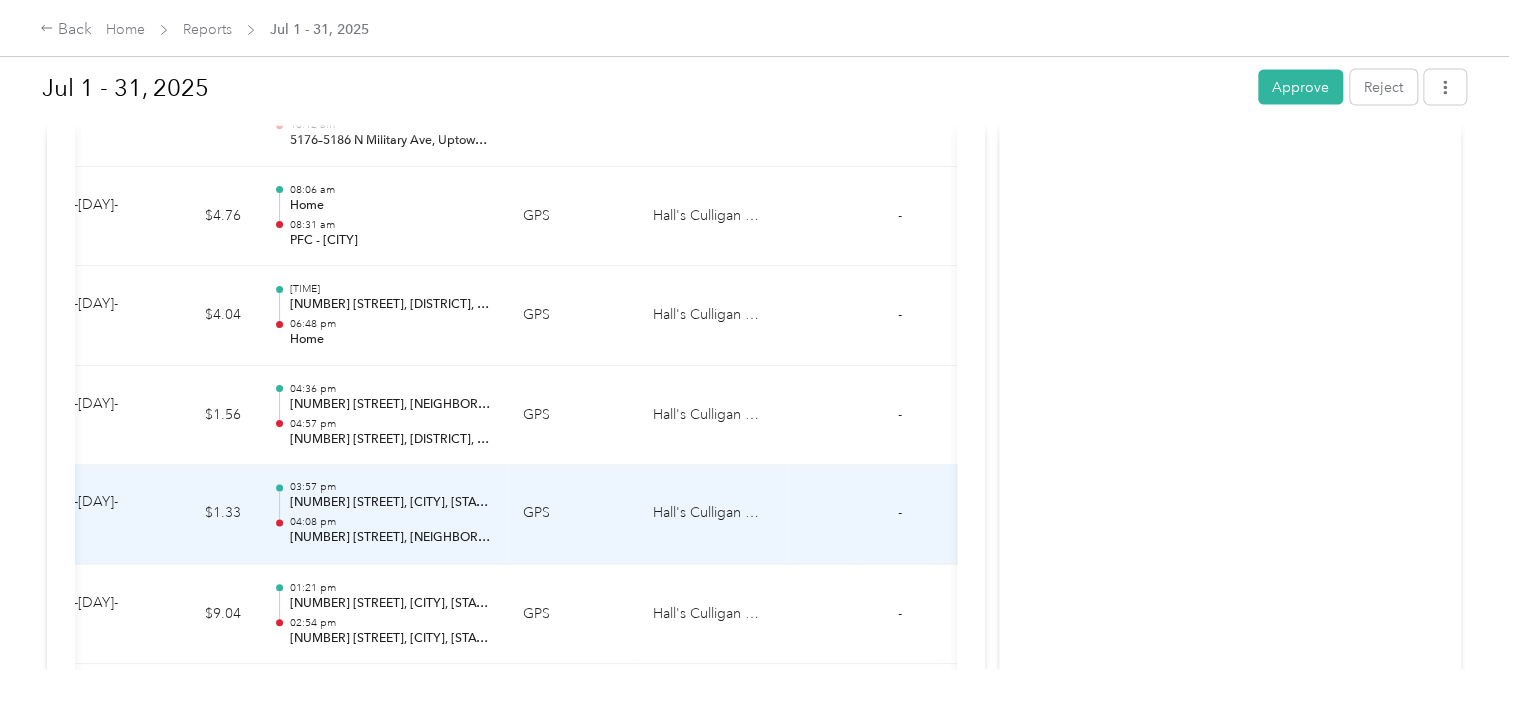 click on "Hall's Culligan Water" at bounding box center (712, 515) 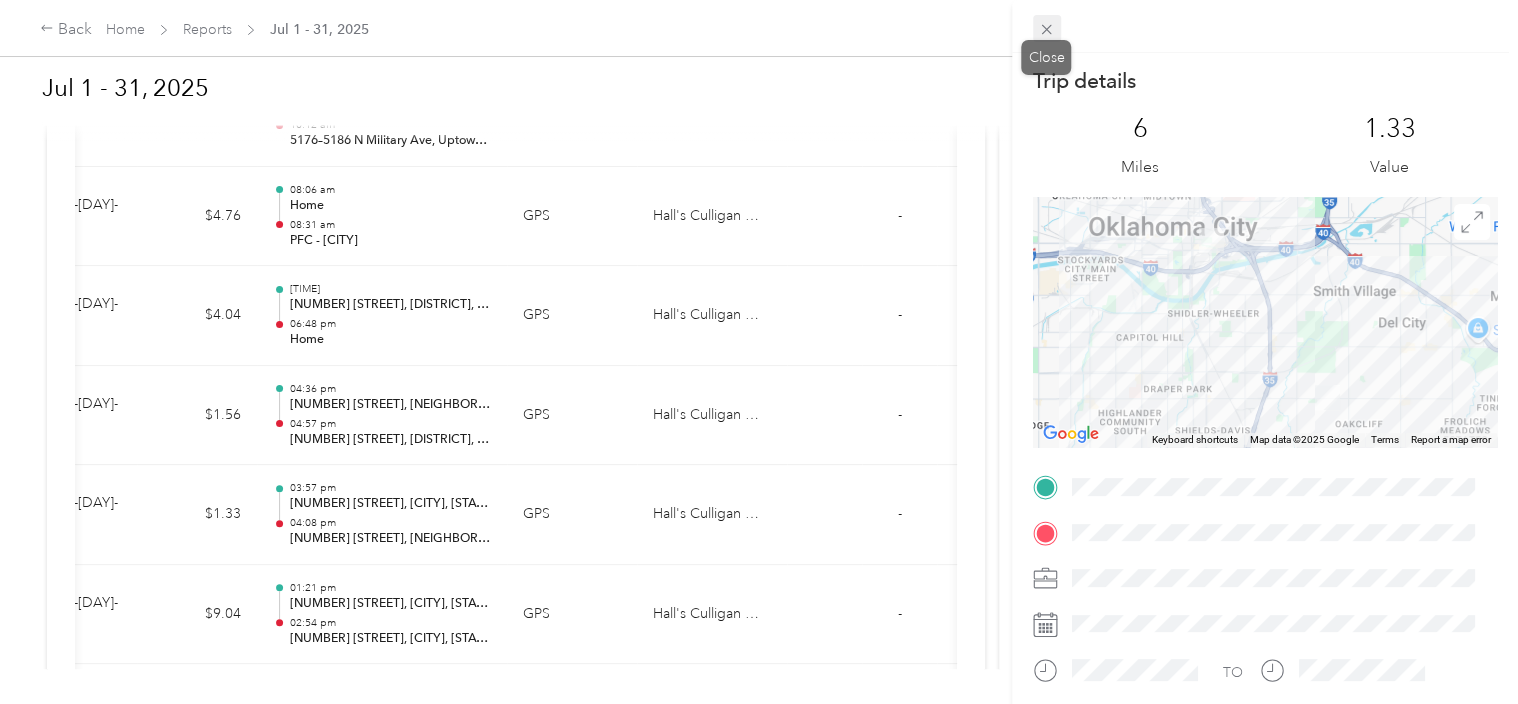 click 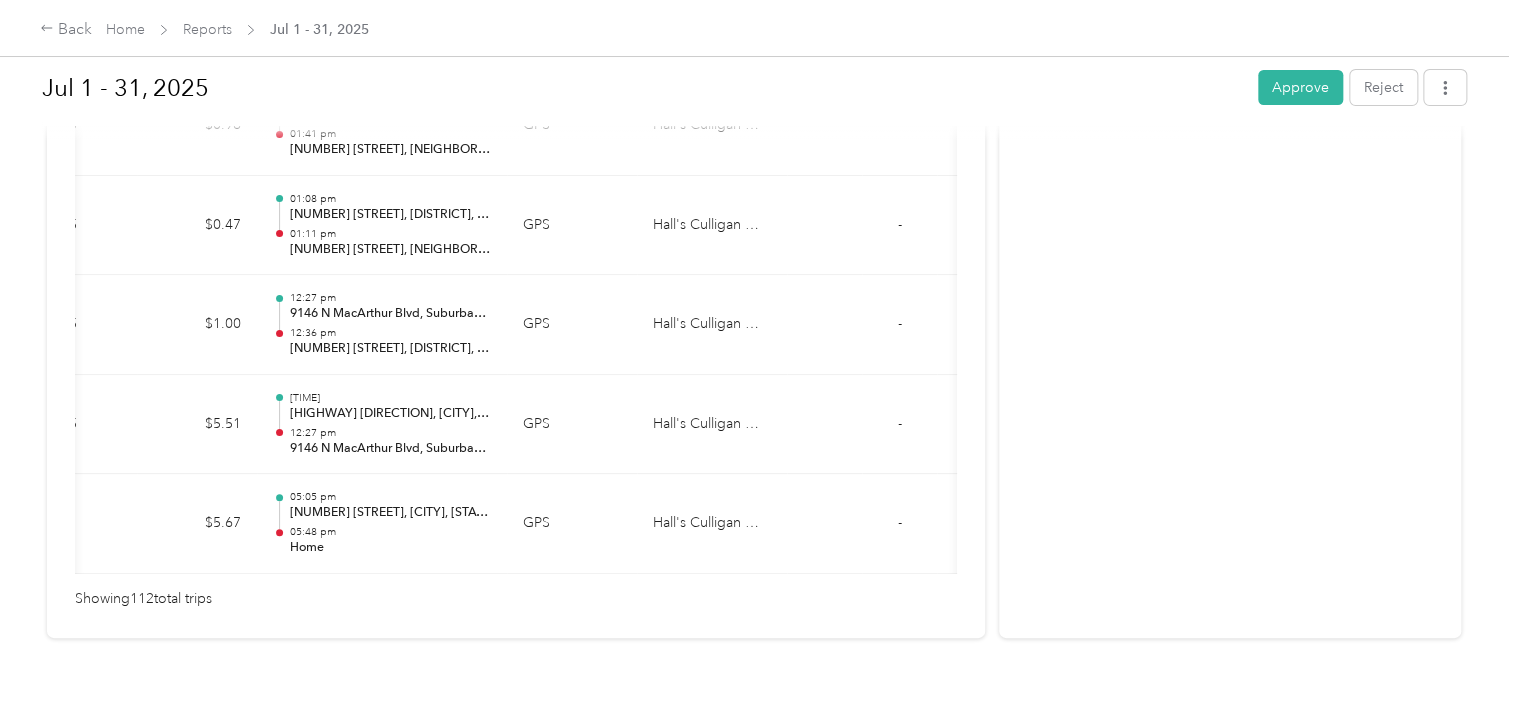 scroll, scrollTop: 11320, scrollLeft: 0, axis: vertical 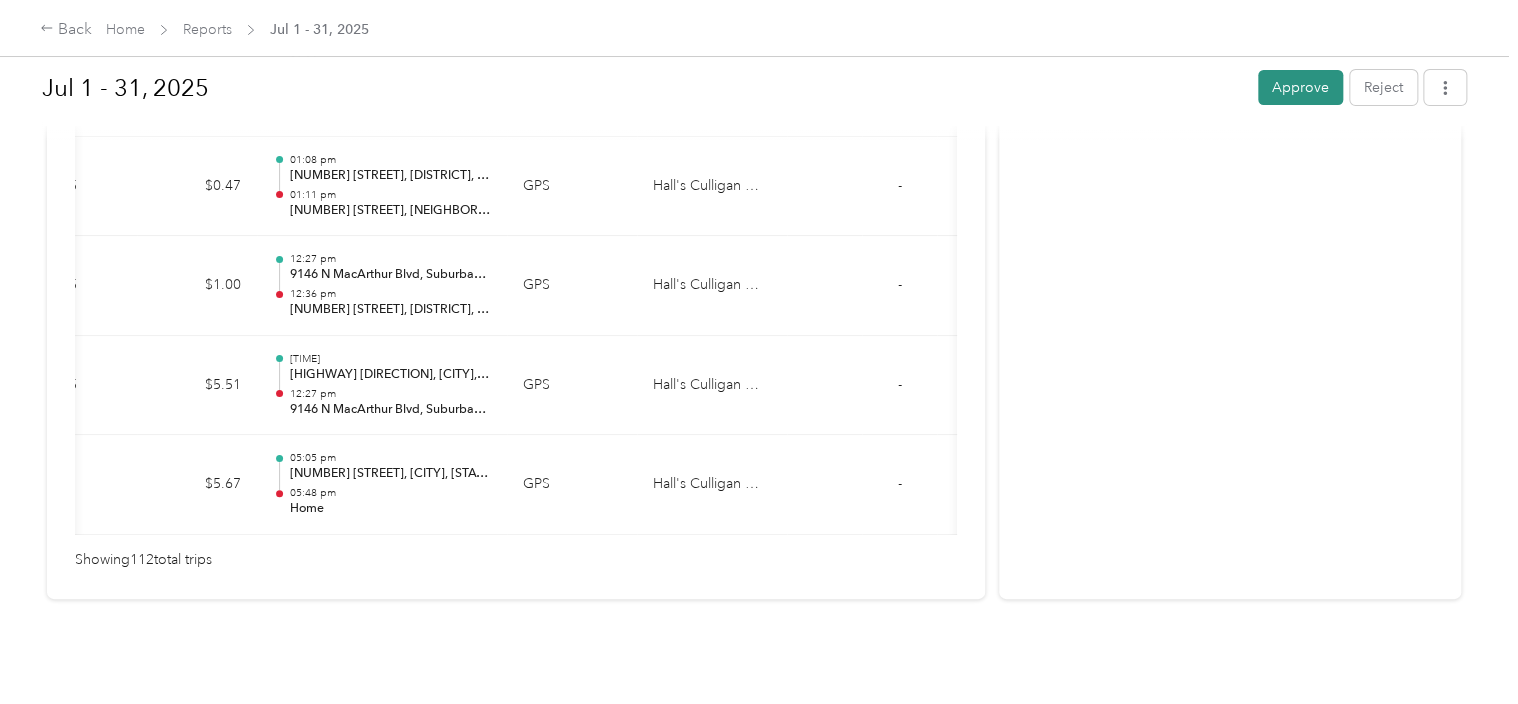 click on "Approve" at bounding box center [1300, 87] 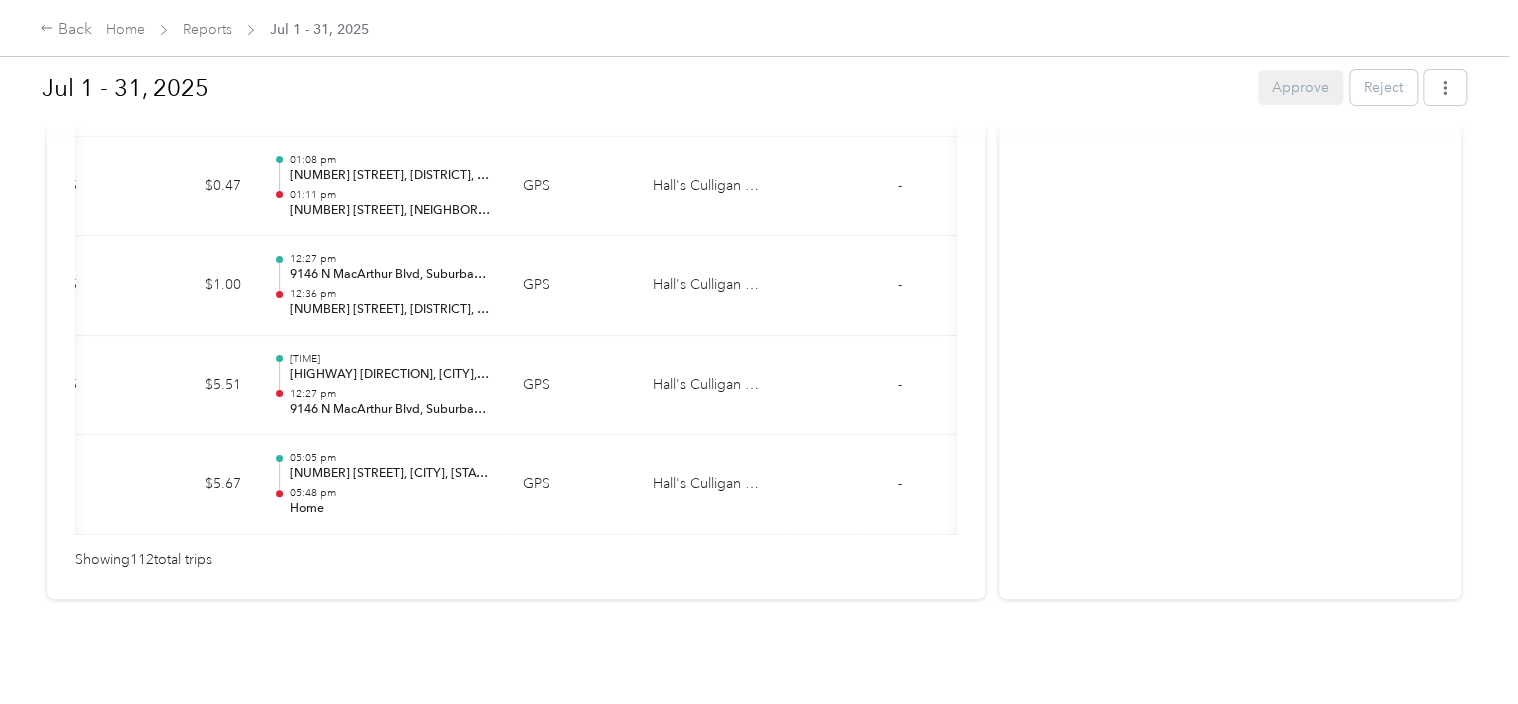 scroll, scrollTop: 0, scrollLeft: 0, axis: both 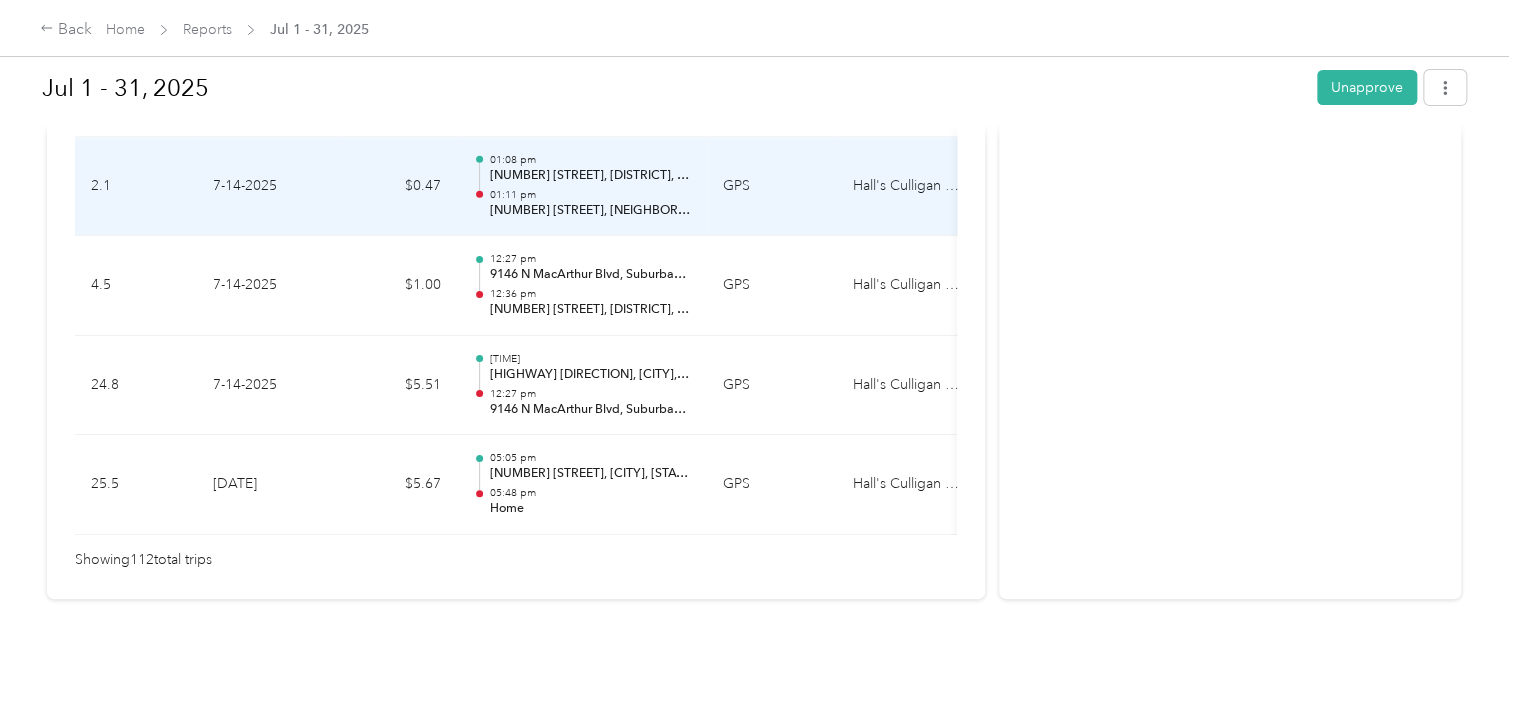 click on "7-14-2025" at bounding box center [267, 187] 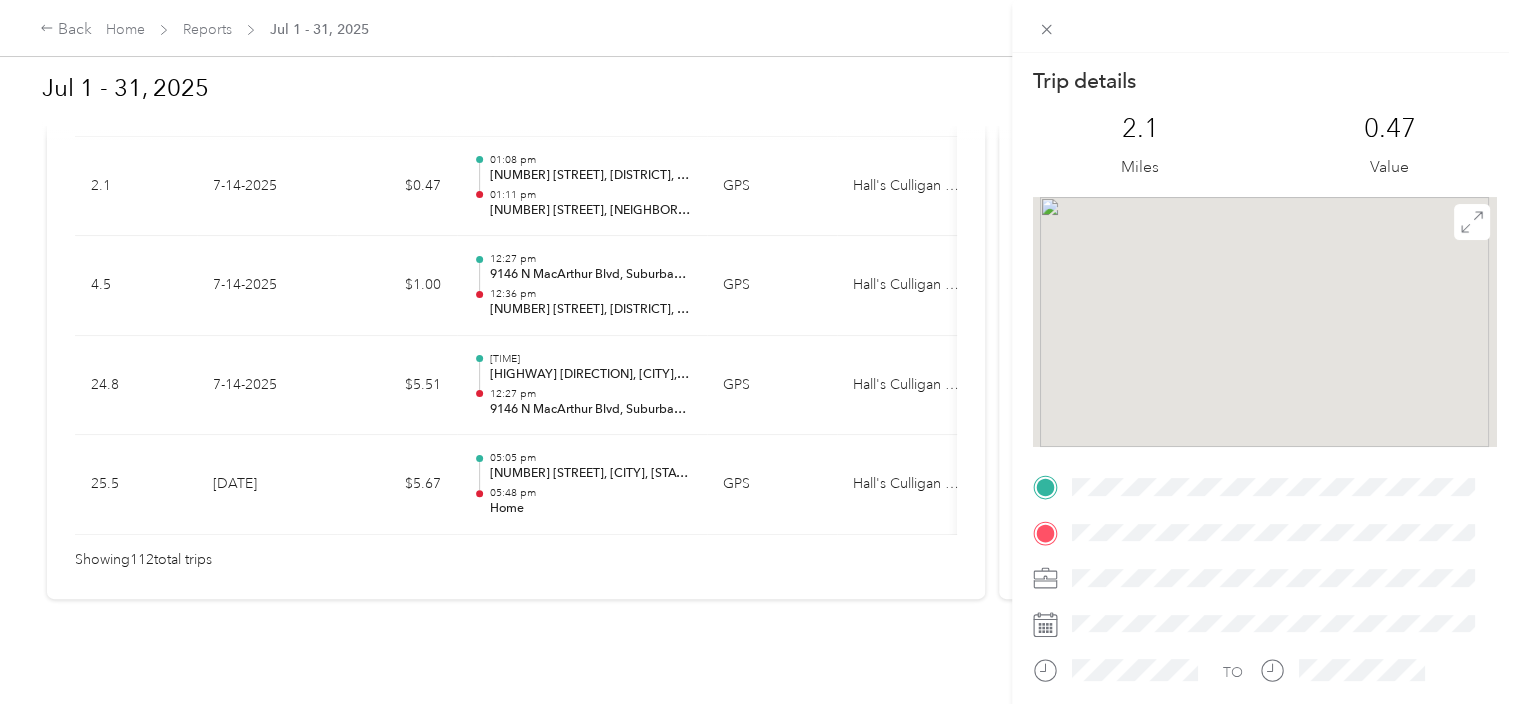 scroll, scrollTop: 0, scrollLeft: 200, axis: horizontal 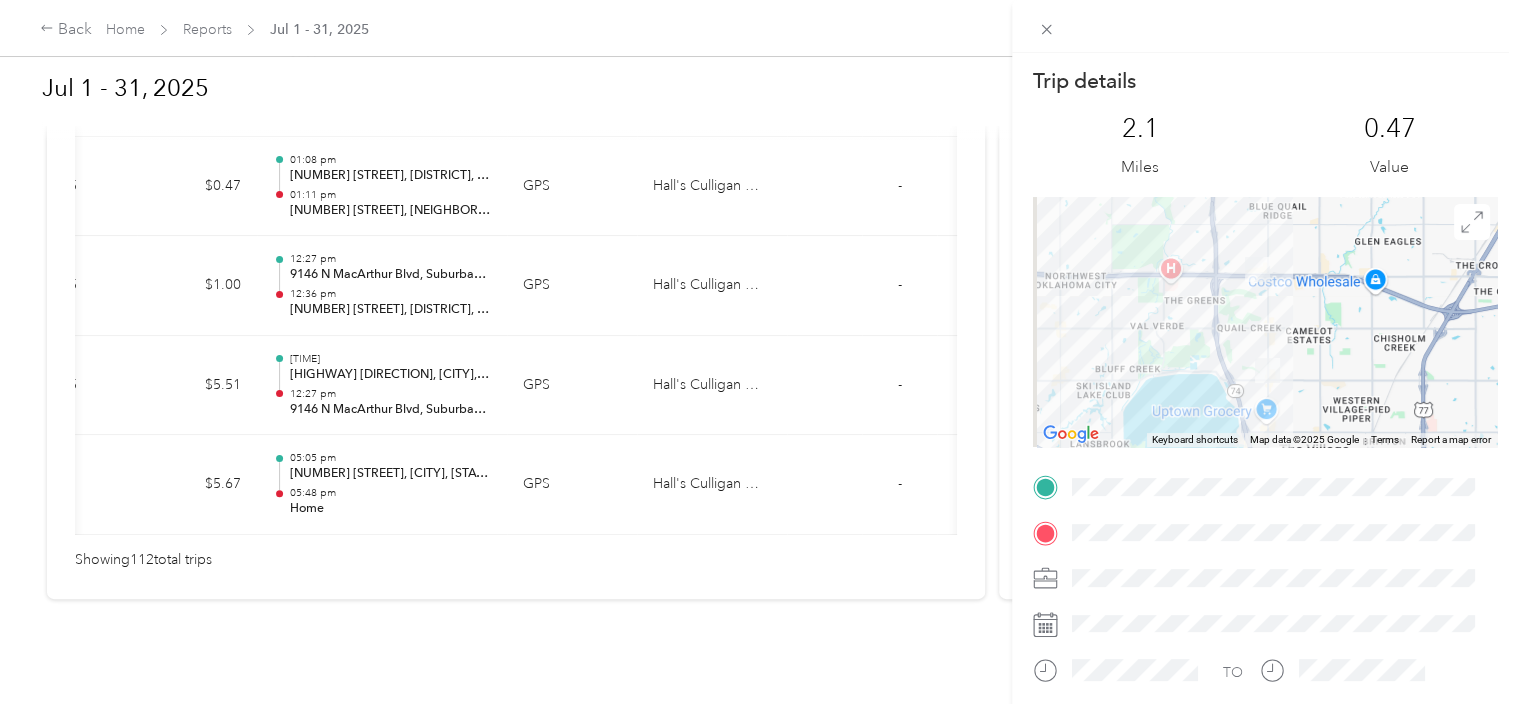 drag, startPoint x: 379, startPoint y: 506, endPoint x: 114, endPoint y: 525, distance: 265.68027 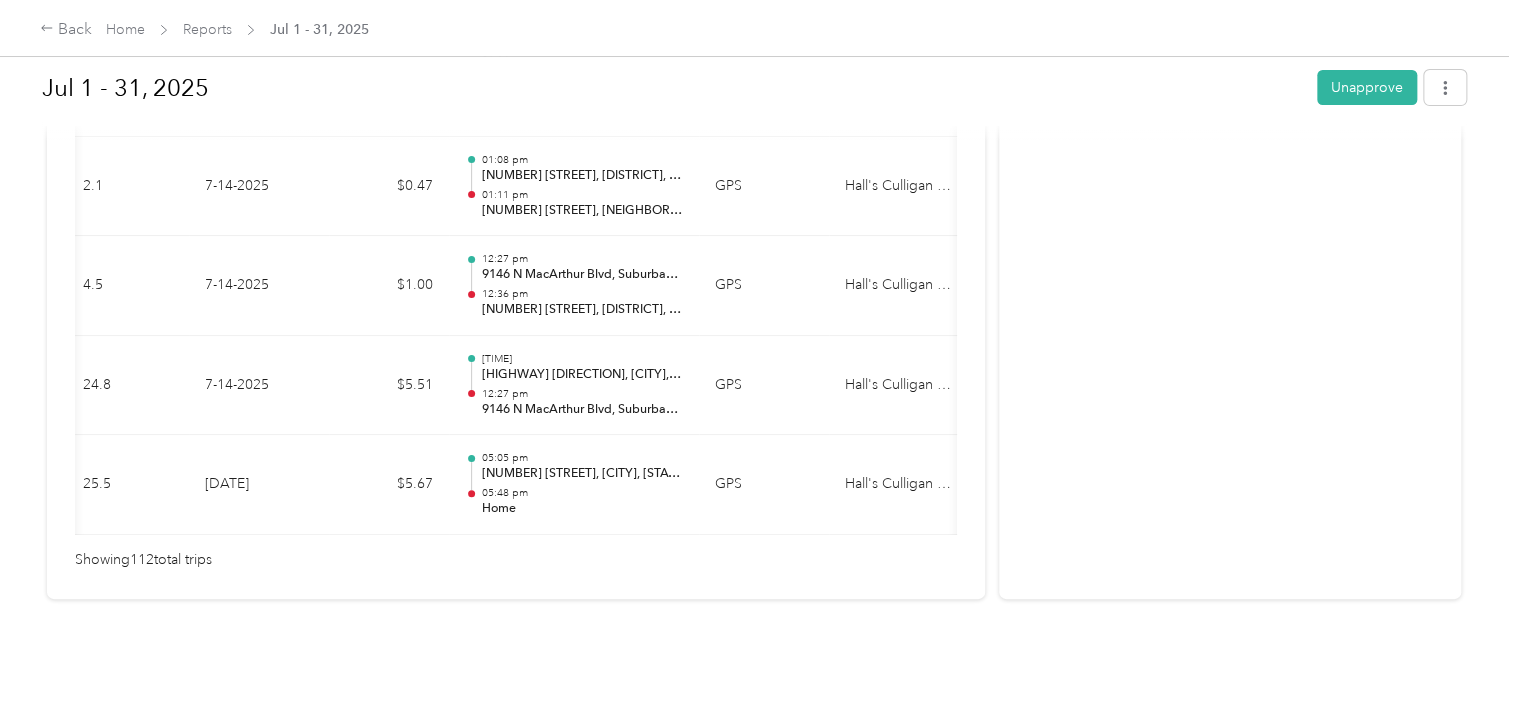 scroll, scrollTop: 0, scrollLeft: 0, axis: both 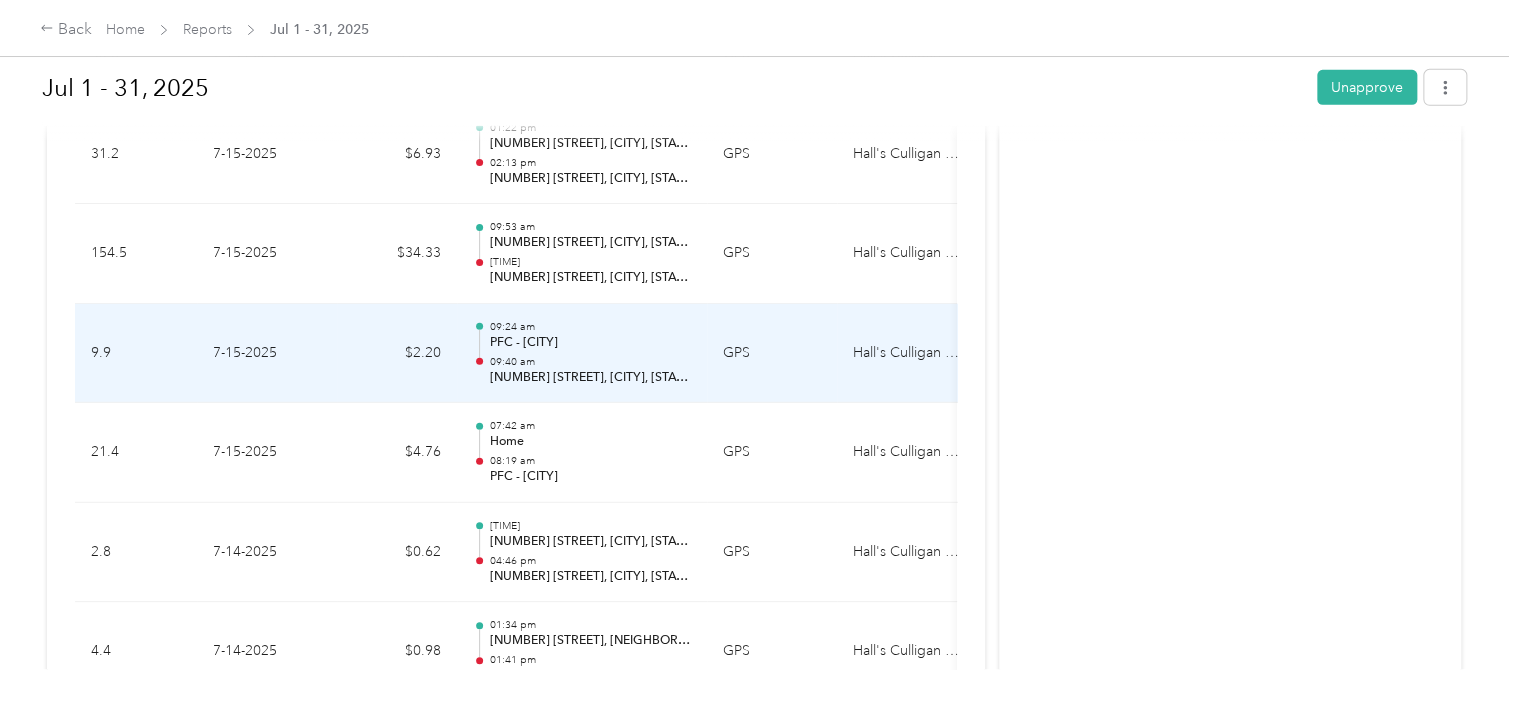 click on "7-15-2025" at bounding box center [267, 354] 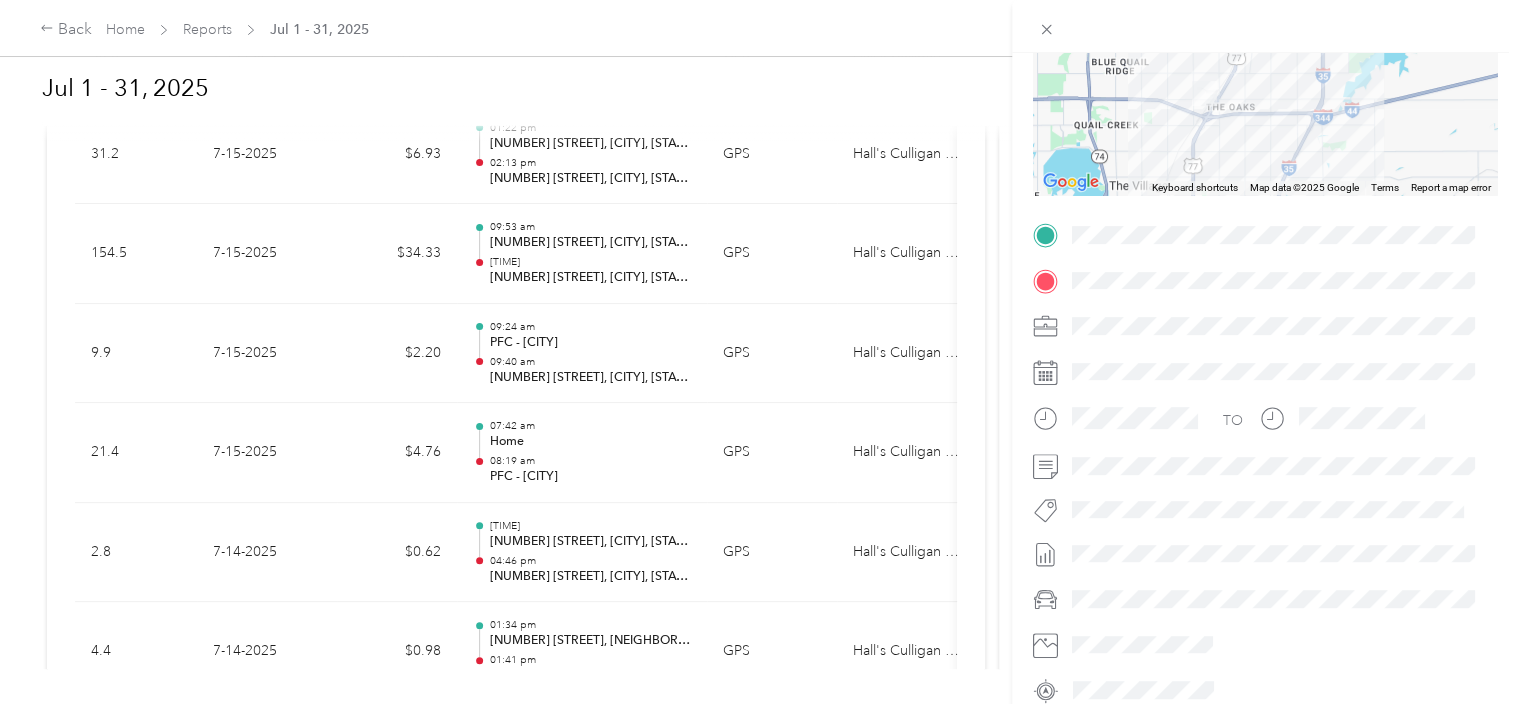 scroll, scrollTop: 341, scrollLeft: 0, axis: vertical 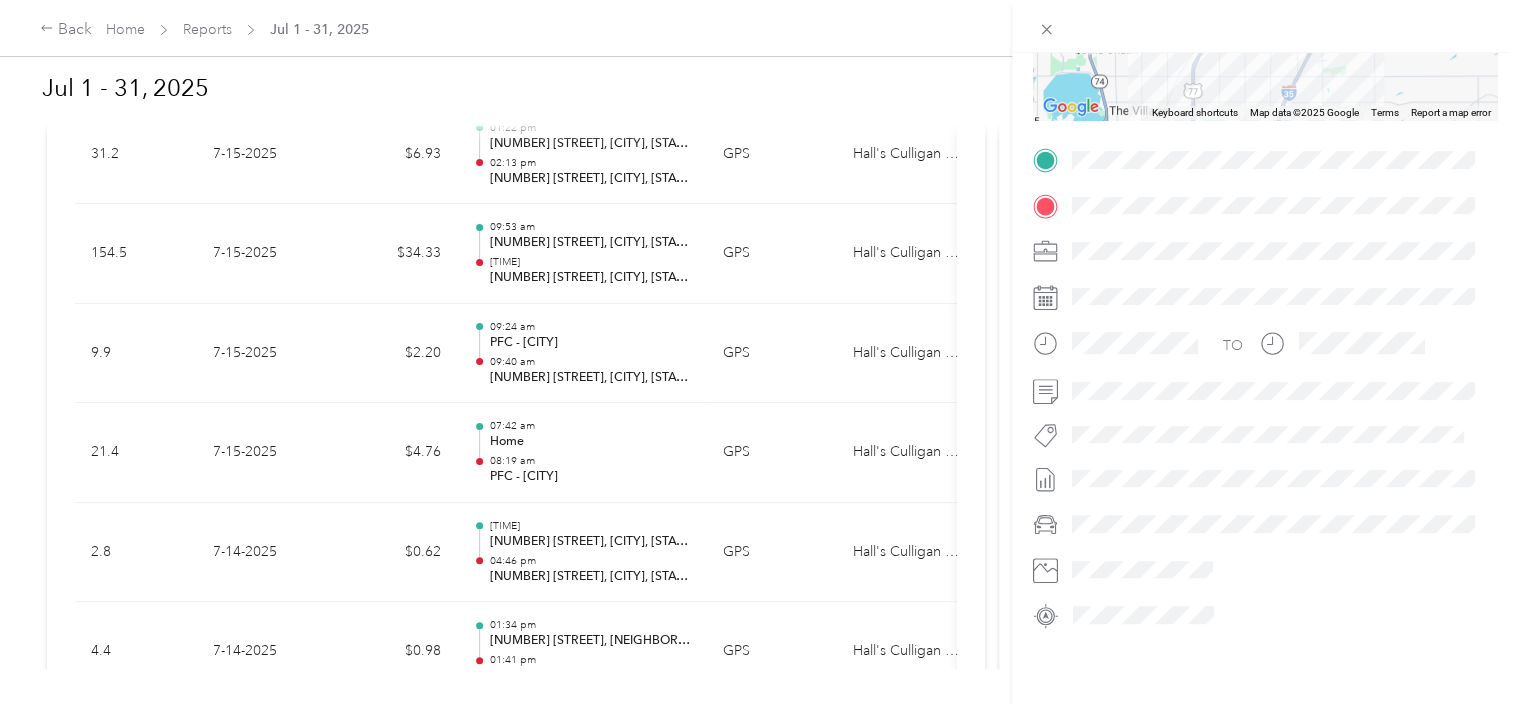 click on "Trip details This trip cannot be edited because it is either under review, approved, or paid. Contact your Team Manager to edit it. 9.9 Miles 2.20 Value  ← Move left → Move right ↑ Move up ↓ Move down + Zoom in - Zoom out Home Jump left by 75% End Jump right by 75% Page Up Jump up by 75% Page Down Jump down by 75% Keyboard shortcuts Map Data Map data ©2025 Google Map data ©2025 Google 2 km  Click to toggle between metric and imperial units Terms Report a map error TO" at bounding box center (759, 352) 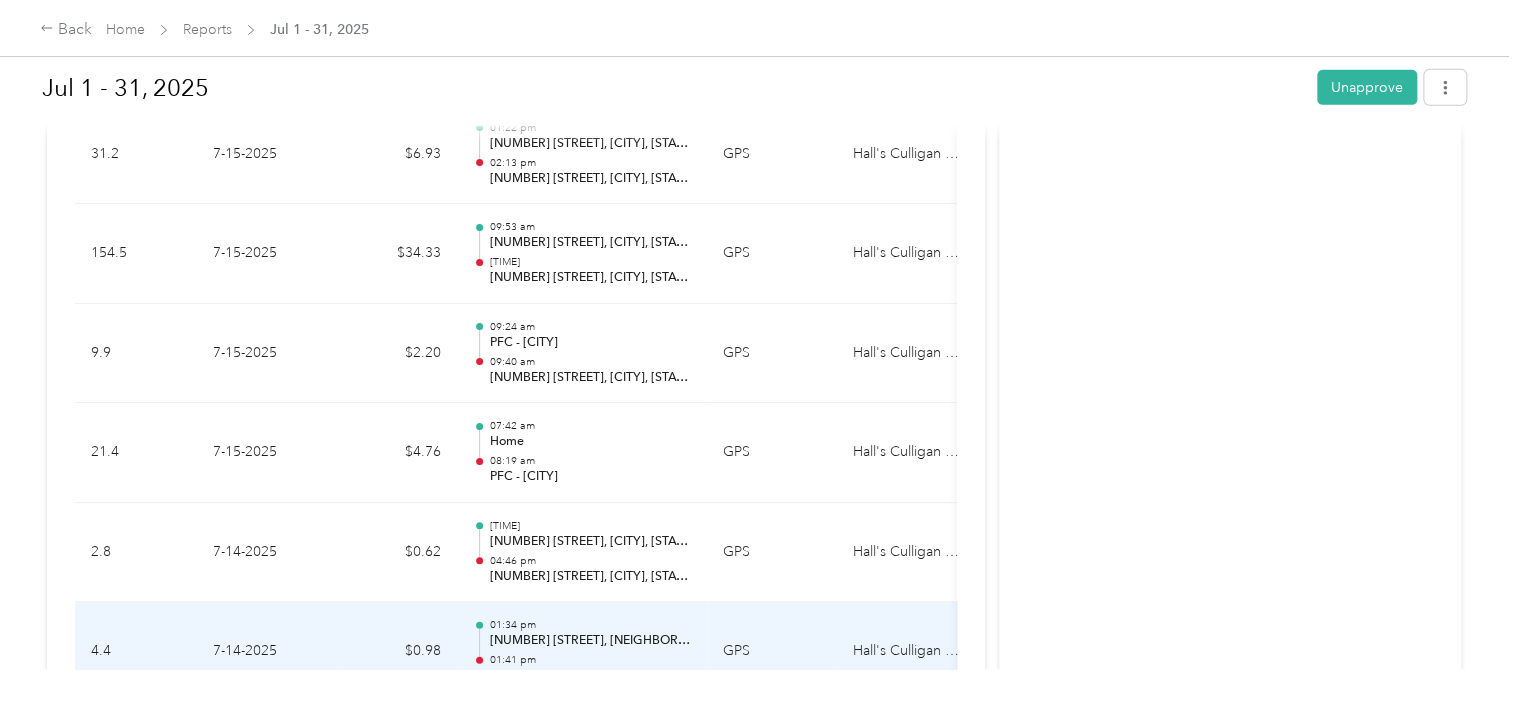 click on "$0.98" at bounding box center [397, 652] 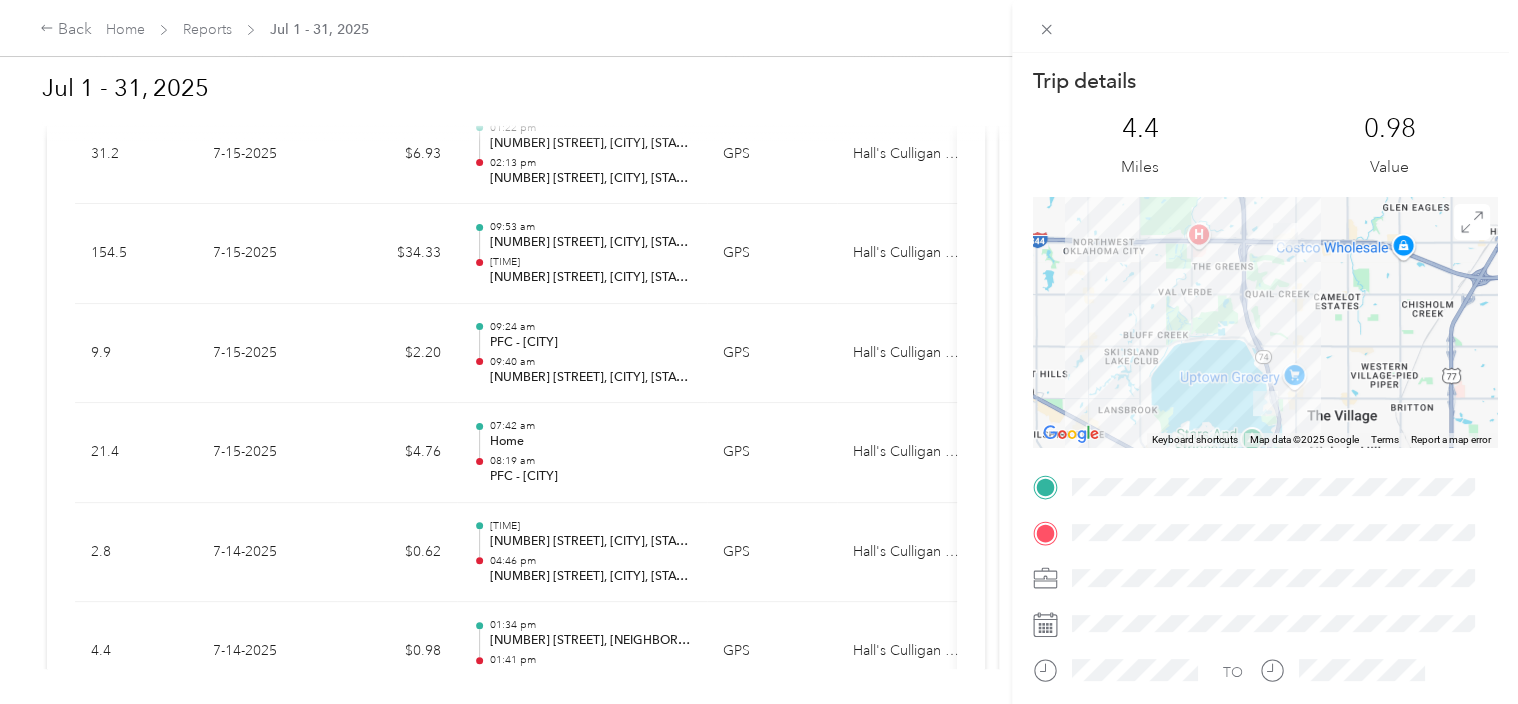 scroll, scrollTop: 10756, scrollLeft: 0, axis: vertical 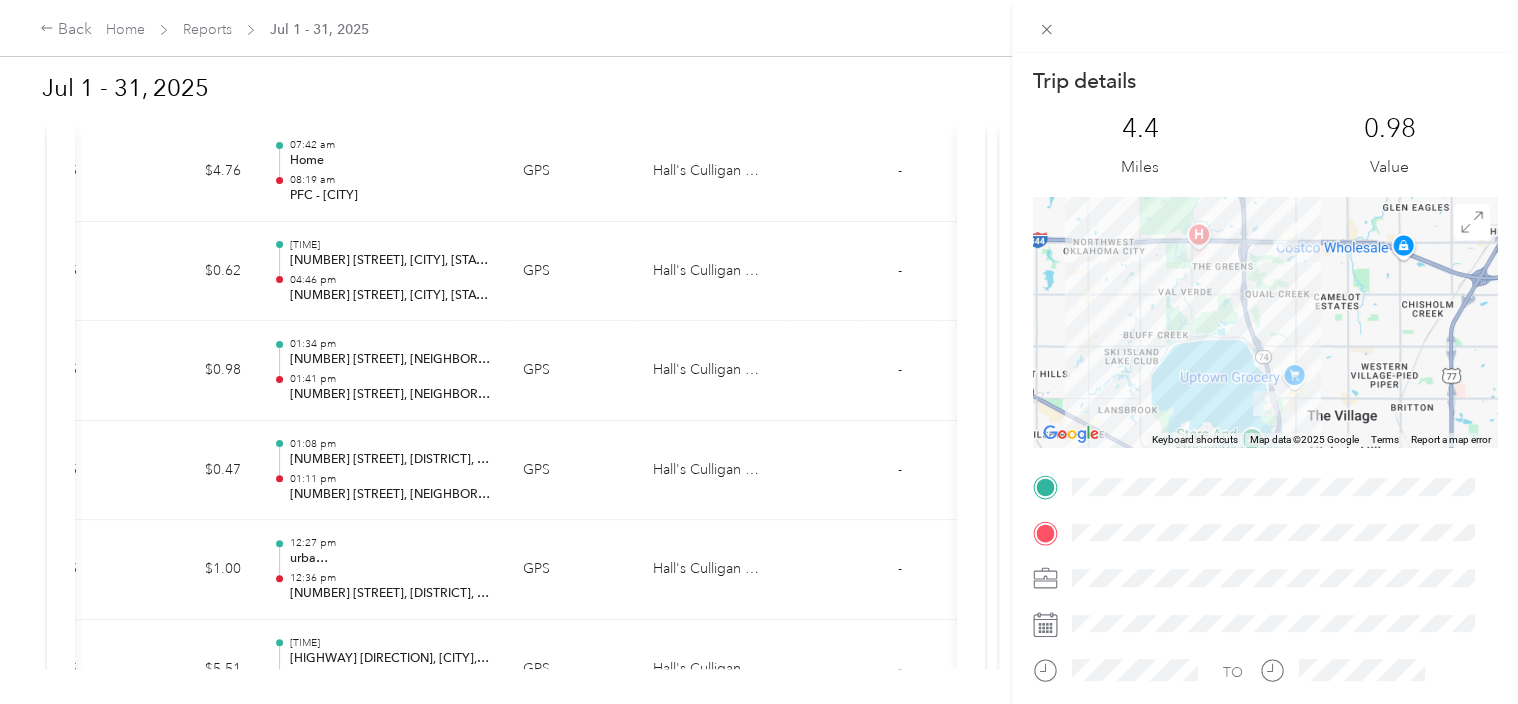 click on "Trip details This trip cannot be edited because it is either under review, approved, or paid. Contact your Team Manager to edit it. [DISTANCE] Miles $[AMOUNT] Value  ← Move left → Move right ↑ Move up ↓ Move down + Zoom in - Zoom out Home Jump left by [PERCENTAGE]% End Jump right by [PERCENTAGE]% Page Up Jump up by [PERCENTAGE]% Page Down Jump down by [PERCENTAGE]% Keyboard shortcuts Map Data Map data ©[YEAR] Google Map data ©[YEAR] Google [DISTANCE] Click to toggle between metric and imperial units Terms Report a map error TO" at bounding box center (759, 352) 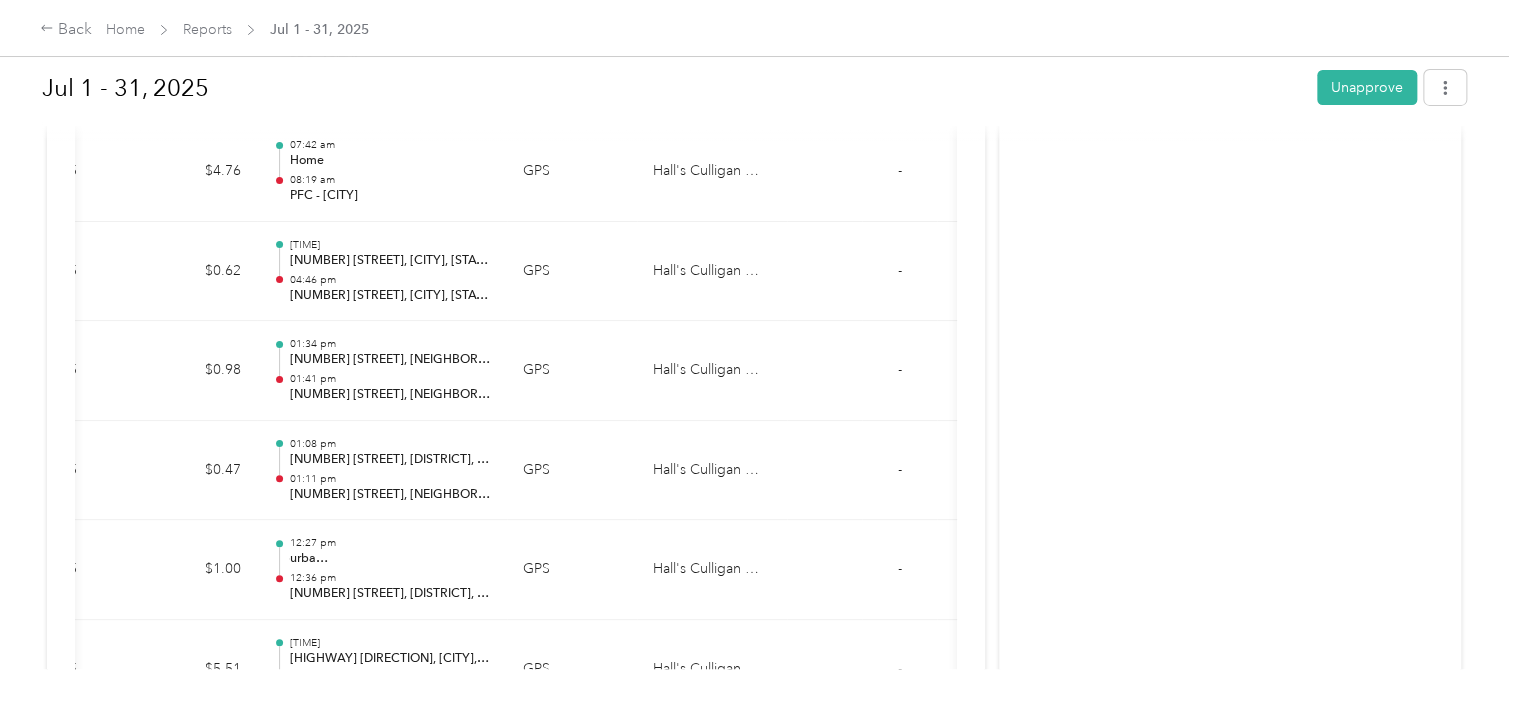 click on "Back Home Reports Jul 1 - 31, 2025 Jul 1 - 31, 2025 Unapprove Needs Payment Needs payment from [FIRST] [LAST] View  activity & comments Report Summary Mileage Total $ 471.78 Recorded miles 2,123.2   mi Variable rate   $ 0.2222 / mi Expense Total $ 0.00 Report total $ 471.78 Report details Report ID 208FB3F5B-0006 Report period Jul 1 - 31, 2025 Pay period Jul 1 - 31, 2025 Submitter [FIRST] [LAST] Submitted on Aug. 3, 2025 Approvers You Trips (112) Expense (0) Miles Trip Date Value Location Track Method Purpose Notes Tags                   14.7 7-31-2025 $3.27 07:21 pm [NUMBER] [STREET], [DISTRICT], [CITY], [STATE] 07:52 pm Home GPS Hall's Culligan Water - 18 7-31-2025 $4.00 05:11 pm Home 06:03 pm [NUMBER] [STREET], [DISTRICT], [CITY], [STATE] GPS Hall's Culligan Water - 21.5 7-31-2025 $4.78 03:28 pm PFC - Edmond 04:25 pm Home GPS Hall's Culligan Water - 11.7 7-31-2025 $2.60 03:00 pm [NUMBER] [STREET], [DISTRICT], [CITY], [STATE] 03:16 pm PFC - Edmond GPS Hall's Culligan Water - 17.3 7-31-2025 $3.84 01:49 pm 02:26 pm GPS Hall's Culligan Water -" at bounding box center [754, 352] 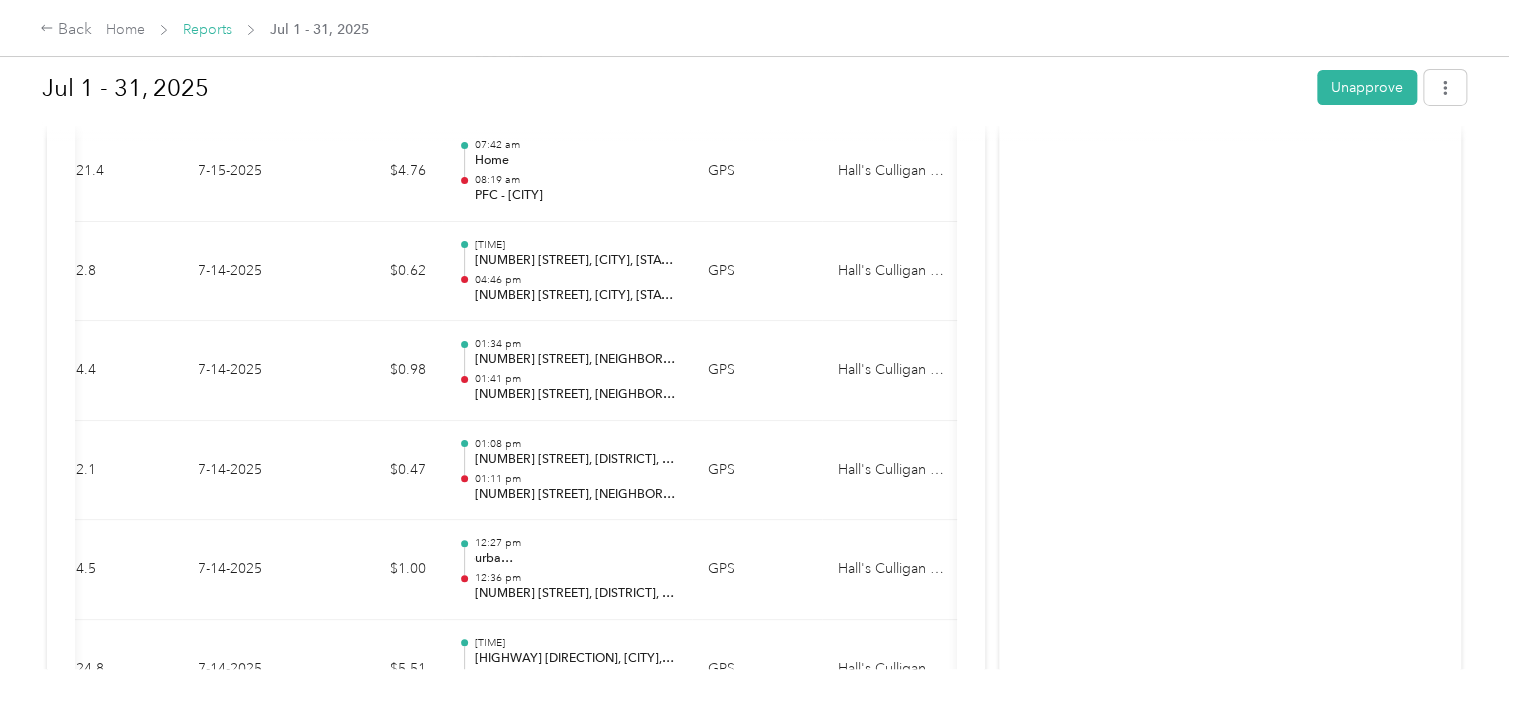 click on "Reports" at bounding box center (207, 29) 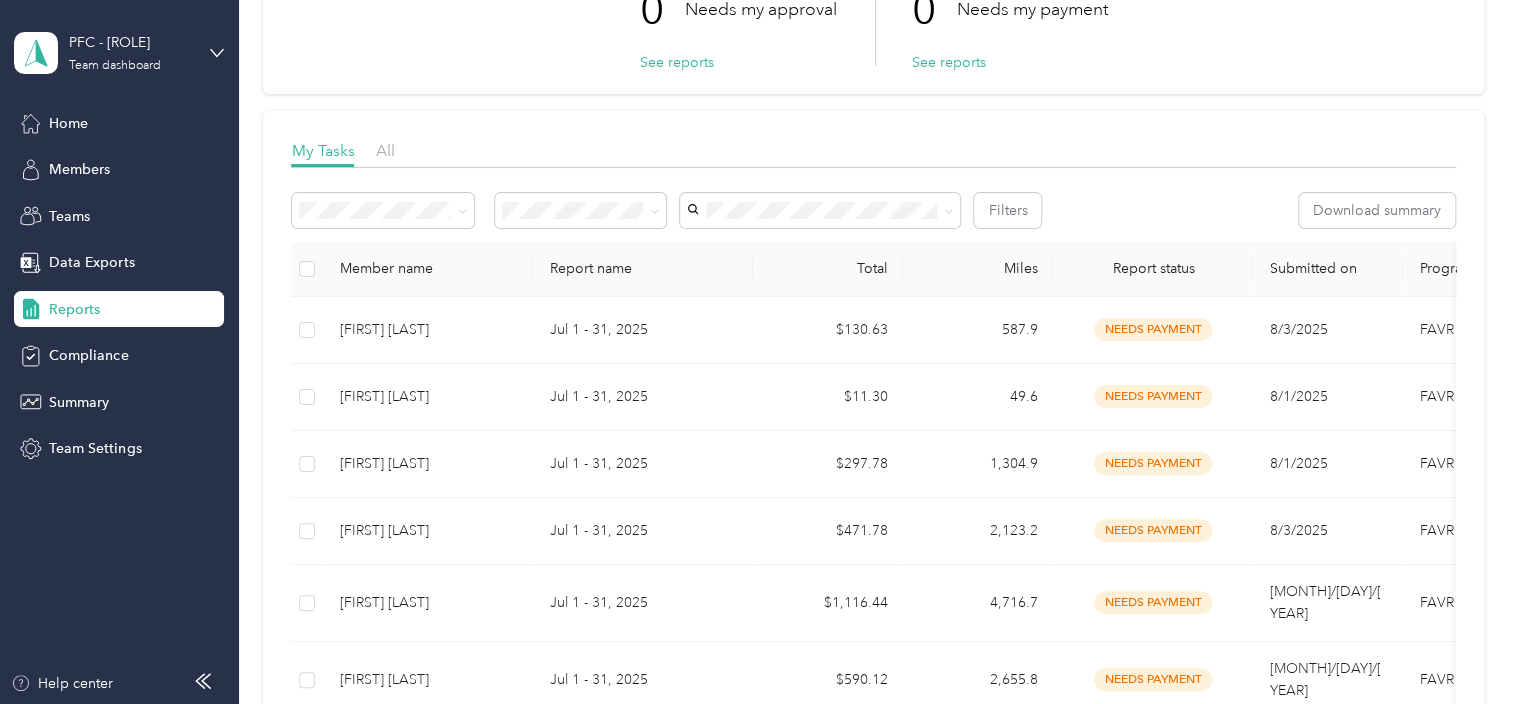 scroll, scrollTop: 182, scrollLeft: 0, axis: vertical 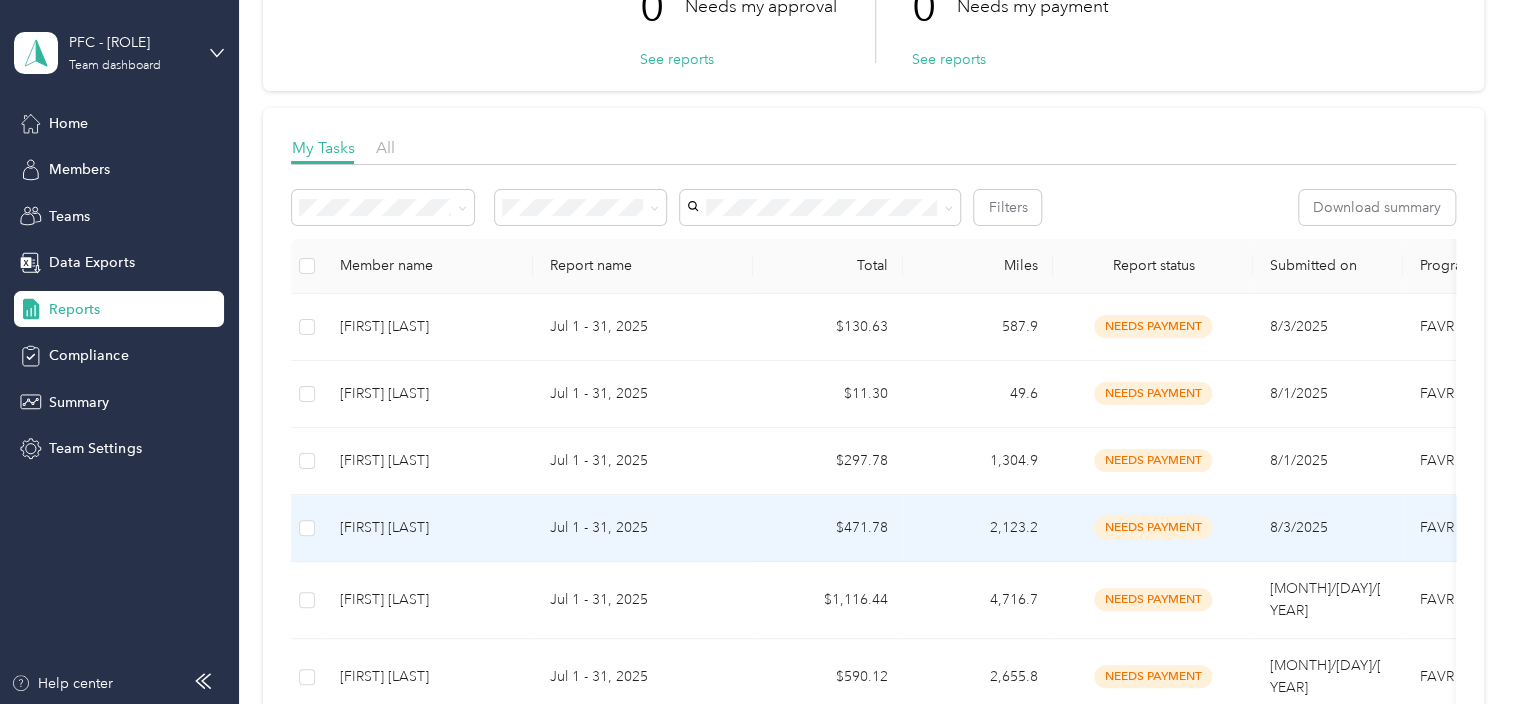 click on "[FIRST] [LAST]" at bounding box center (428, 528) 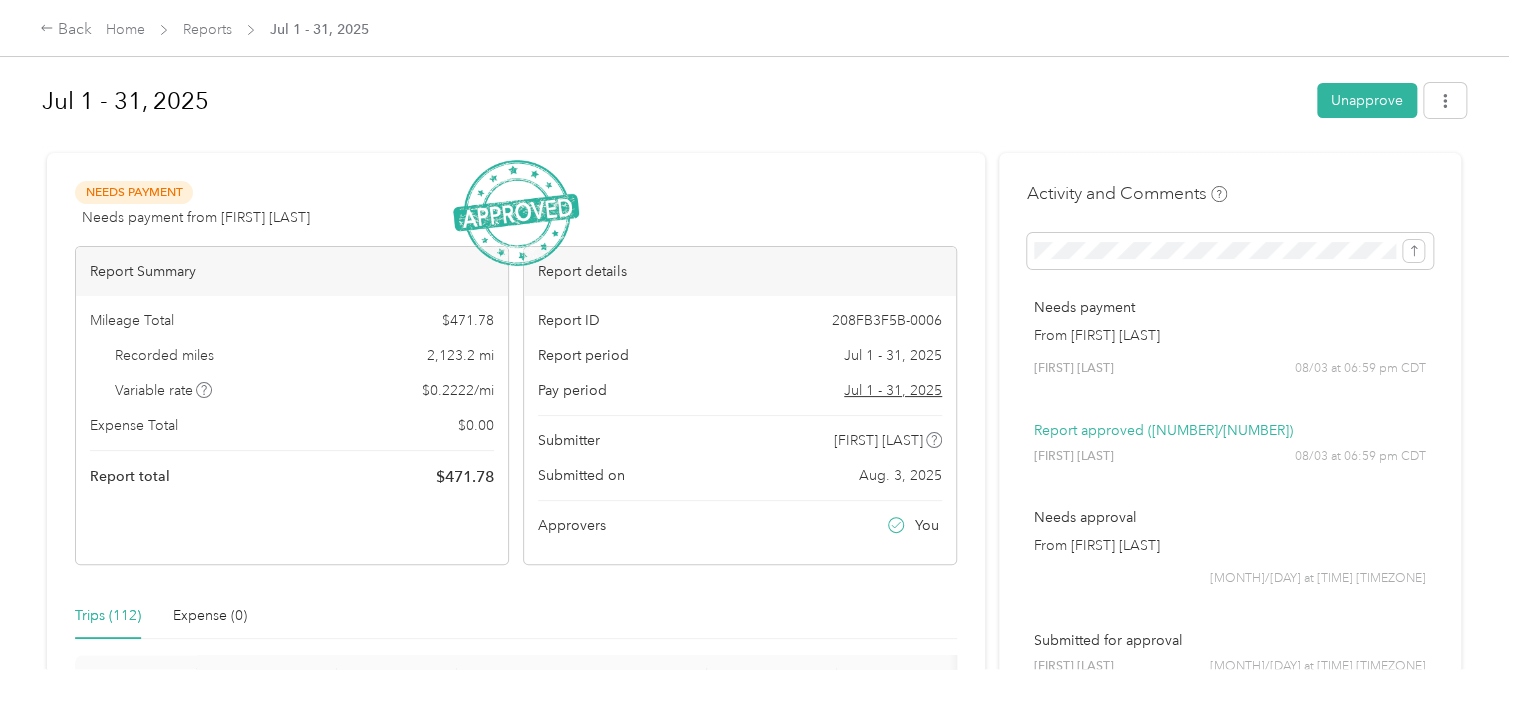 click on "Trips (112) Expense (0)" at bounding box center [516, 616] 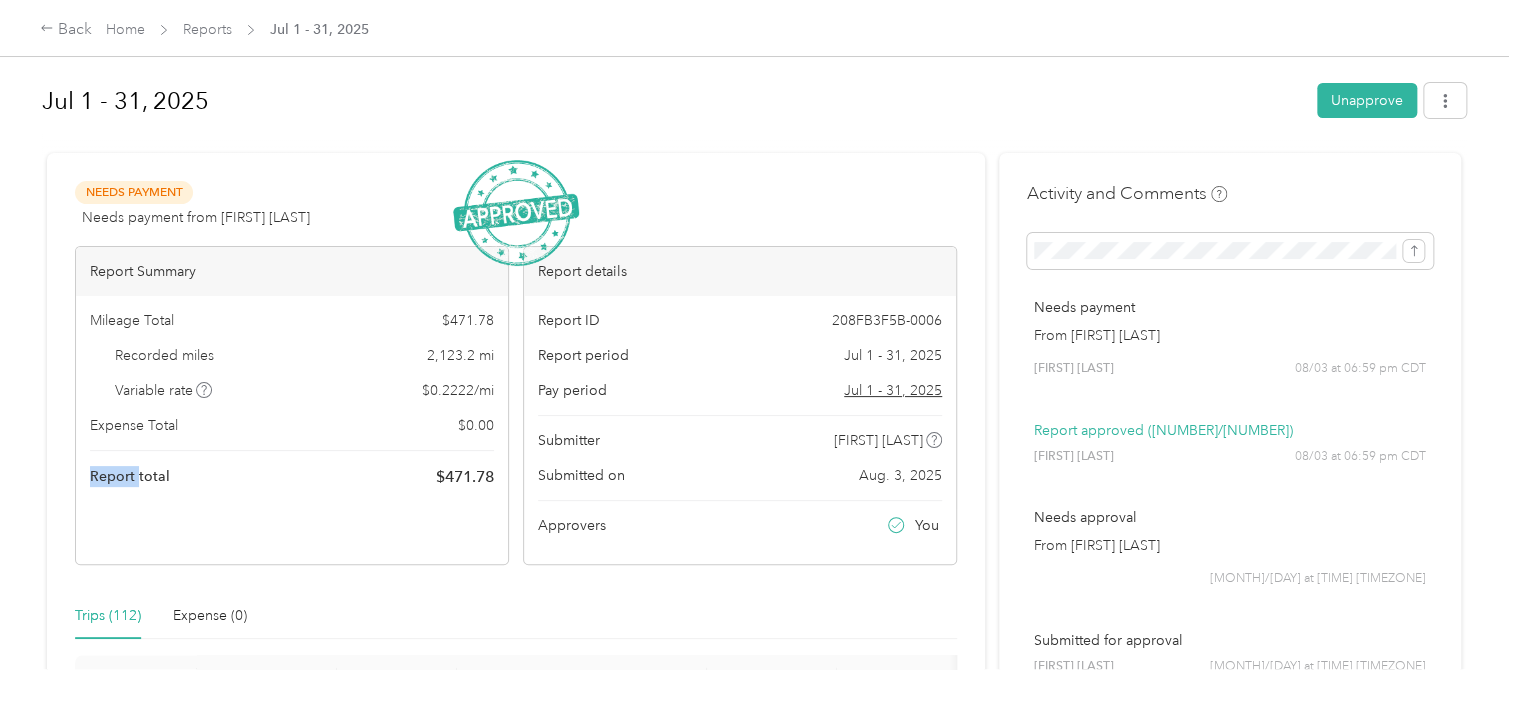 click on "[NUMBER] [STREET], [DISTRICT], [CITY], [STATE] 02:26 pm GPS" at bounding box center (516, 6033) 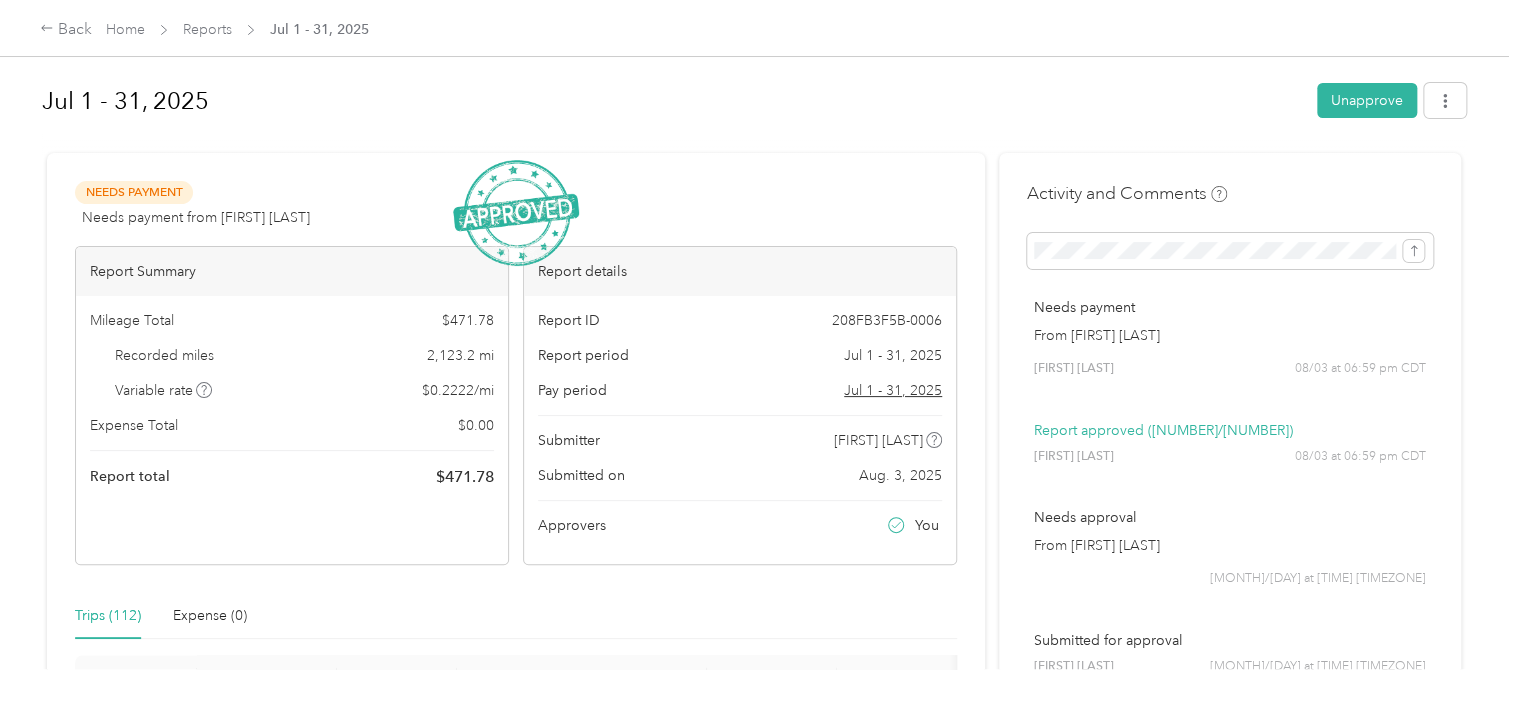 click on "Trips (112) Expense (0)" at bounding box center (516, 616) 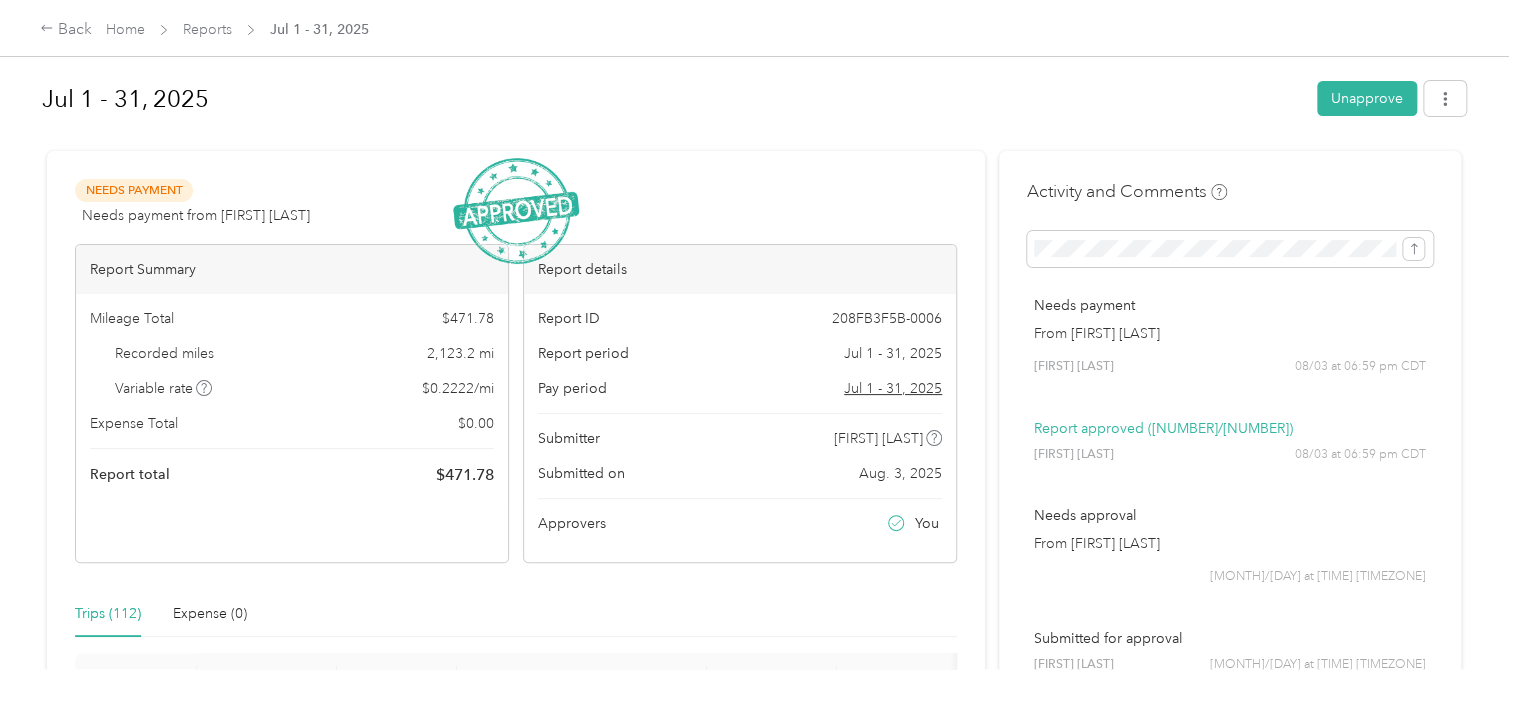 scroll, scrollTop: 33, scrollLeft: 0, axis: vertical 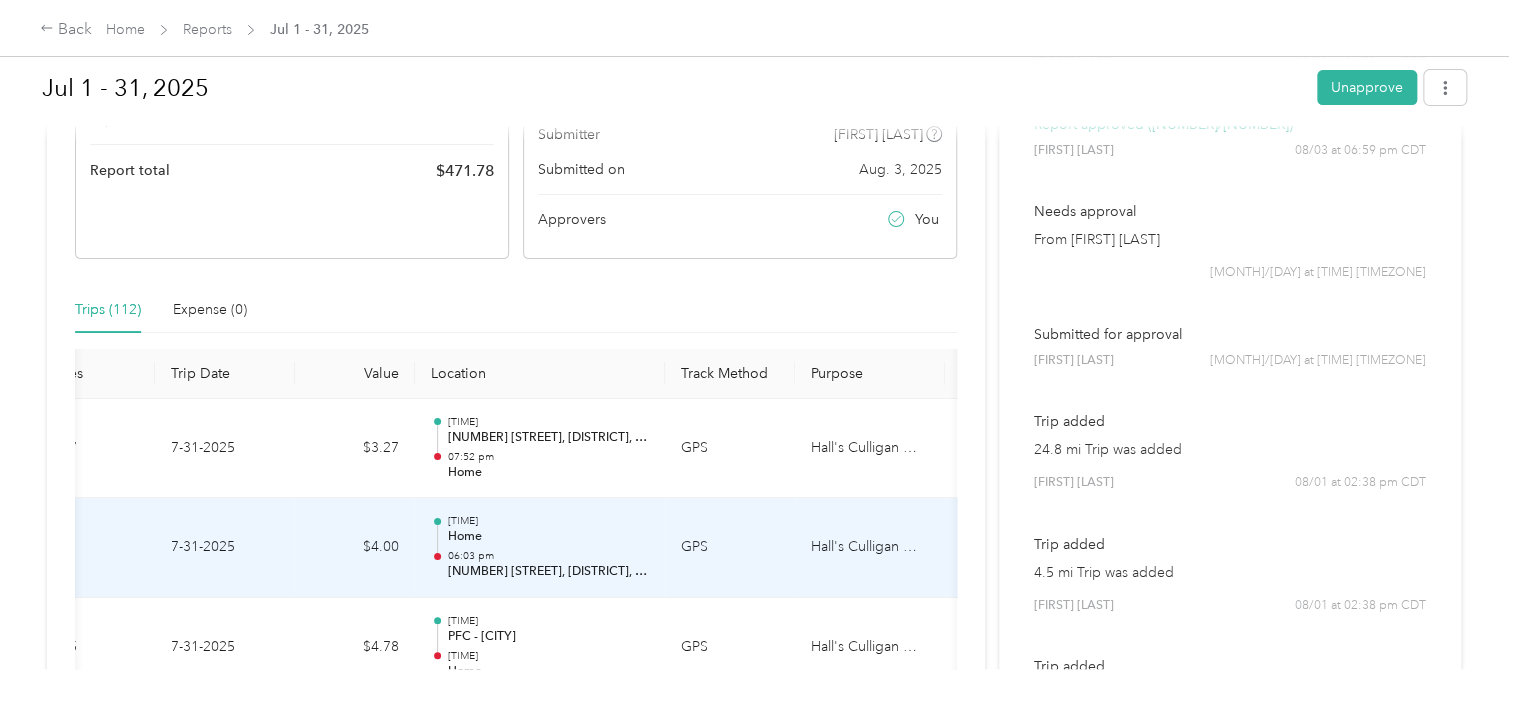 click on "7-31-2025" at bounding box center [225, 548] 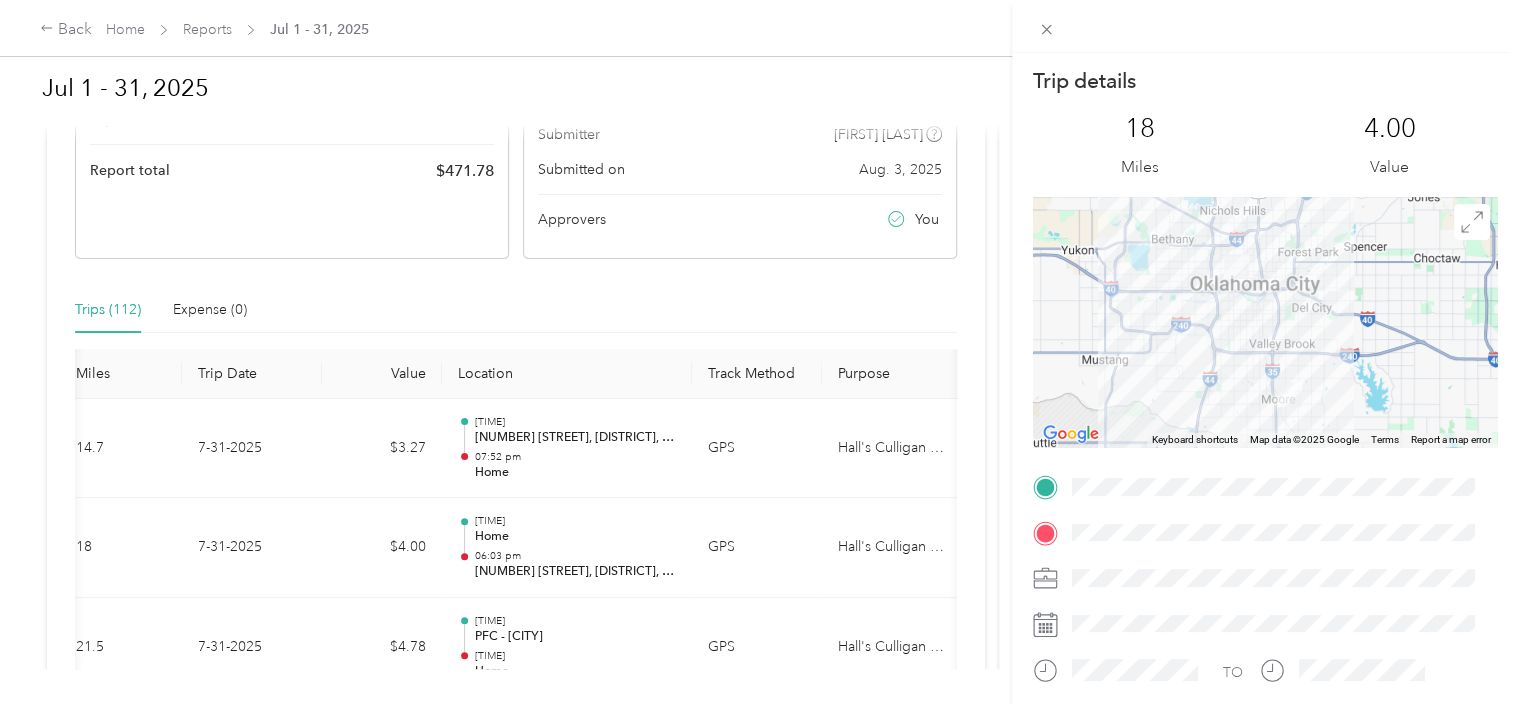 scroll, scrollTop: 0, scrollLeft: 200, axis: horizontal 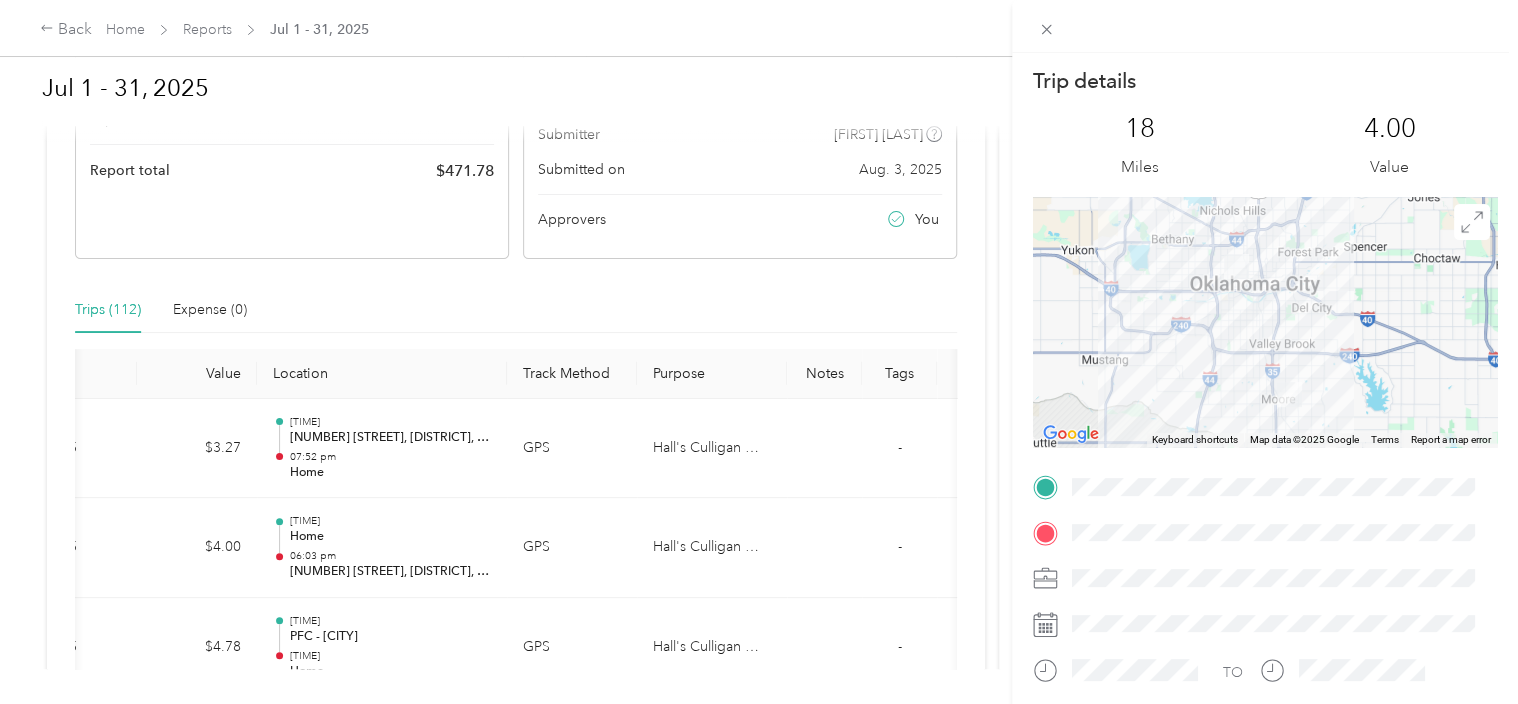 click on "Trip details This trip cannot be edited because it is either under review, approved, or paid. Contact your Team Manager to edit it. [DISTANCE] Miles $[VALUE]  ← Move left → Move right ↑ Move up ↓ Move down + Zoom in - Zoom out Home Jump left by 75% End Jump right by 75% Page Up Jump up by 75% Page Down Jump down by 75% Keyboard shortcuts Map Data Map data ©2025 Google Map data ©2025 Google [DISTANCE] Click to toggle between metric and imperial units Terms Report a map error TO" at bounding box center [759, 352] 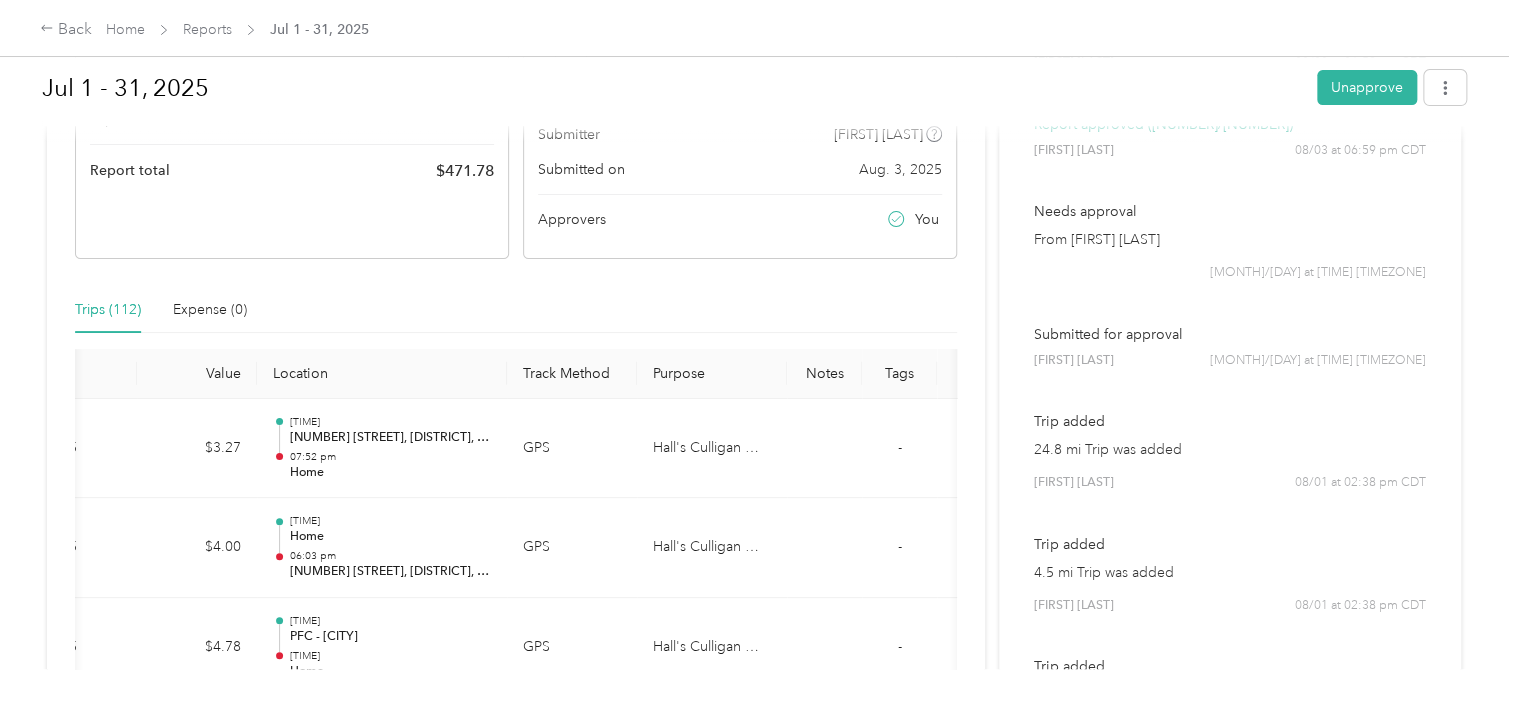 click on "Trips (112)" at bounding box center (108, 310) 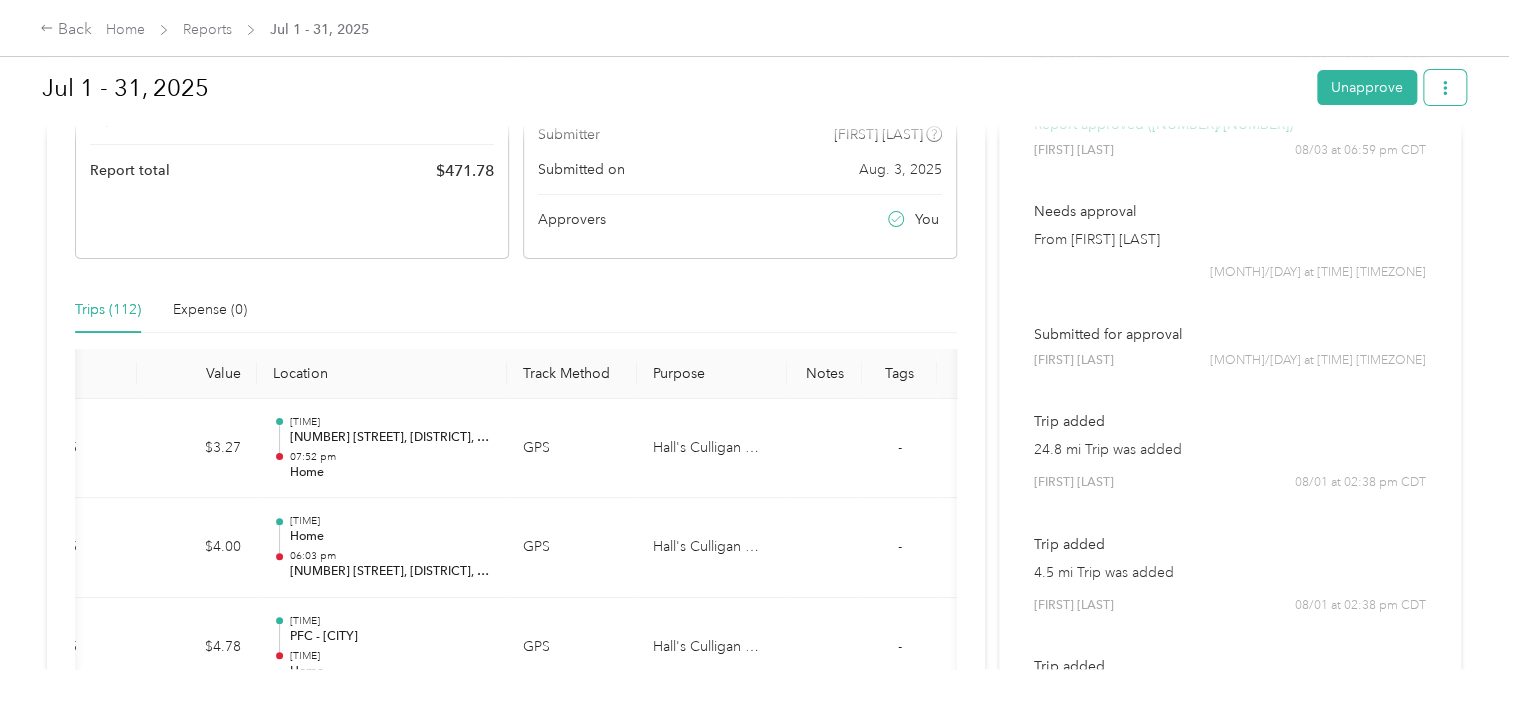 click 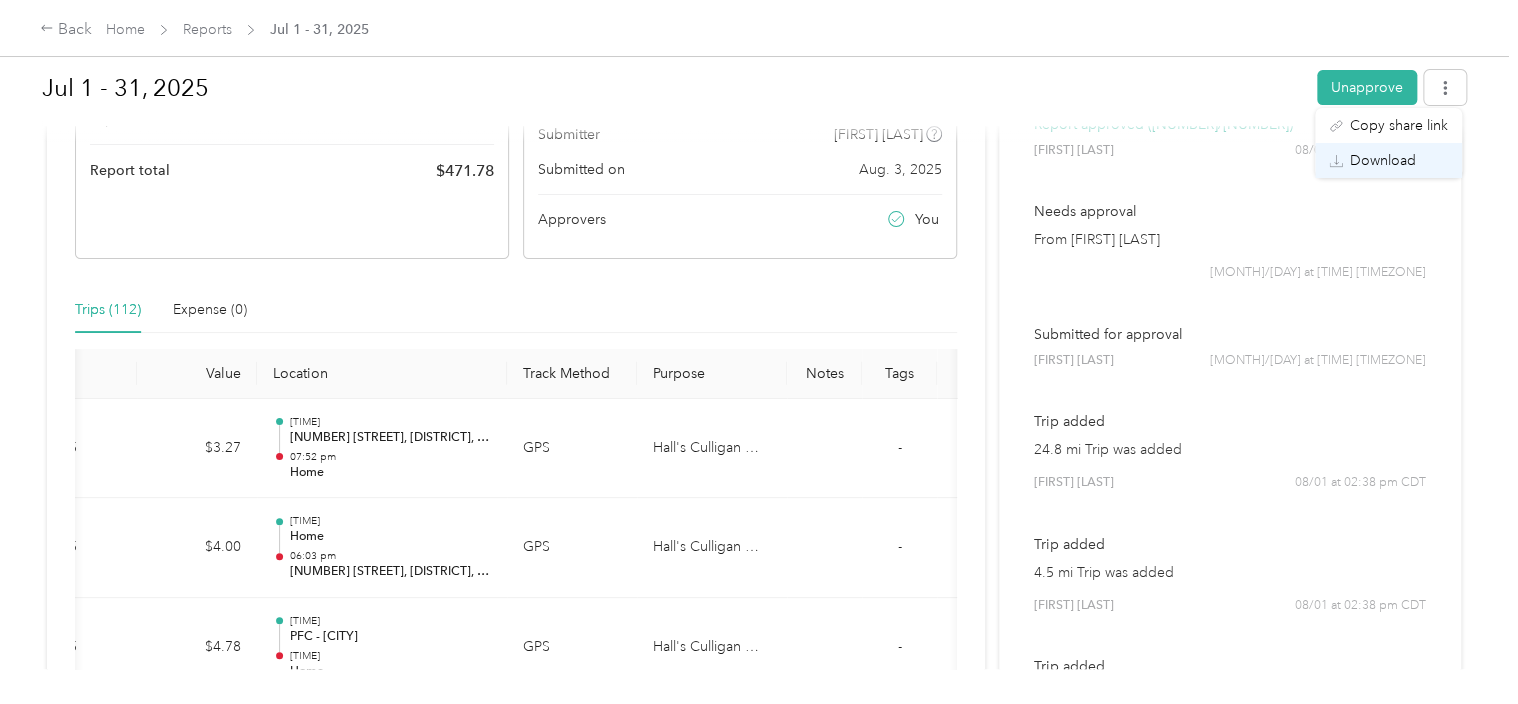 click on "Download" at bounding box center (1383, 160) 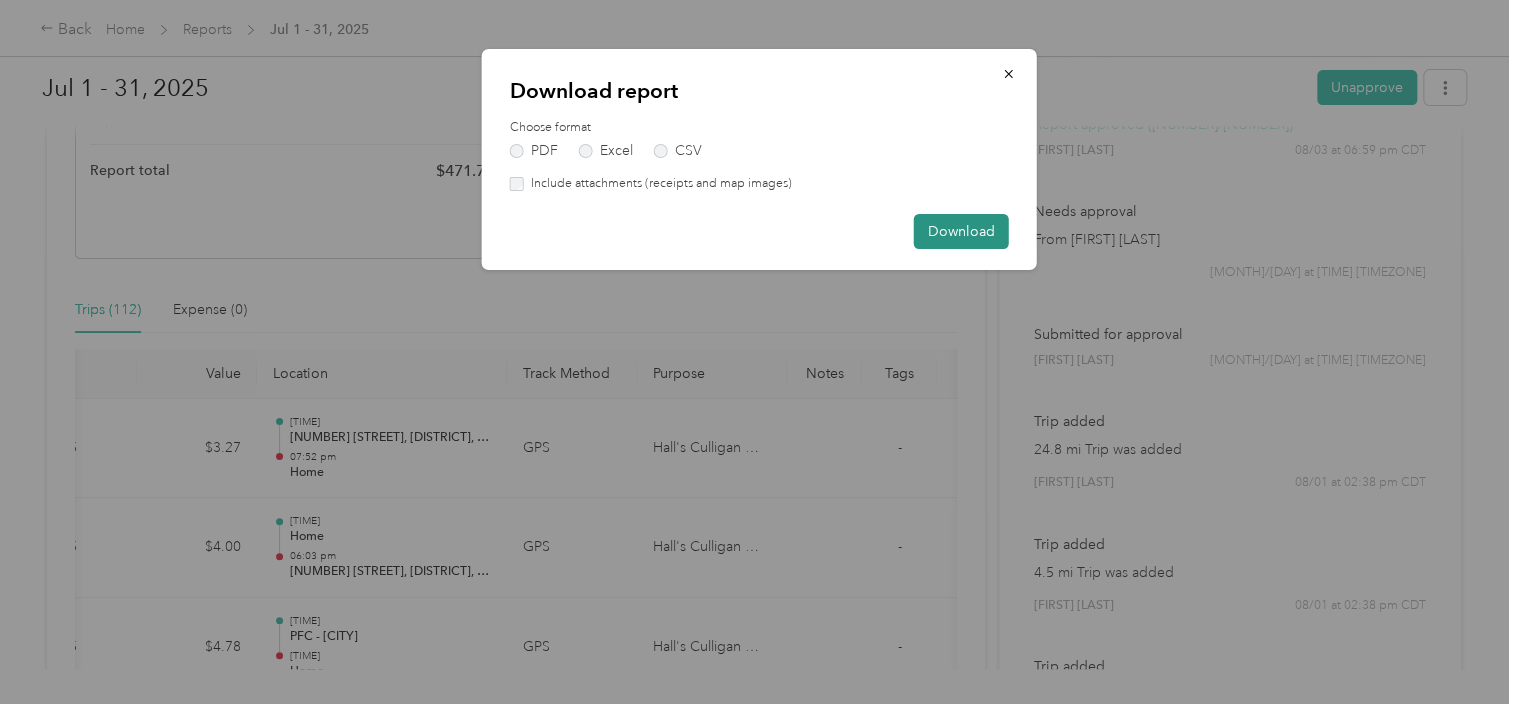 click on "Download" at bounding box center (961, 231) 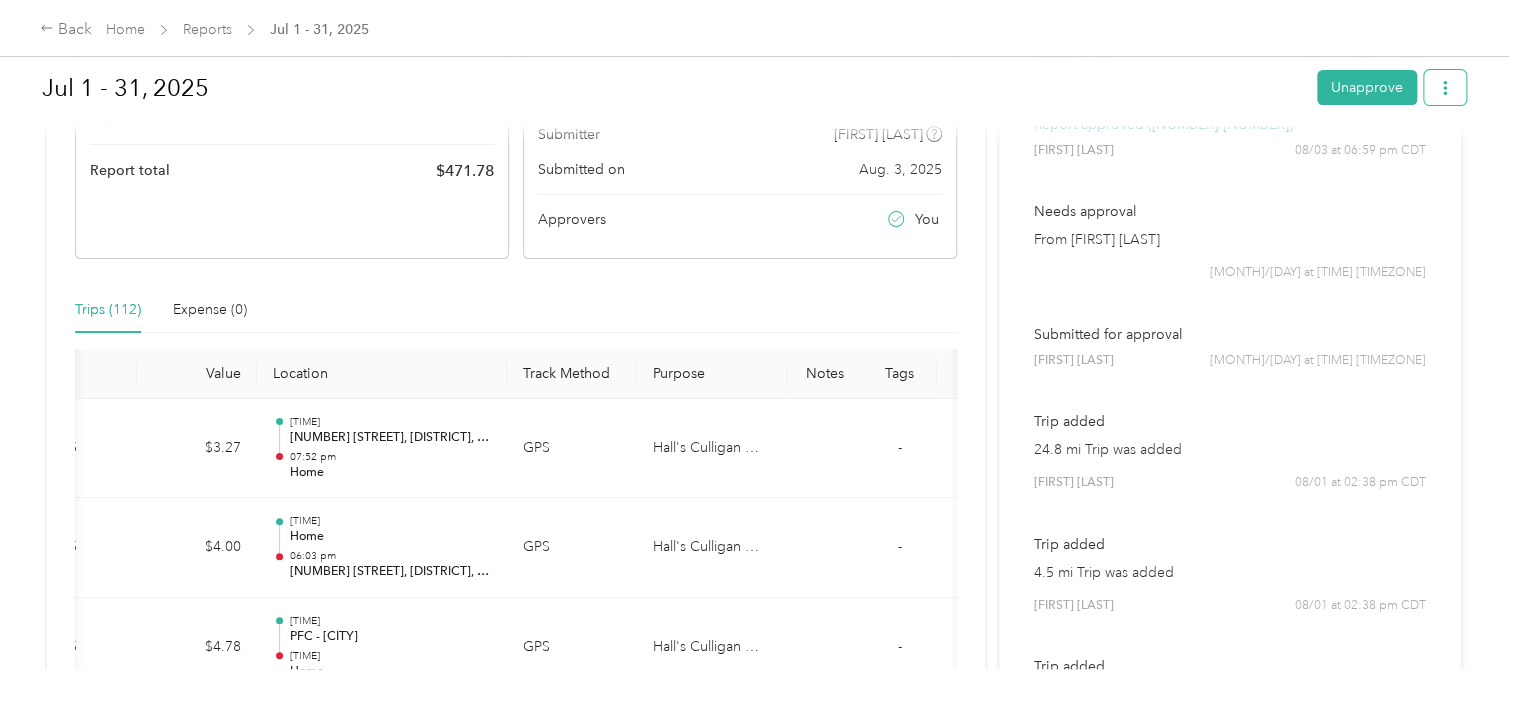 click 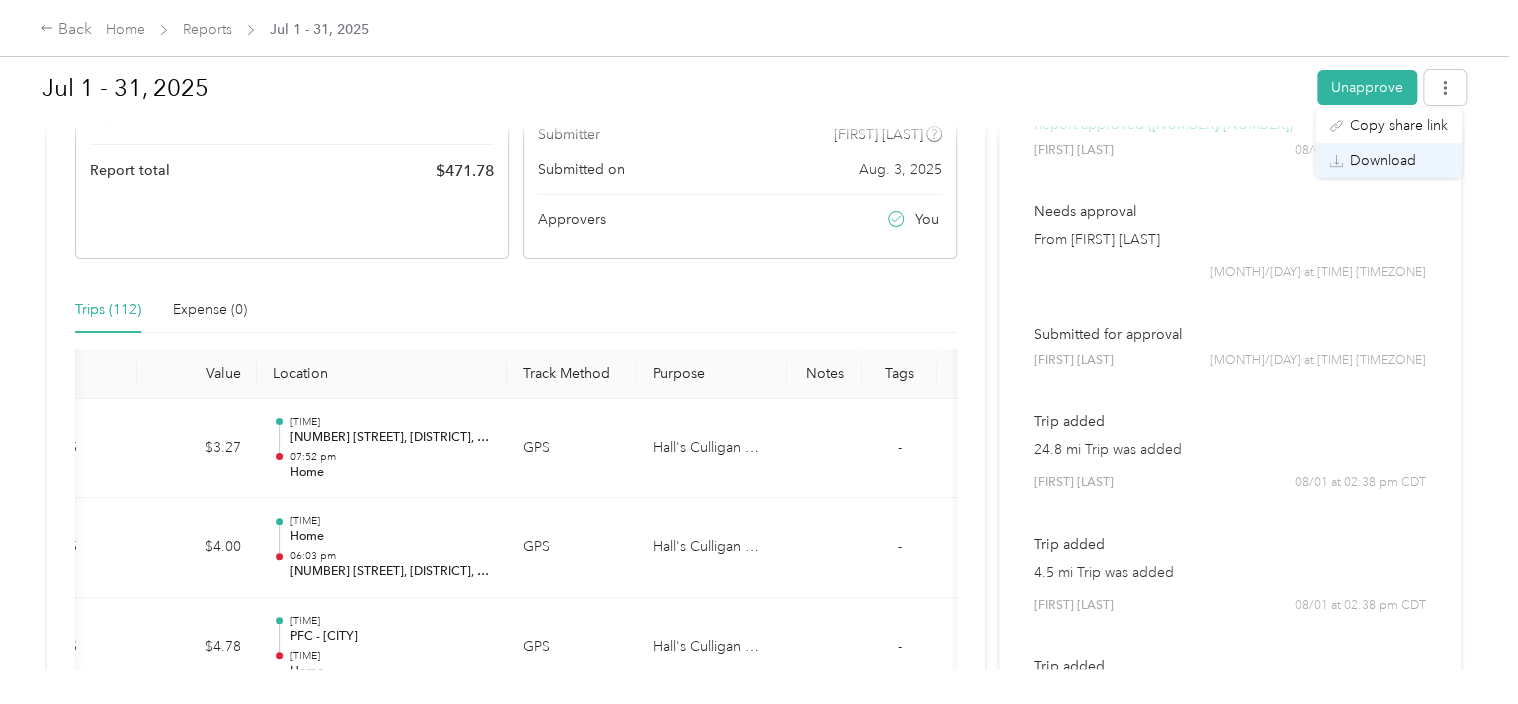 click on "Download" at bounding box center [1383, 160] 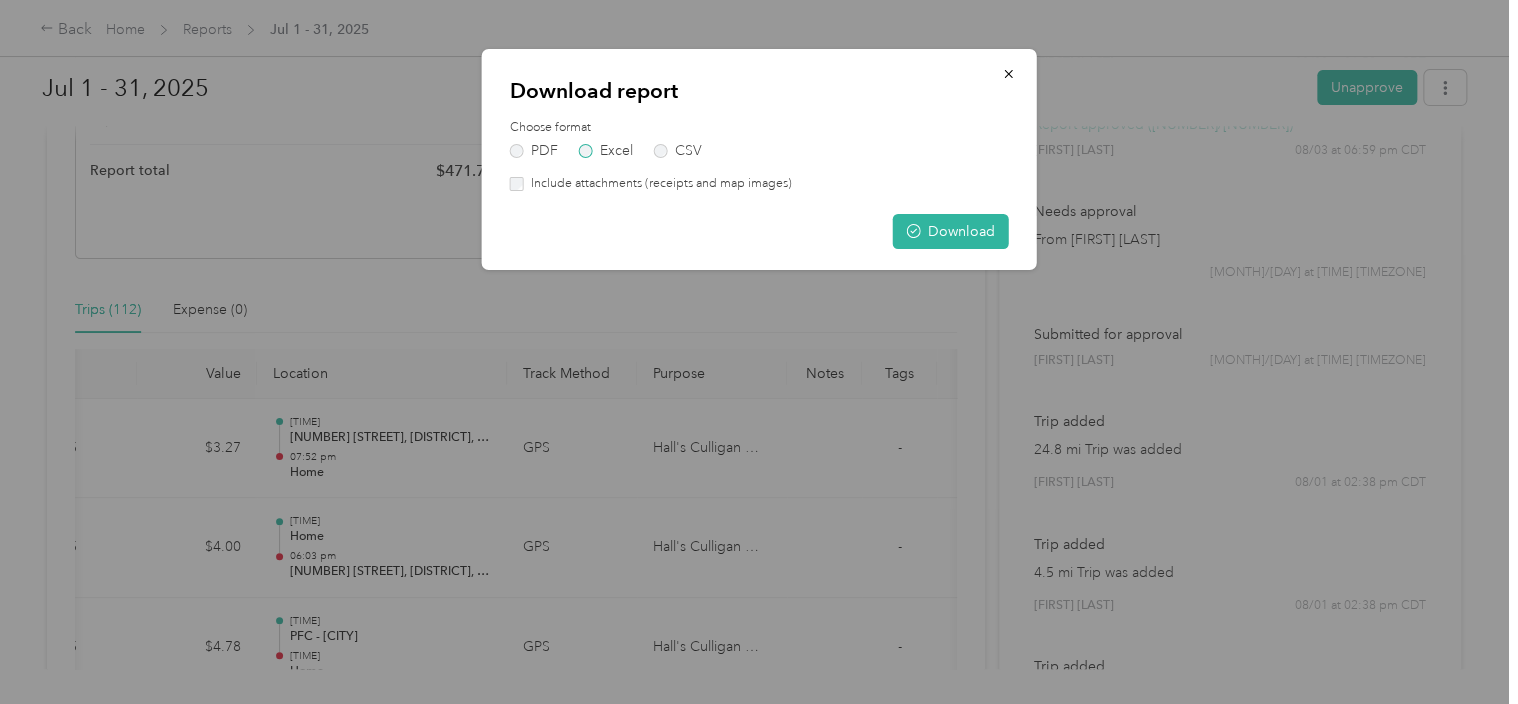 click on "Excel" at bounding box center (606, 151) 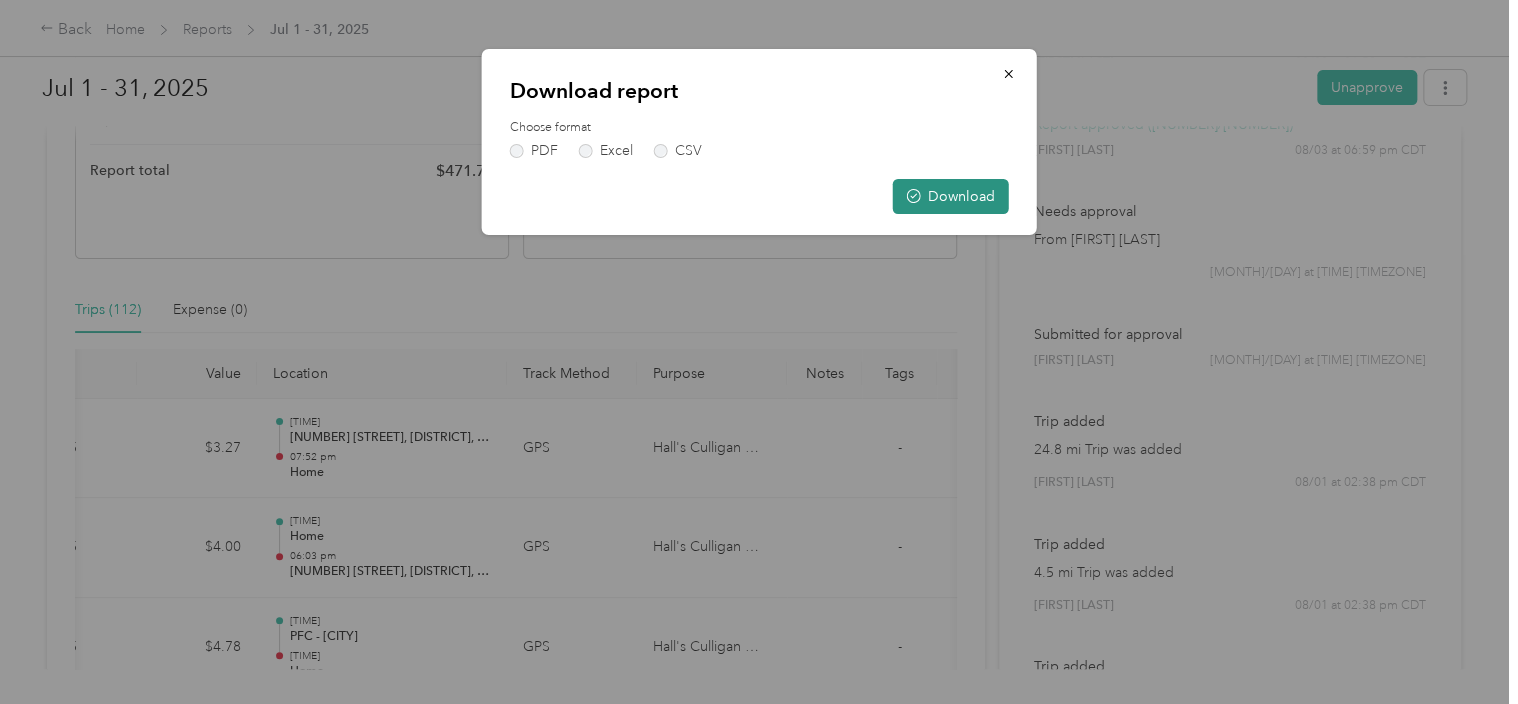 click on "Download" at bounding box center [951, 196] 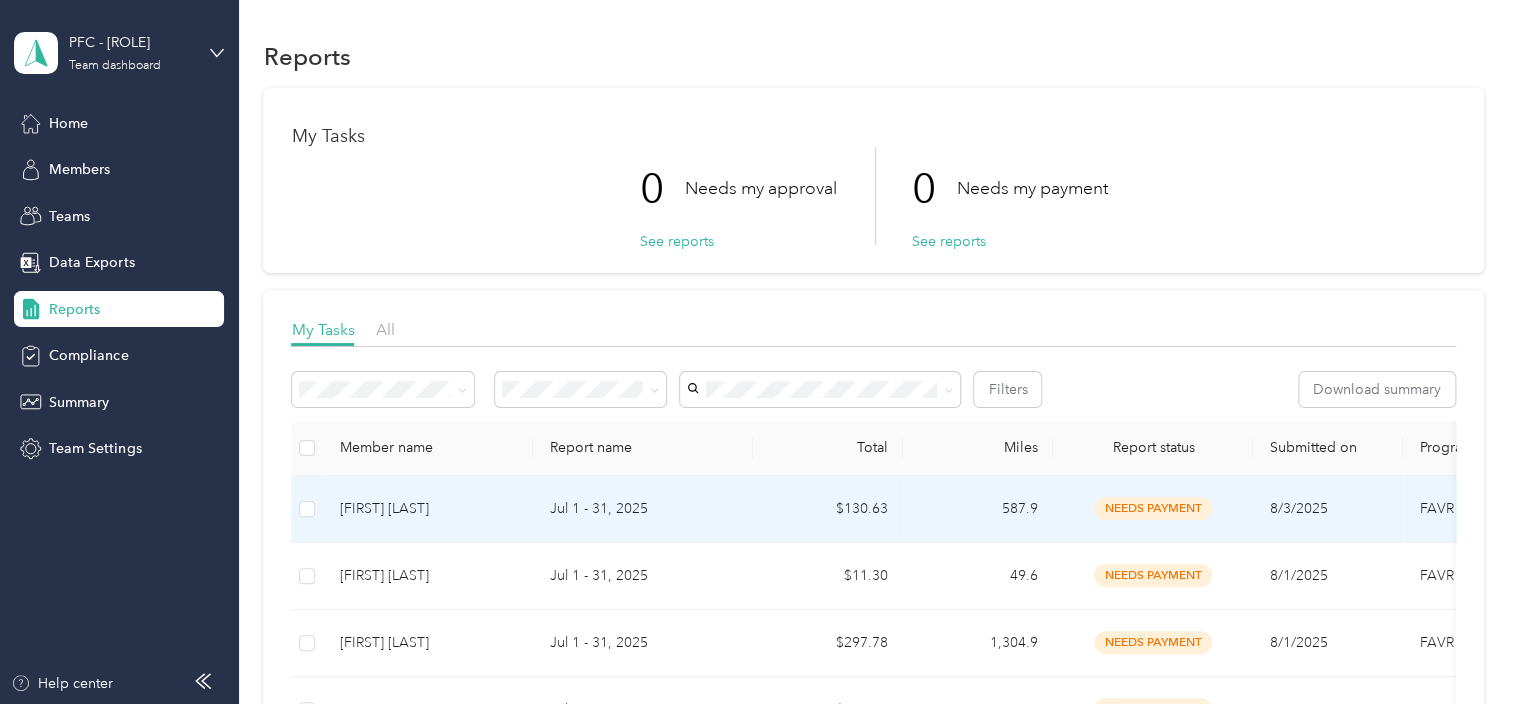 click on "[FIRST] [LAST]" at bounding box center (428, 509) 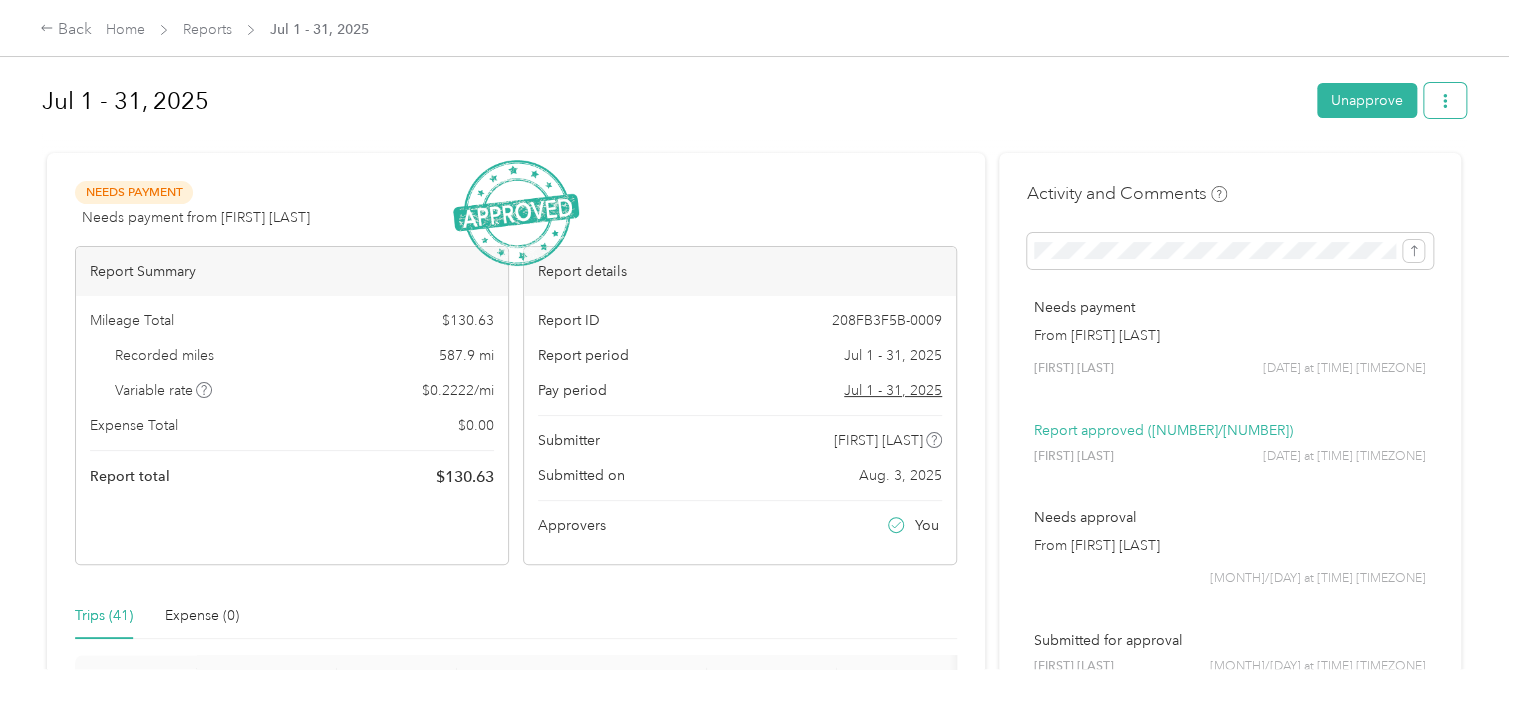 click at bounding box center (1445, 100) 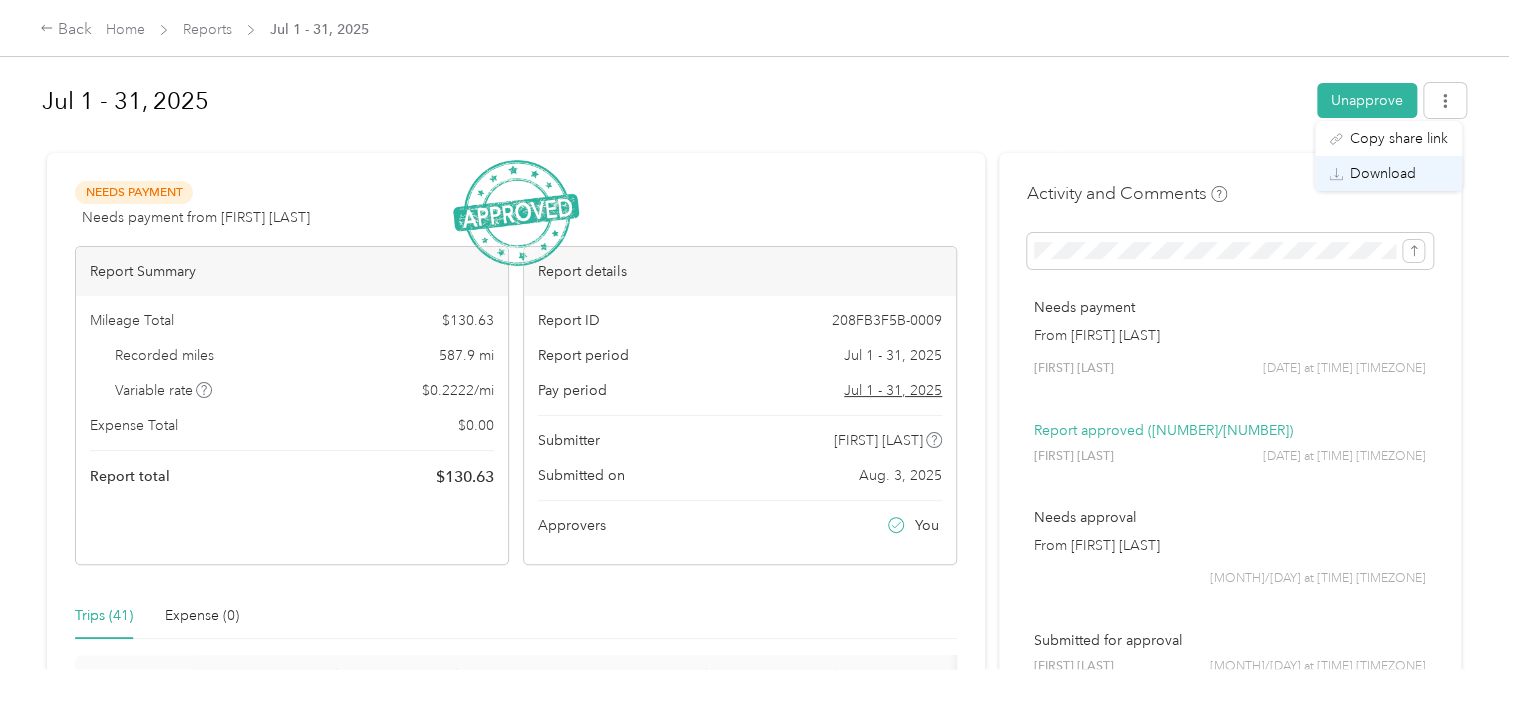 click on "Download" at bounding box center [1383, 173] 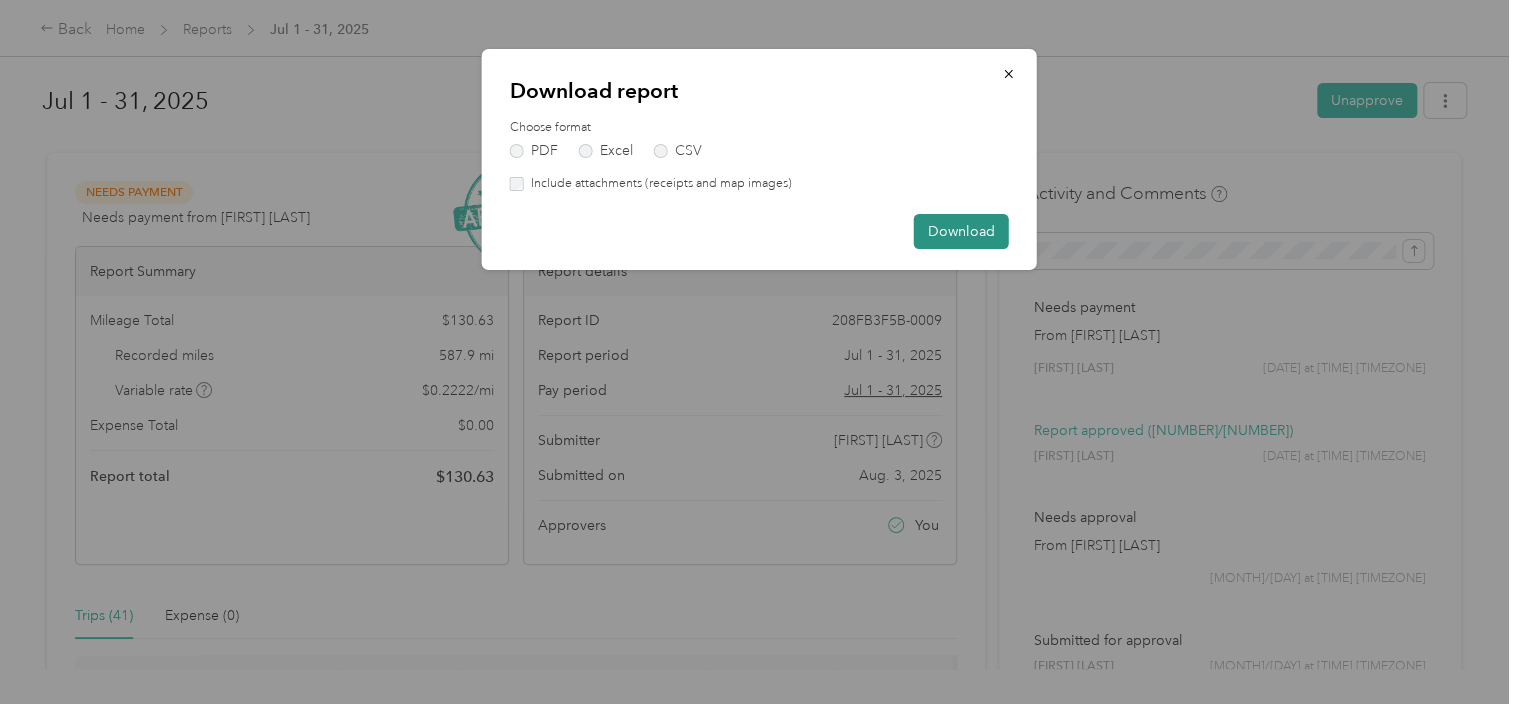 click on "Download" at bounding box center [961, 231] 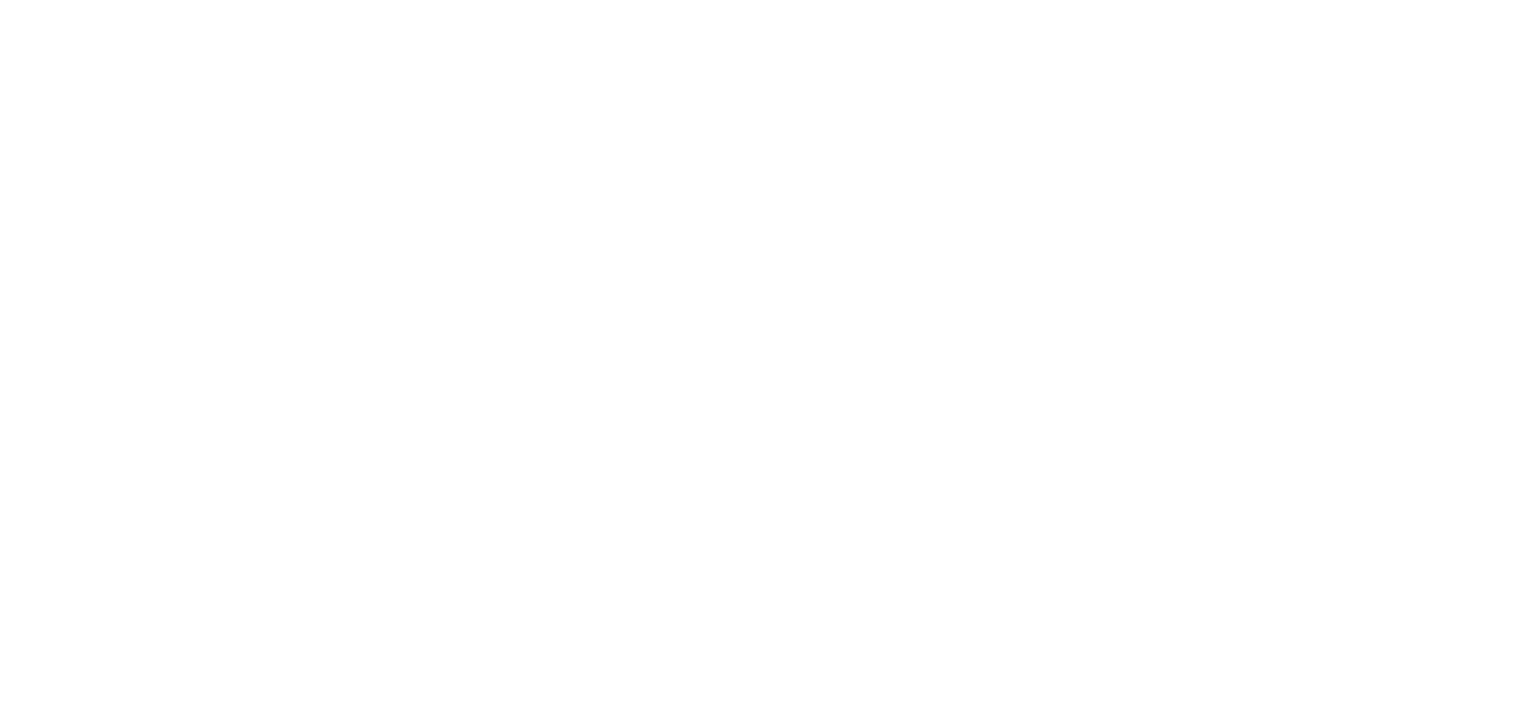 scroll, scrollTop: 0, scrollLeft: 0, axis: both 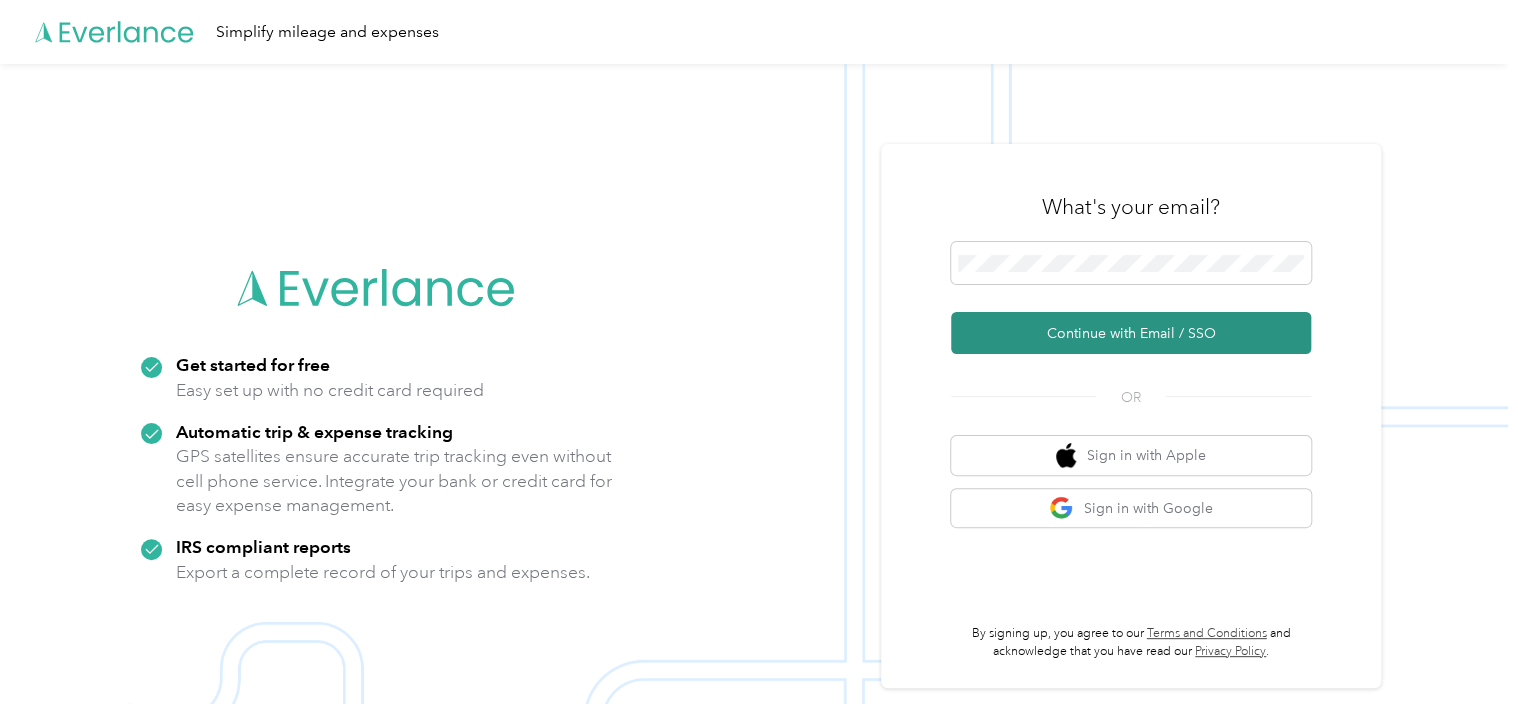 click on "Continue with Email / SSO" at bounding box center (1131, 333) 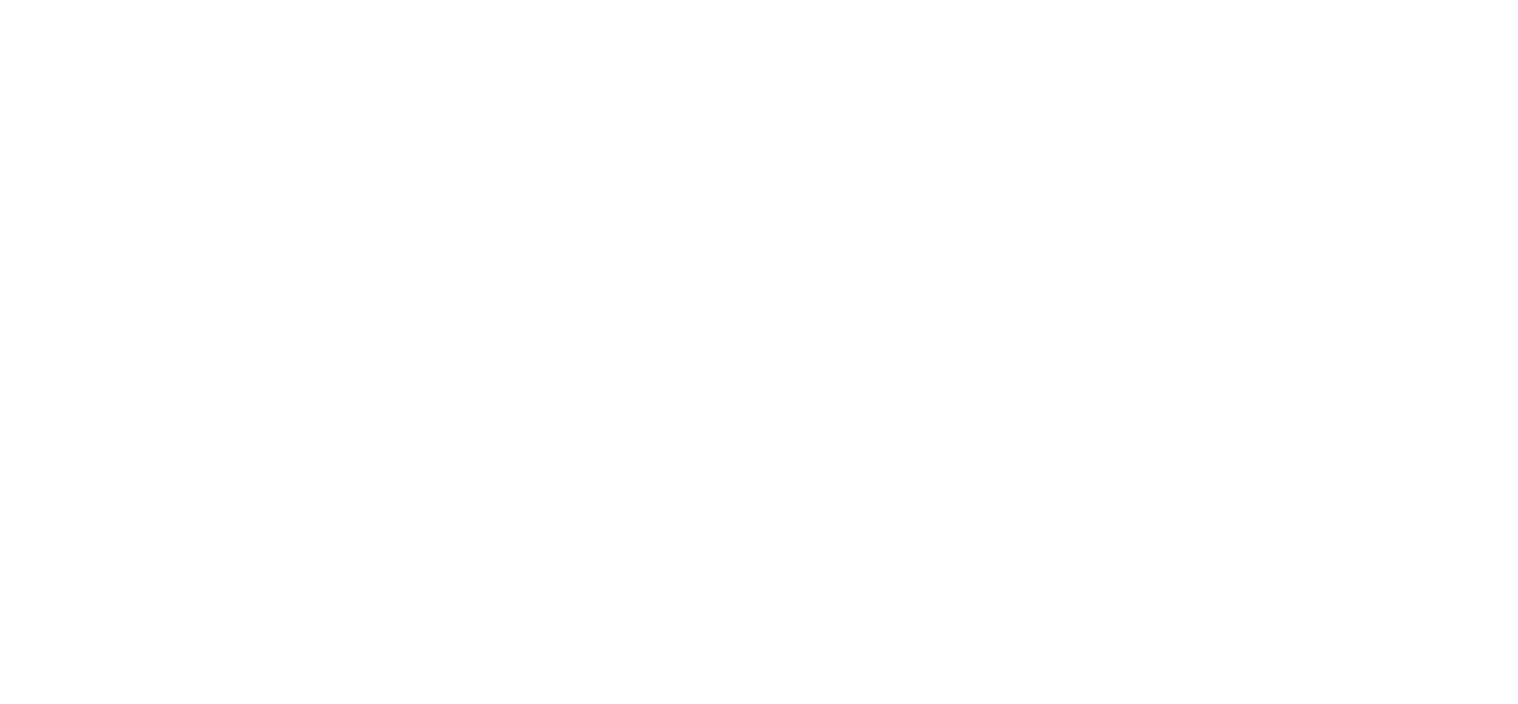scroll, scrollTop: 0, scrollLeft: 0, axis: both 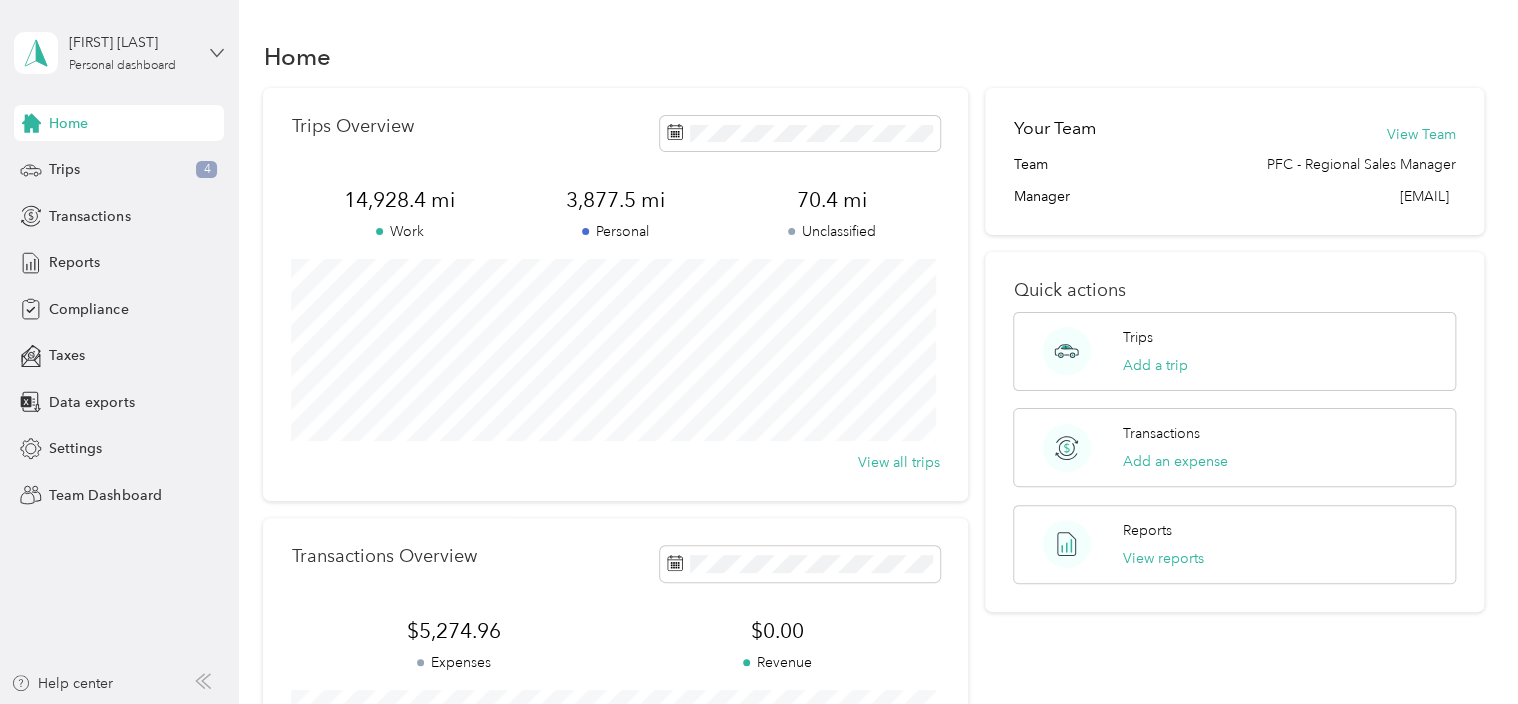 click 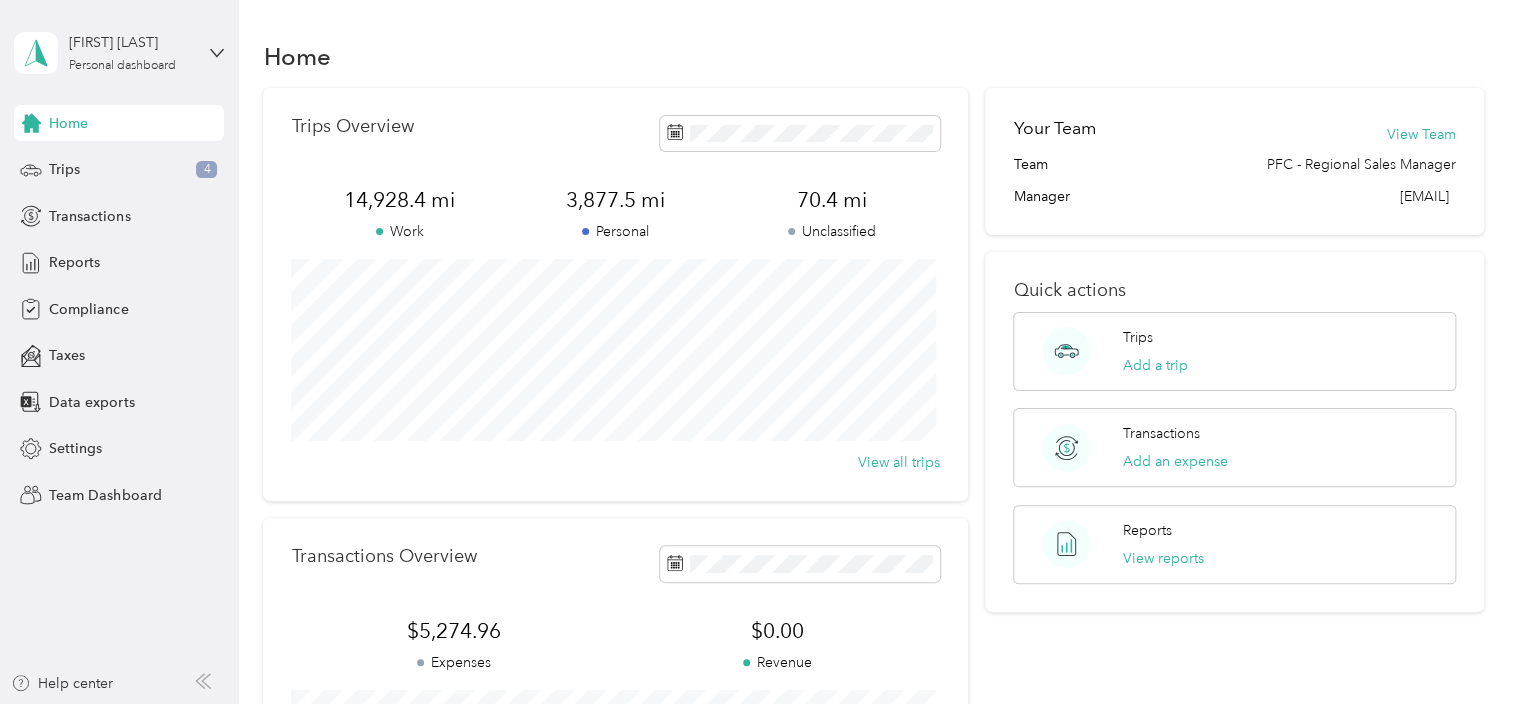 click on "Team dashboard" at bounding box center (167, 164) 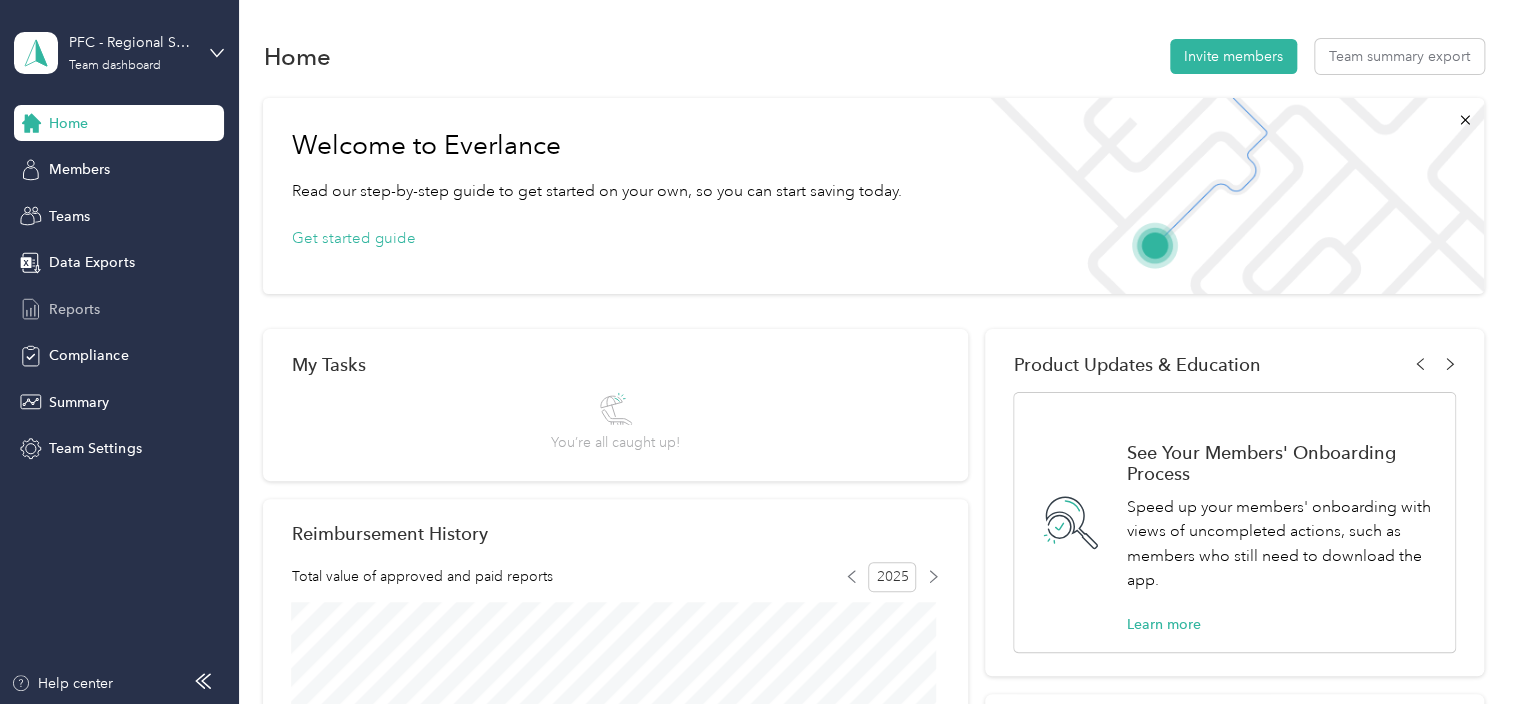 click on "Reports" at bounding box center (74, 309) 